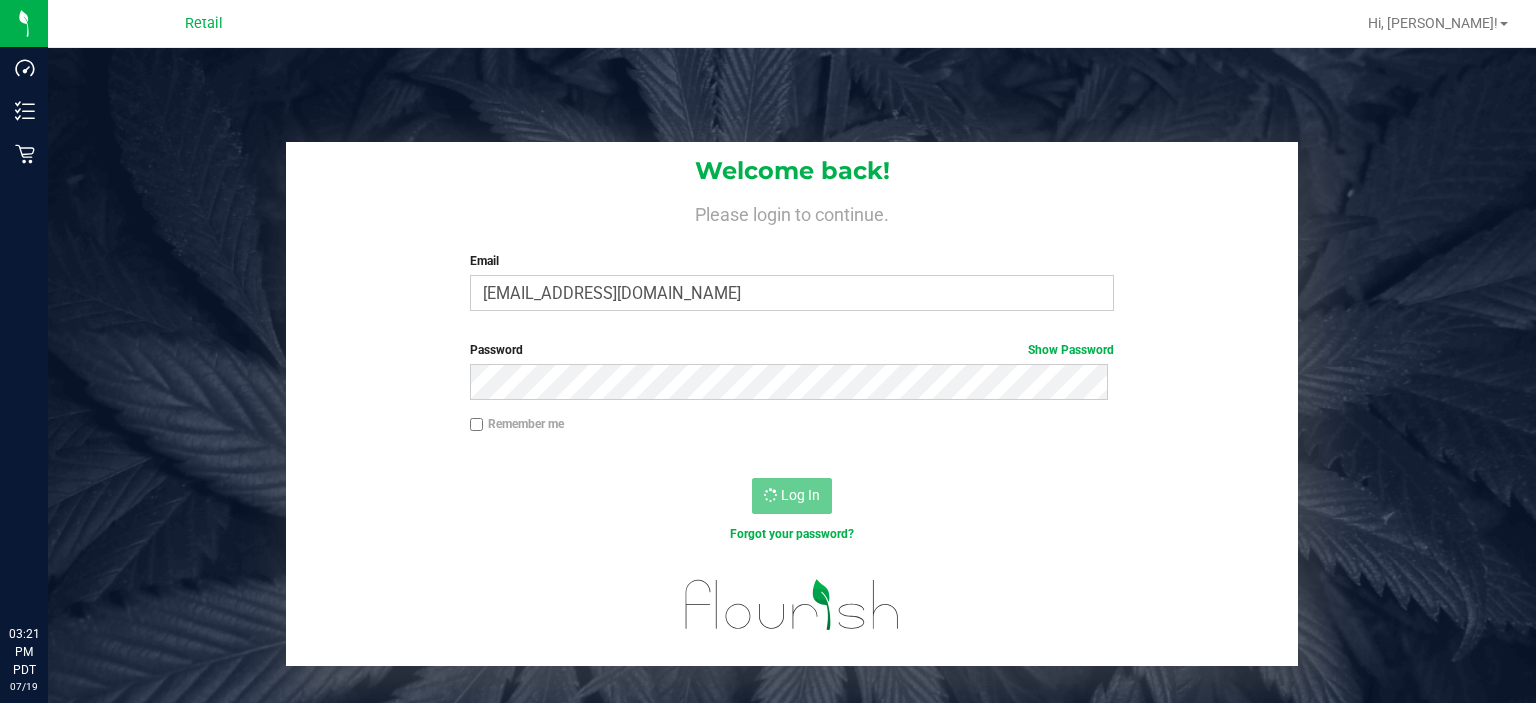 scroll, scrollTop: 0, scrollLeft: 0, axis: both 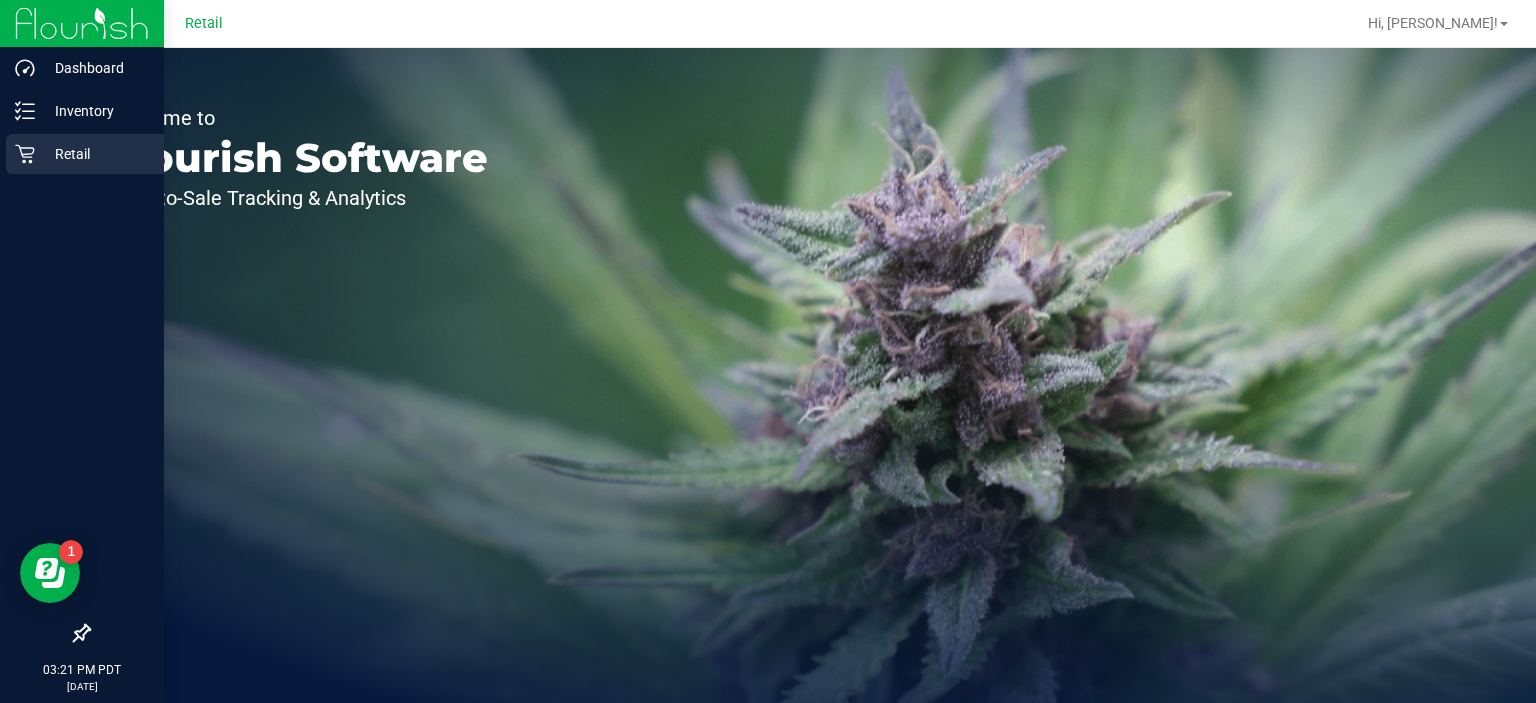 click 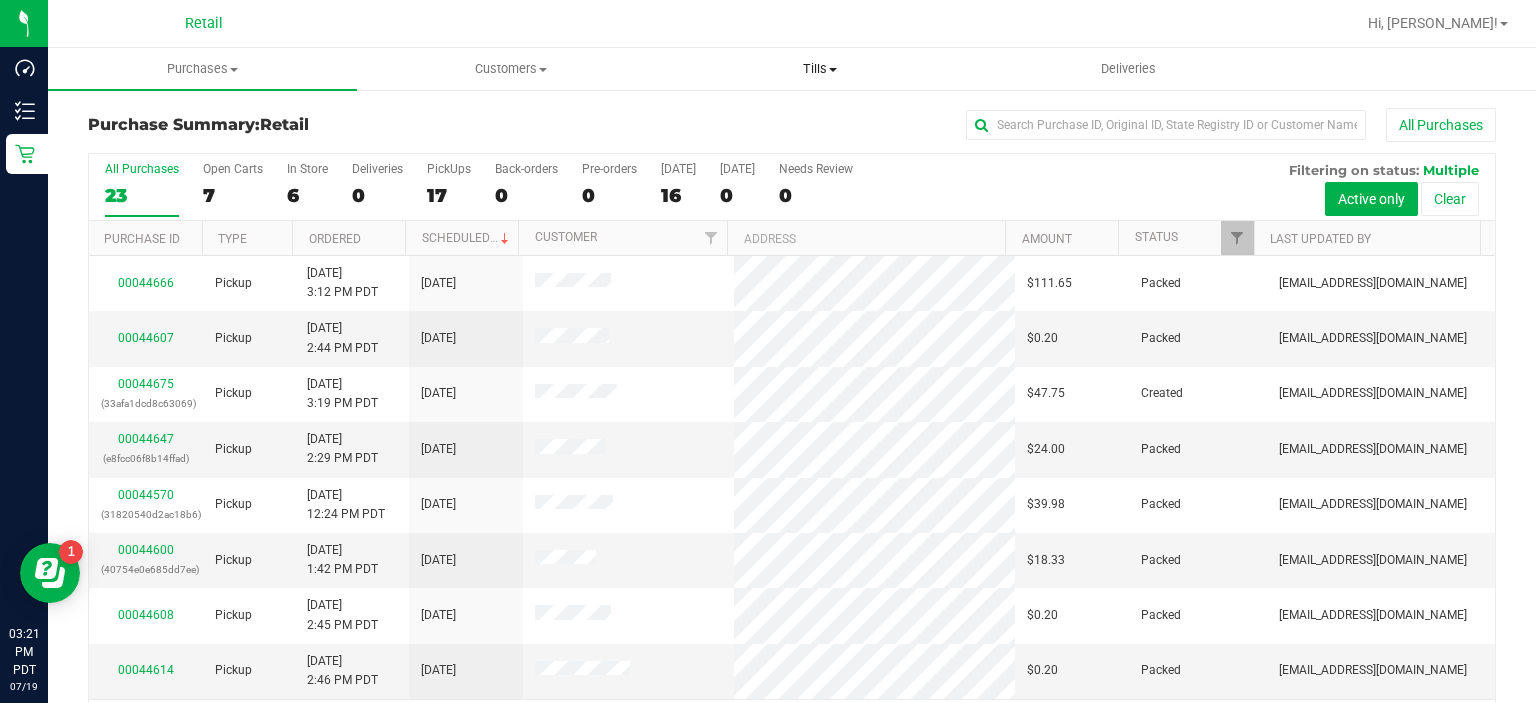 click at bounding box center (833, 70) 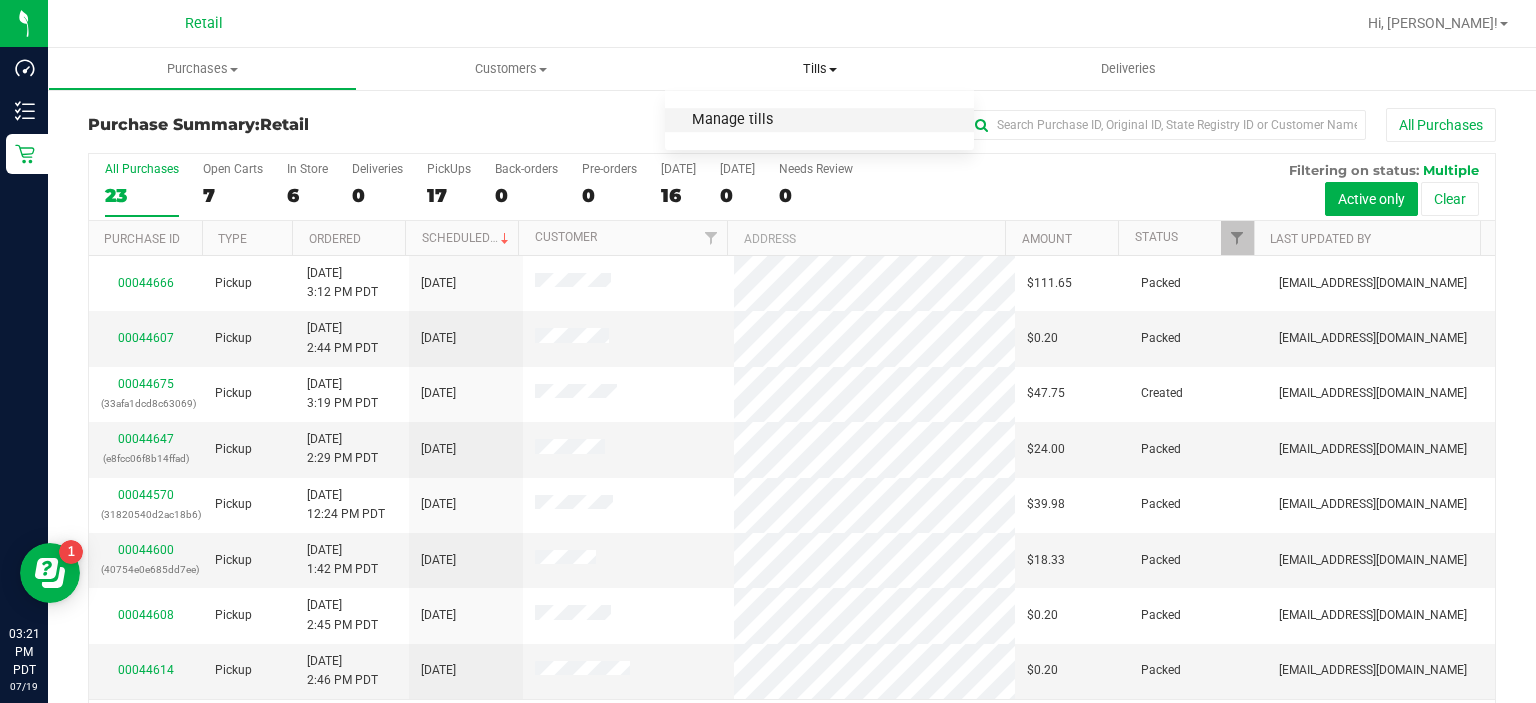 click on "Manage tills" at bounding box center [732, 120] 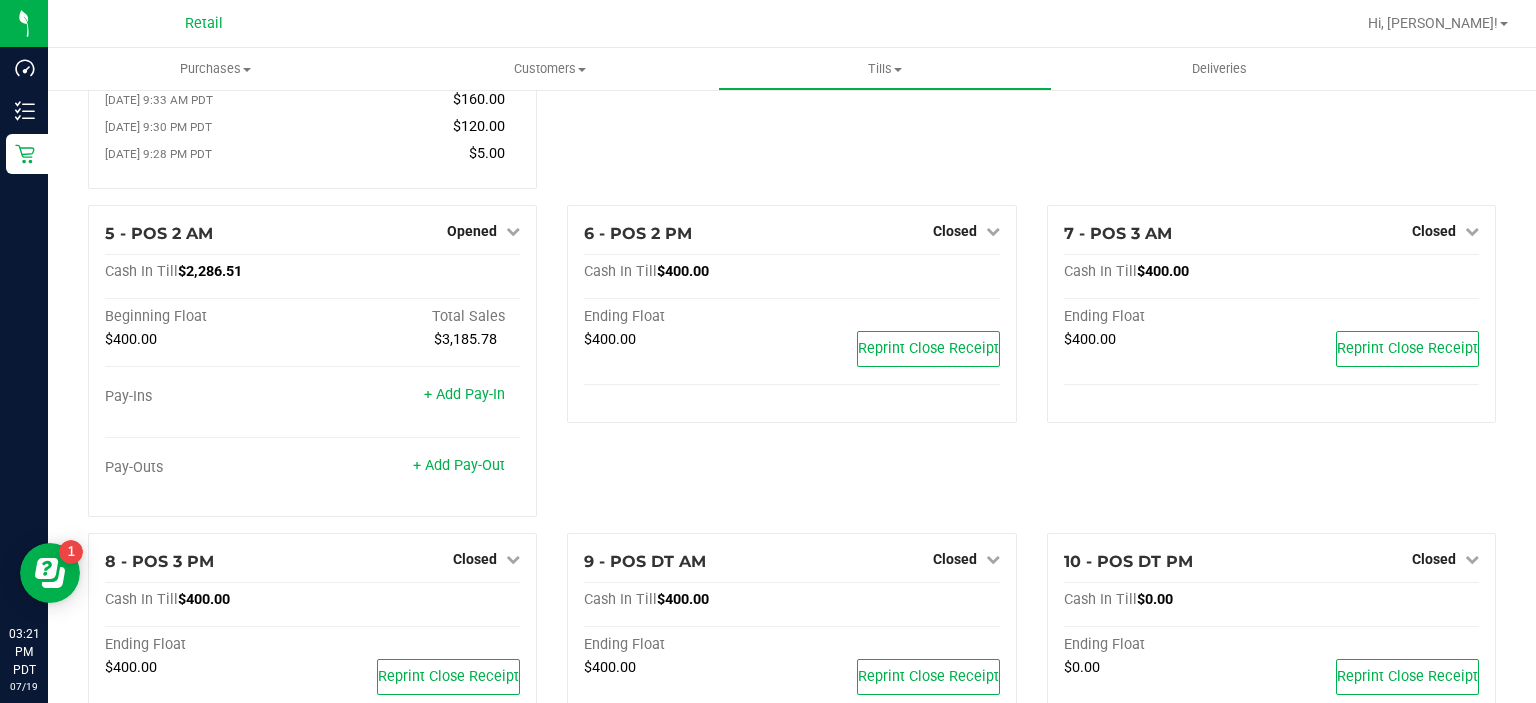 scroll, scrollTop: 424, scrollLeft: 0, axis: vertical 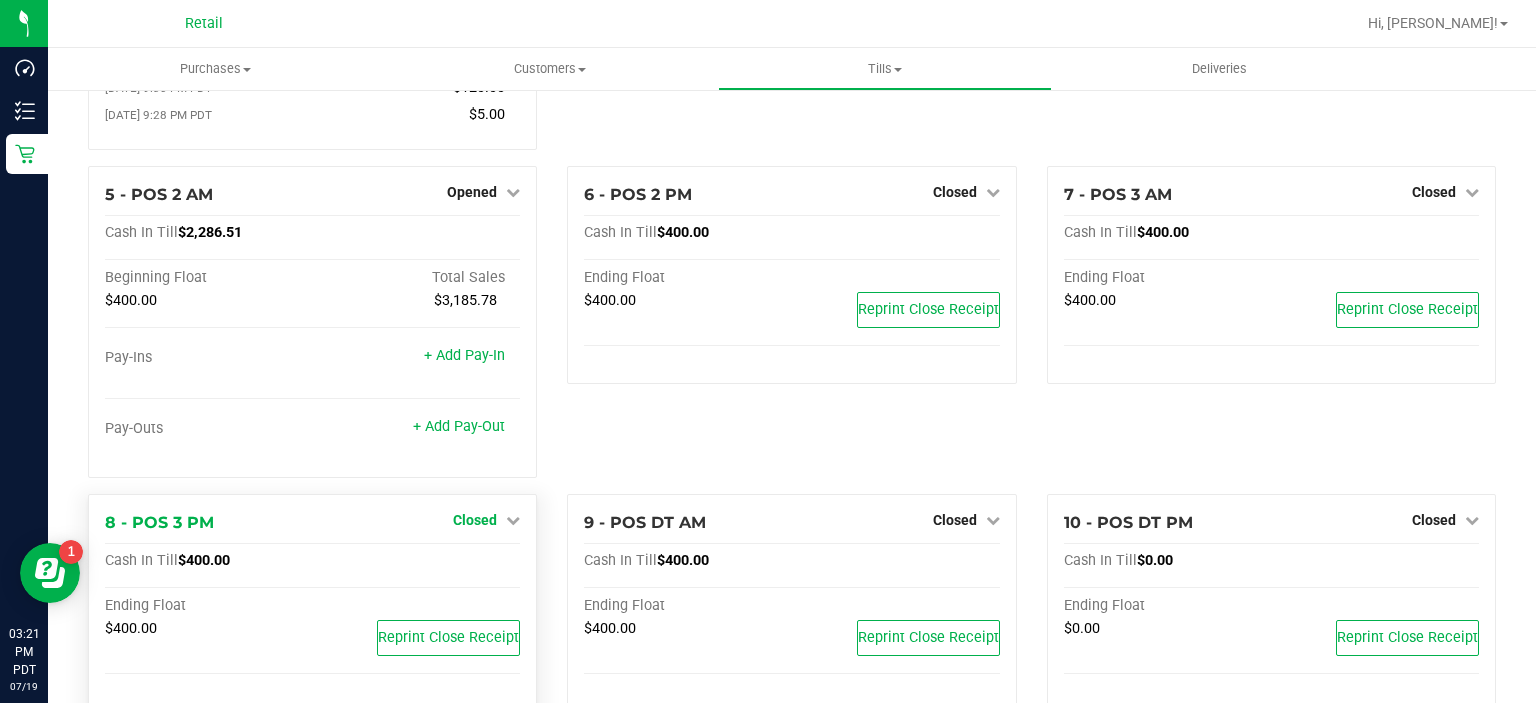 click on "Closed" at bounding box center [475, 520] 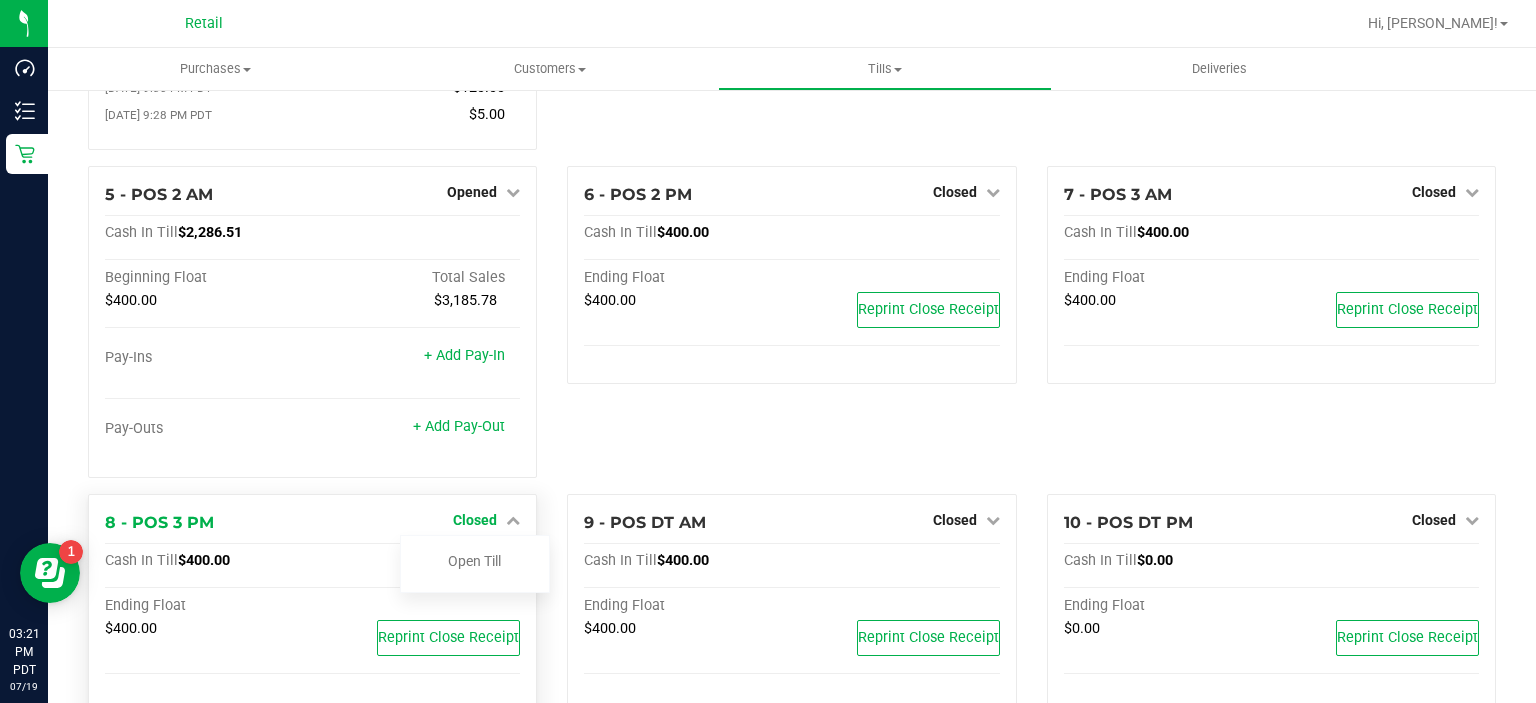 click on "Open Till" at bounding box center [474, 561] 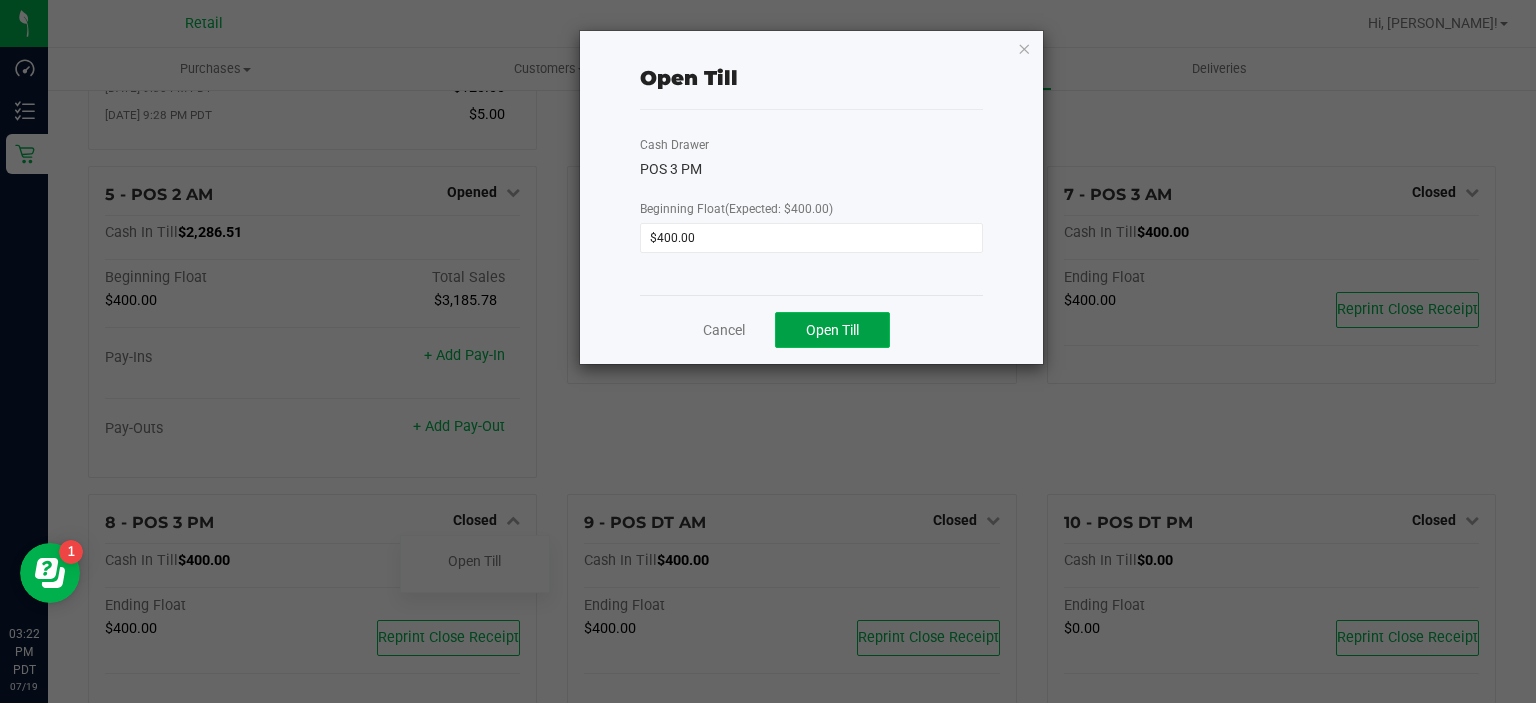 click on "Open Till" 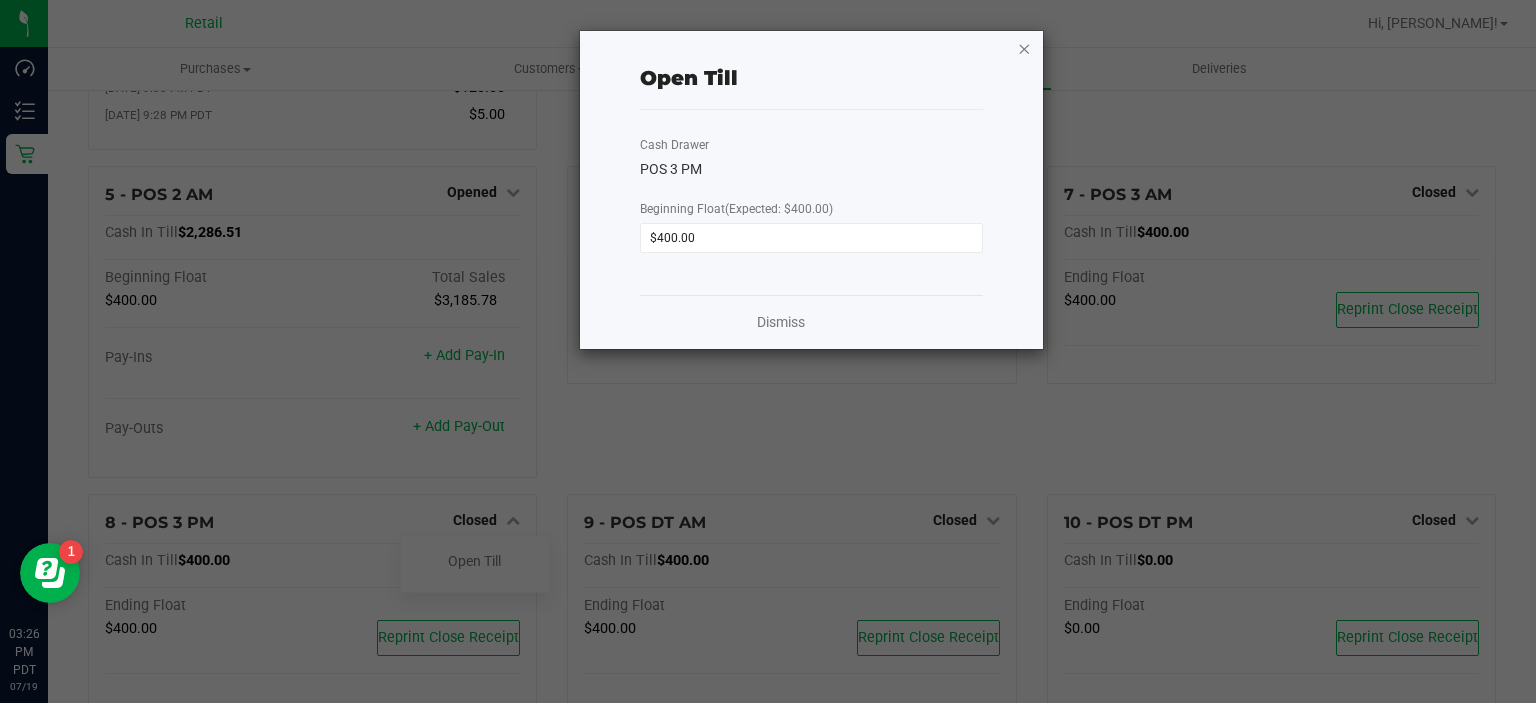 click 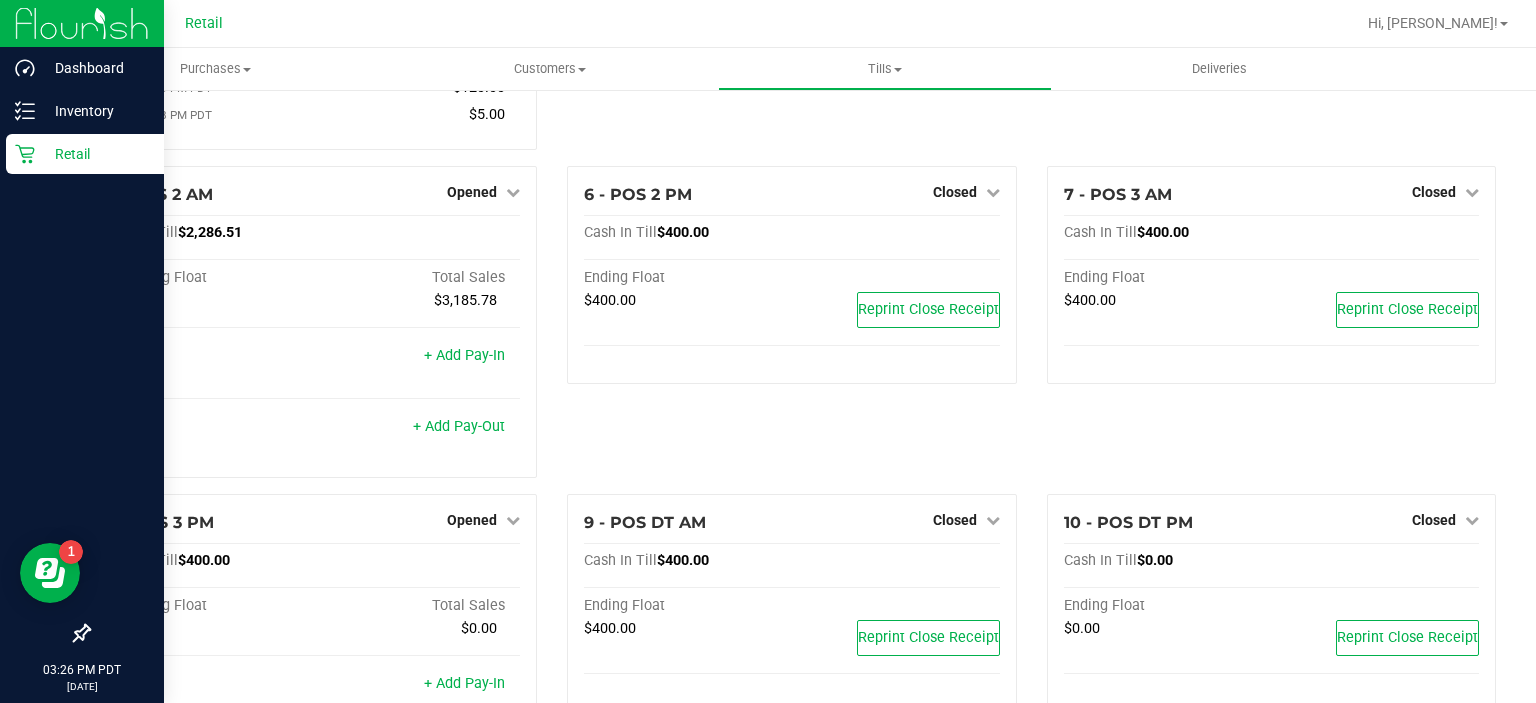 click on "Retail" at bounding box center [95, 154] 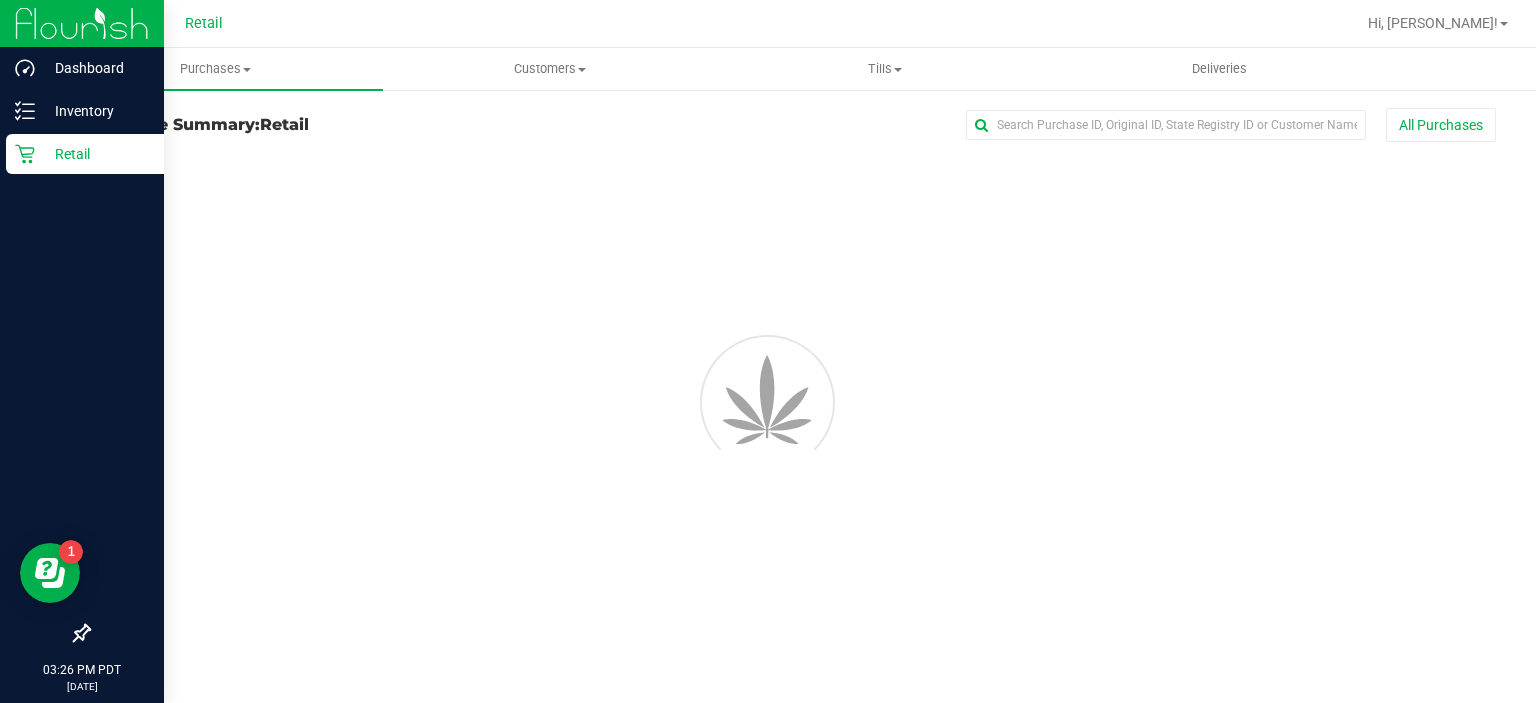 scroll, scrollTop: 0, scrollLeft: 0, axis: both 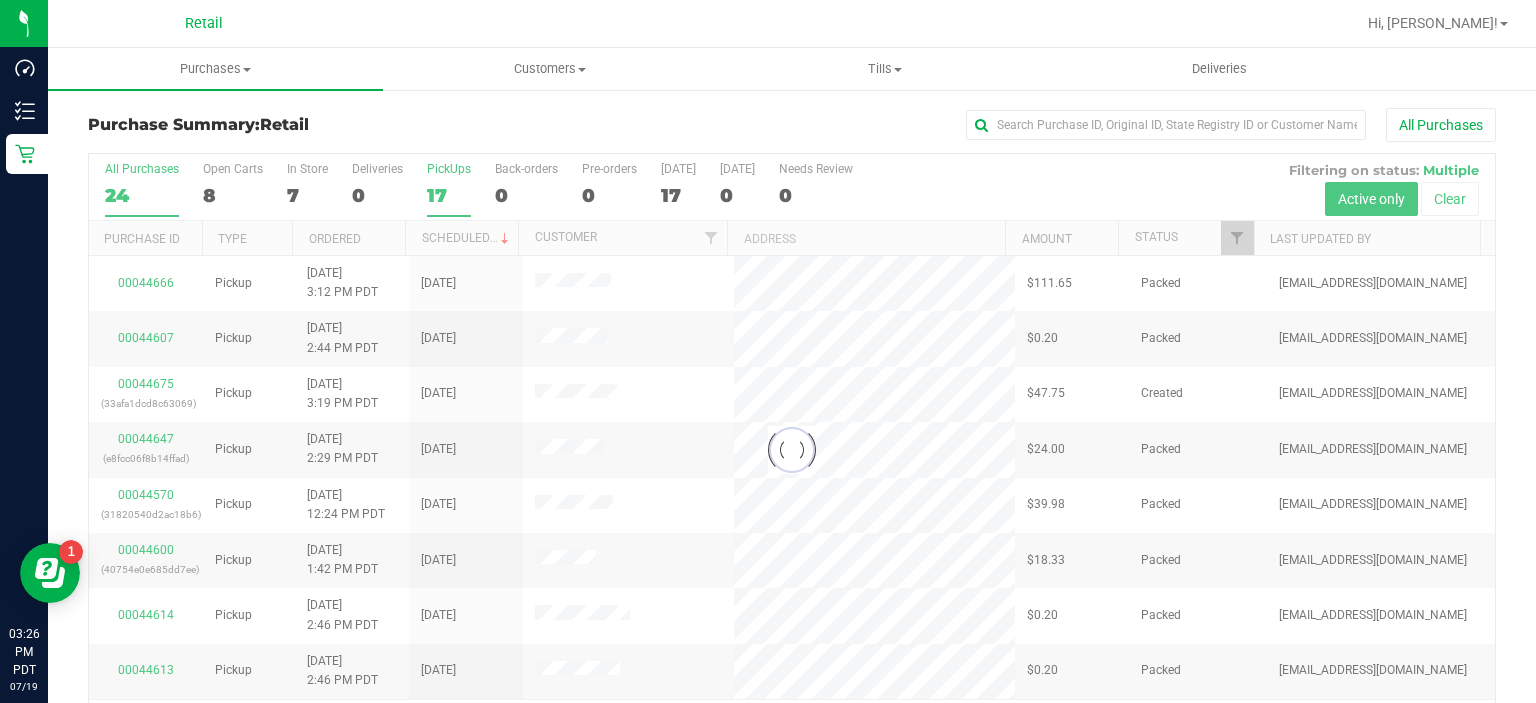 click on "17" at bounding box center [449, 195] 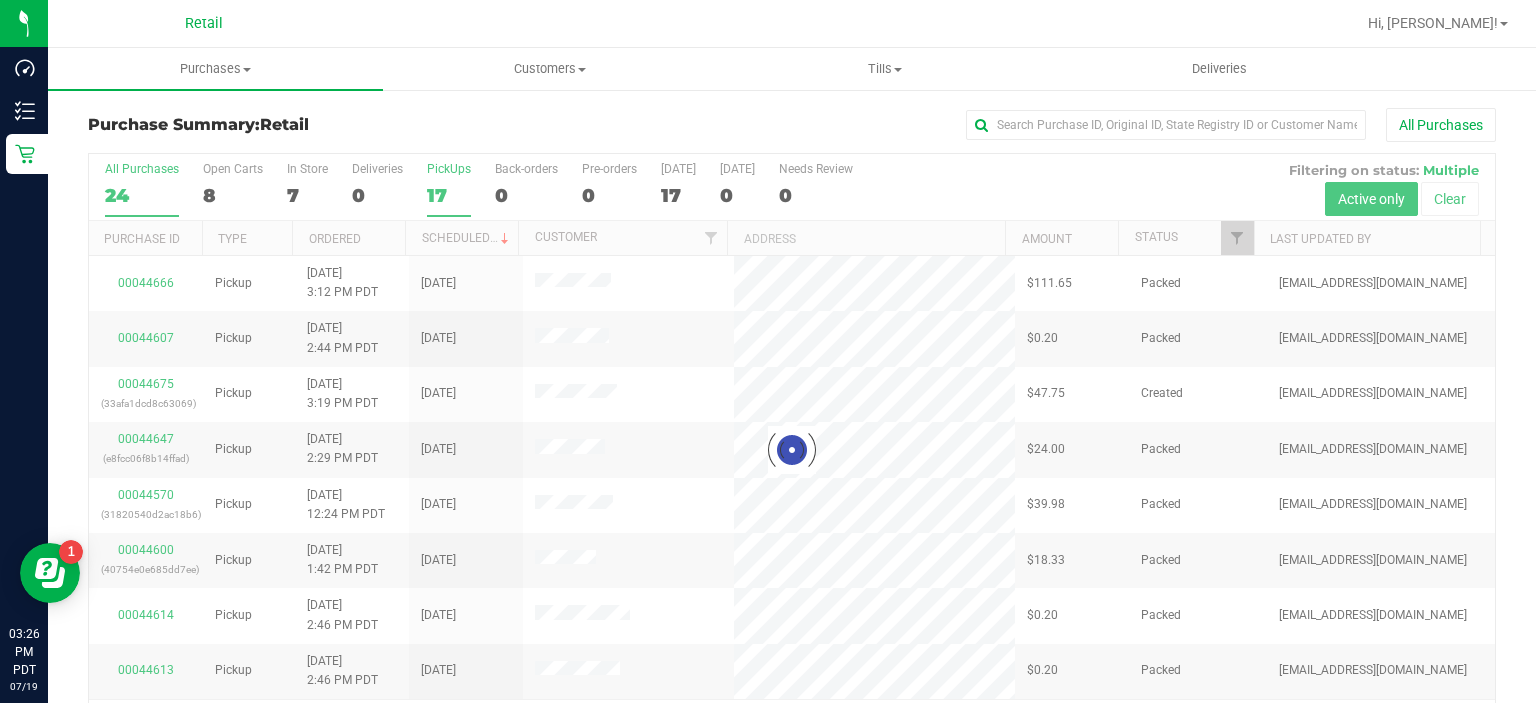 click on "PickUps
17" at bounding box center (0, 0) 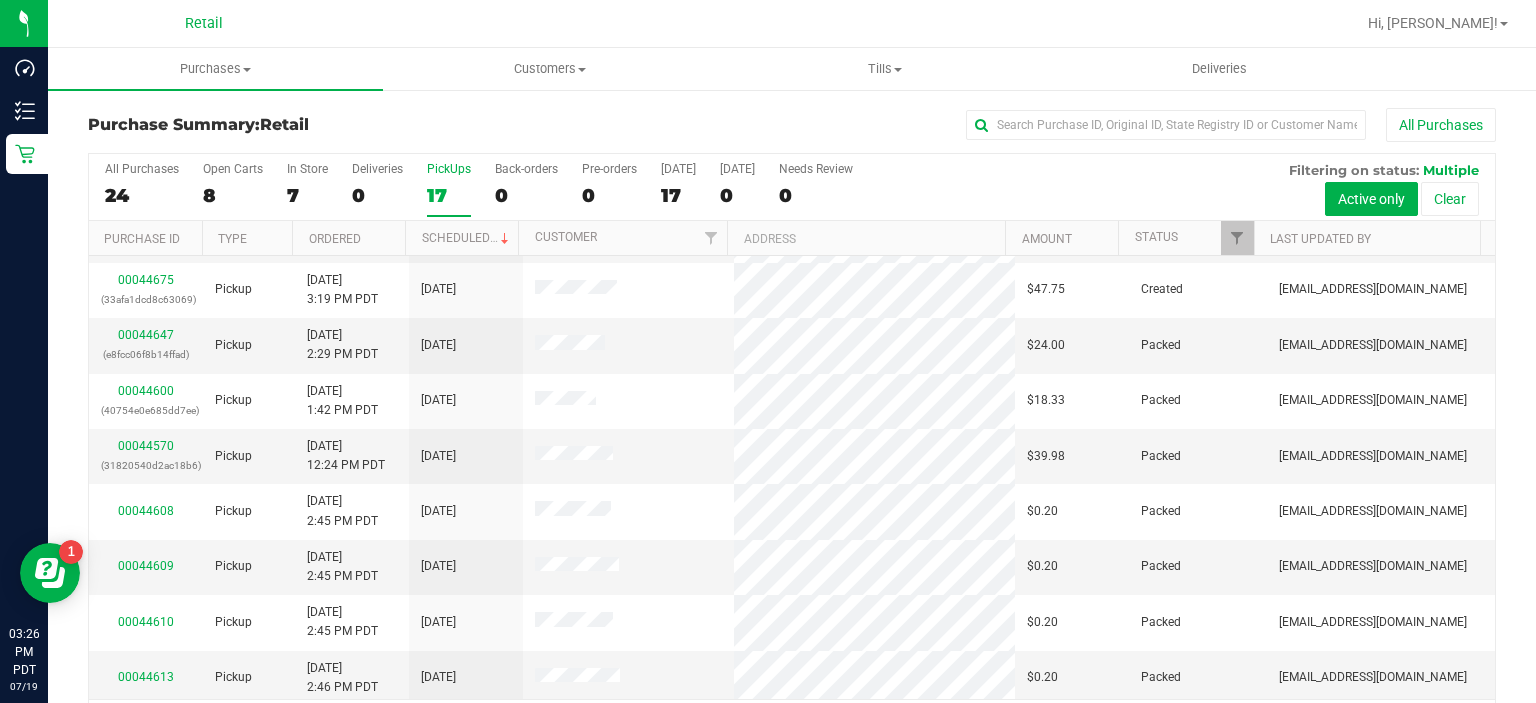 scroll, scrollTop: 0, scrollLeft: 0, axis: both 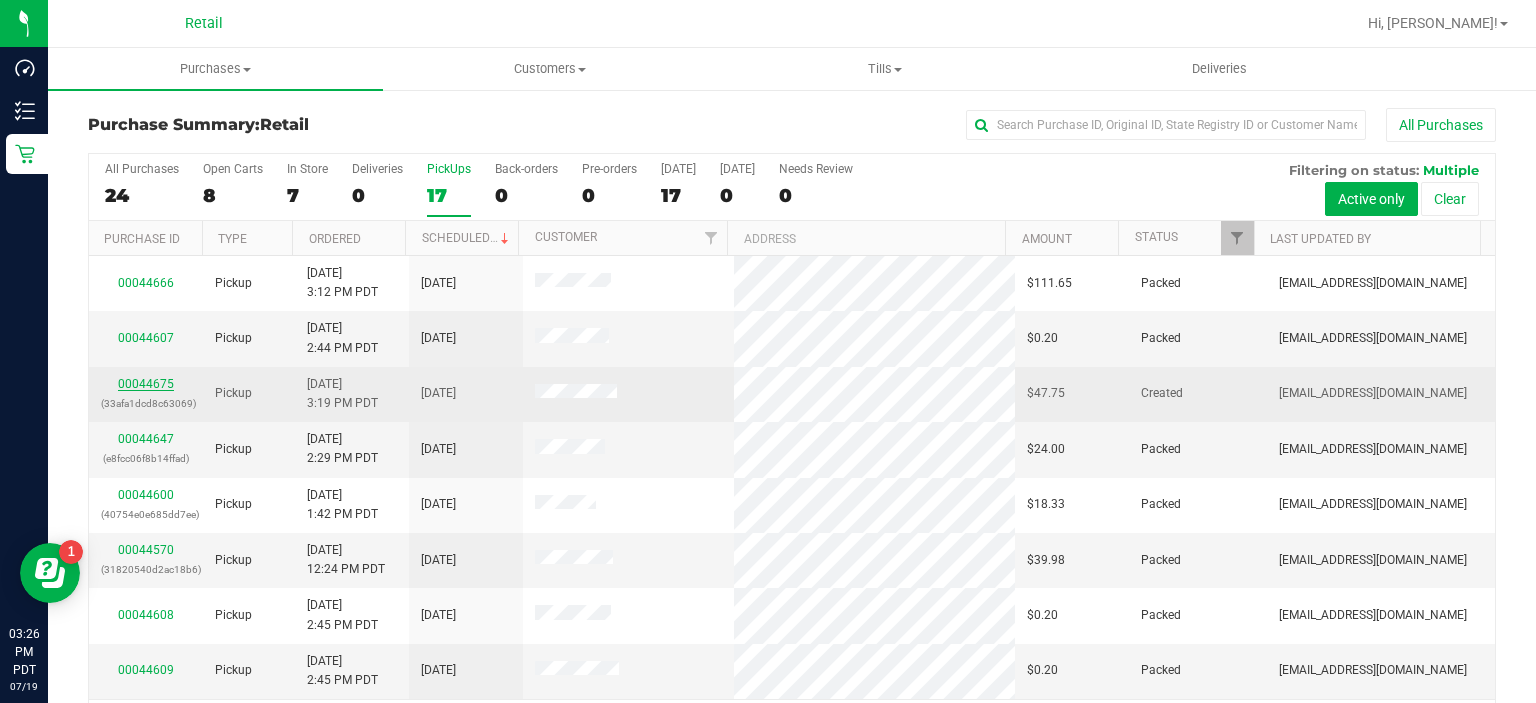 click on "00044675" at bounding box center [146, 384] 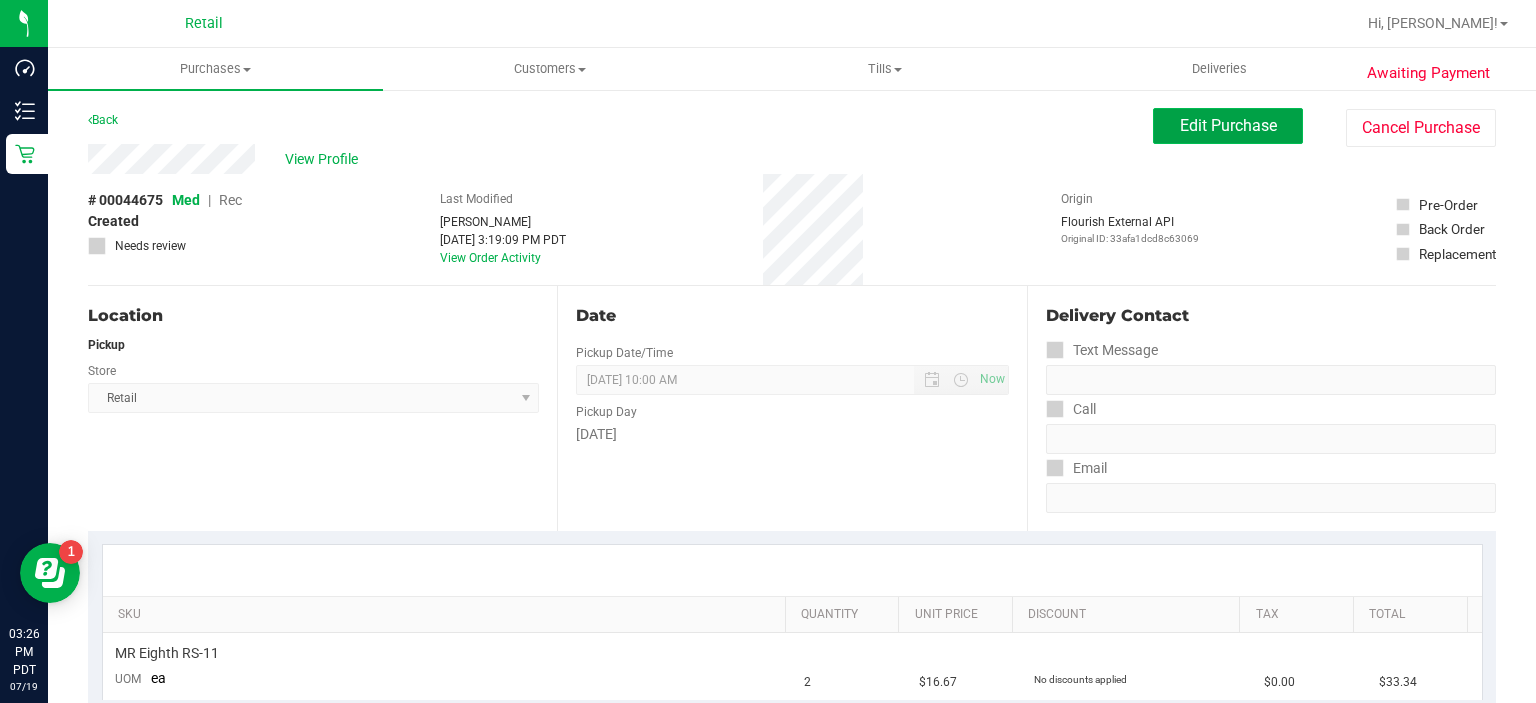 click on "Edit Purchase" at bounding box center (1228, 126) 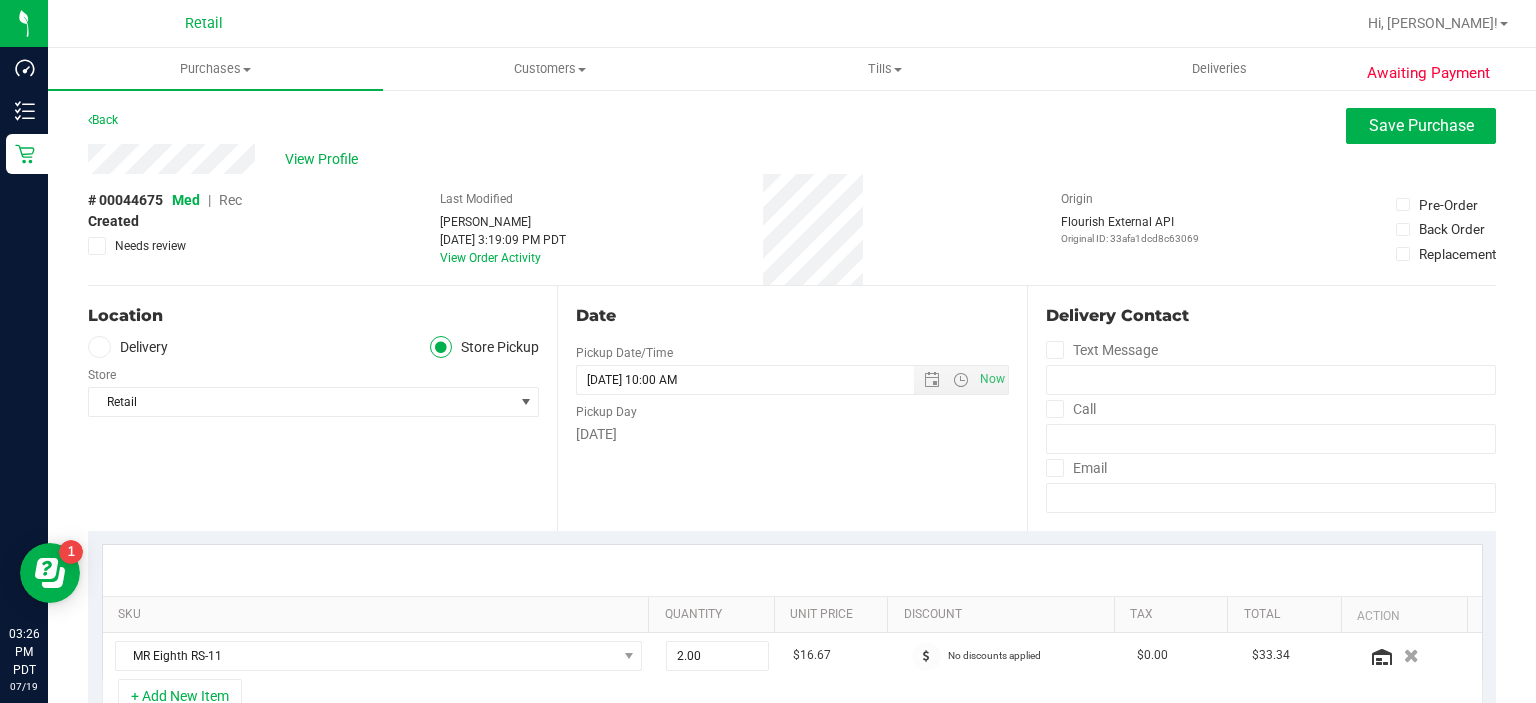 click on "Rec" at bounding box center [230, 200] 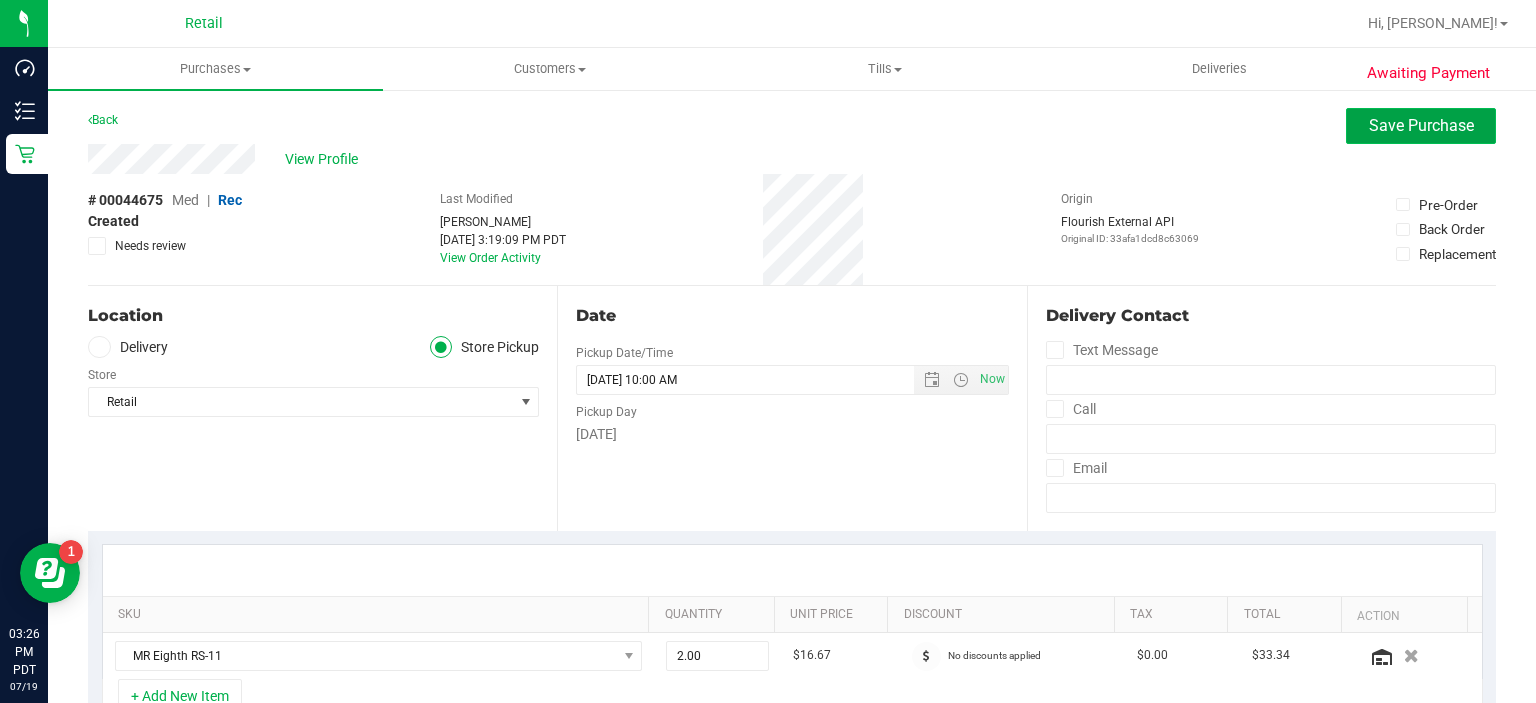 click on "Save Purchase" at bounding box center [1421, 125] 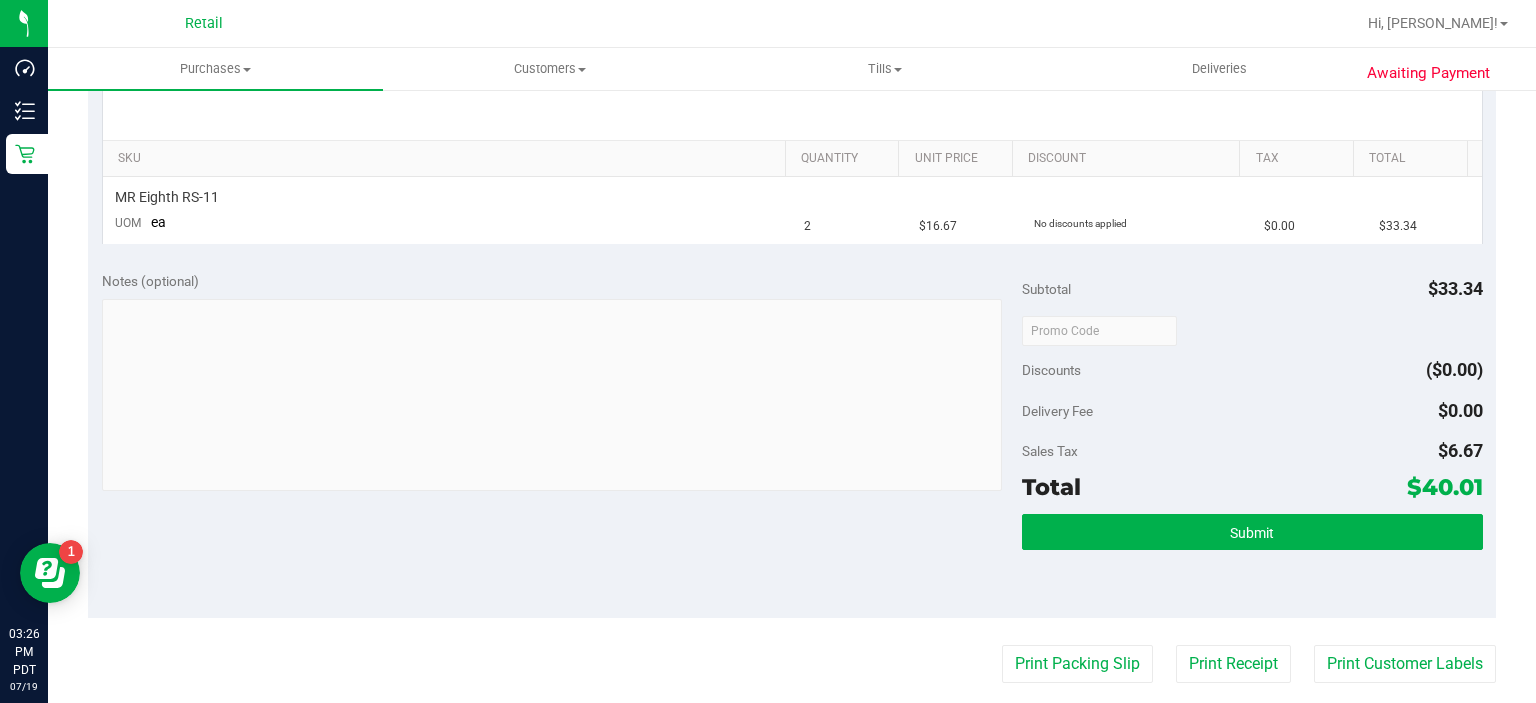 scroll, scrollTop: 553, scrollLeft: 0, axis: vertical 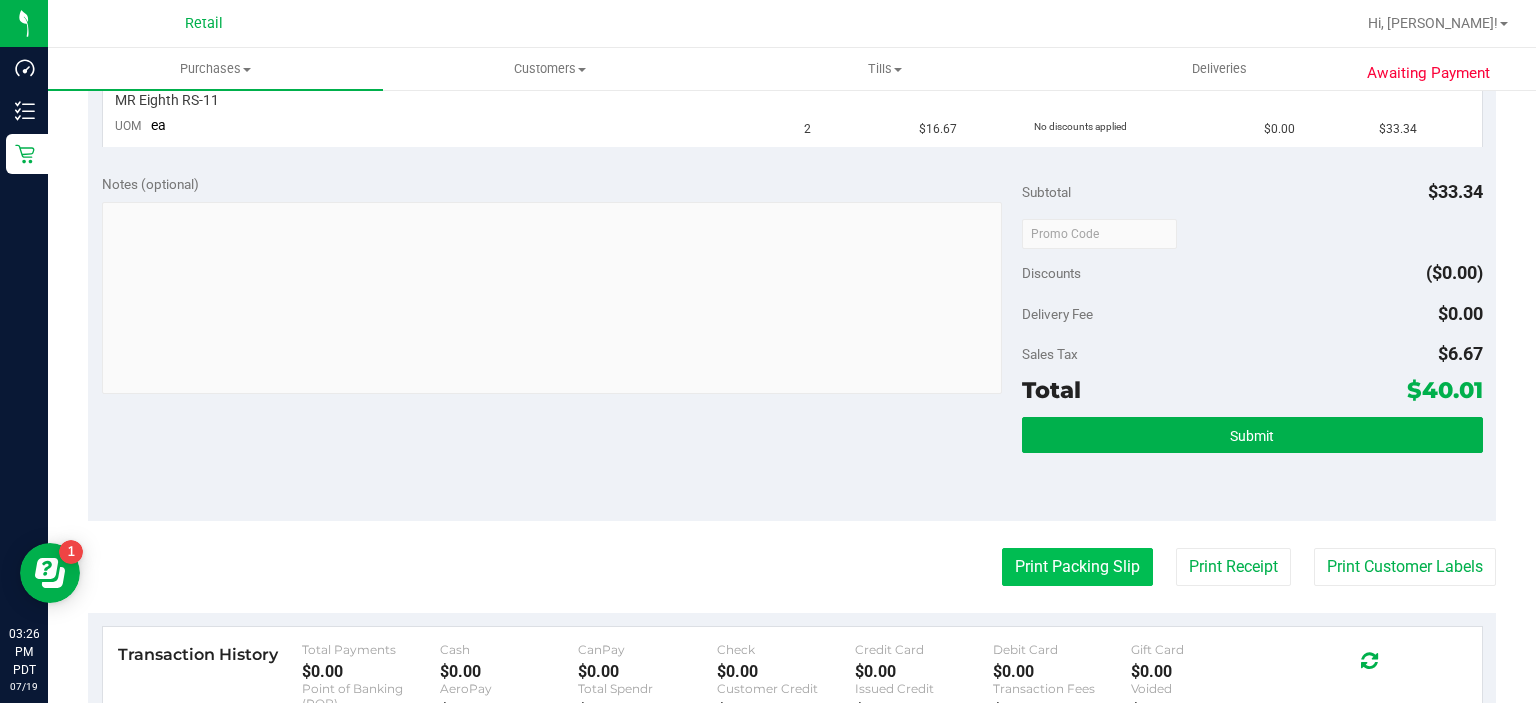 click on "Print Packing Slip" at bounding box center (1077, 567) 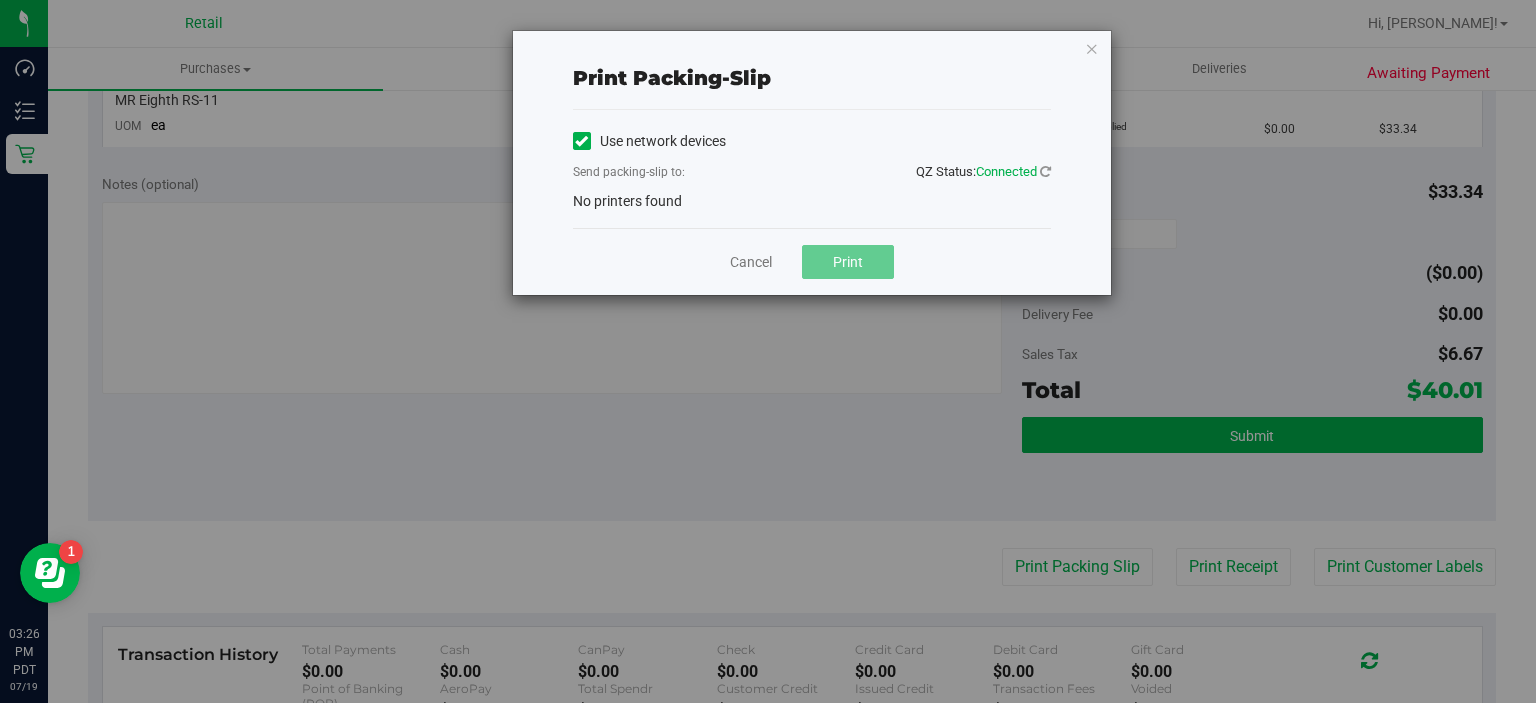 click at bounding box center (581, 141) 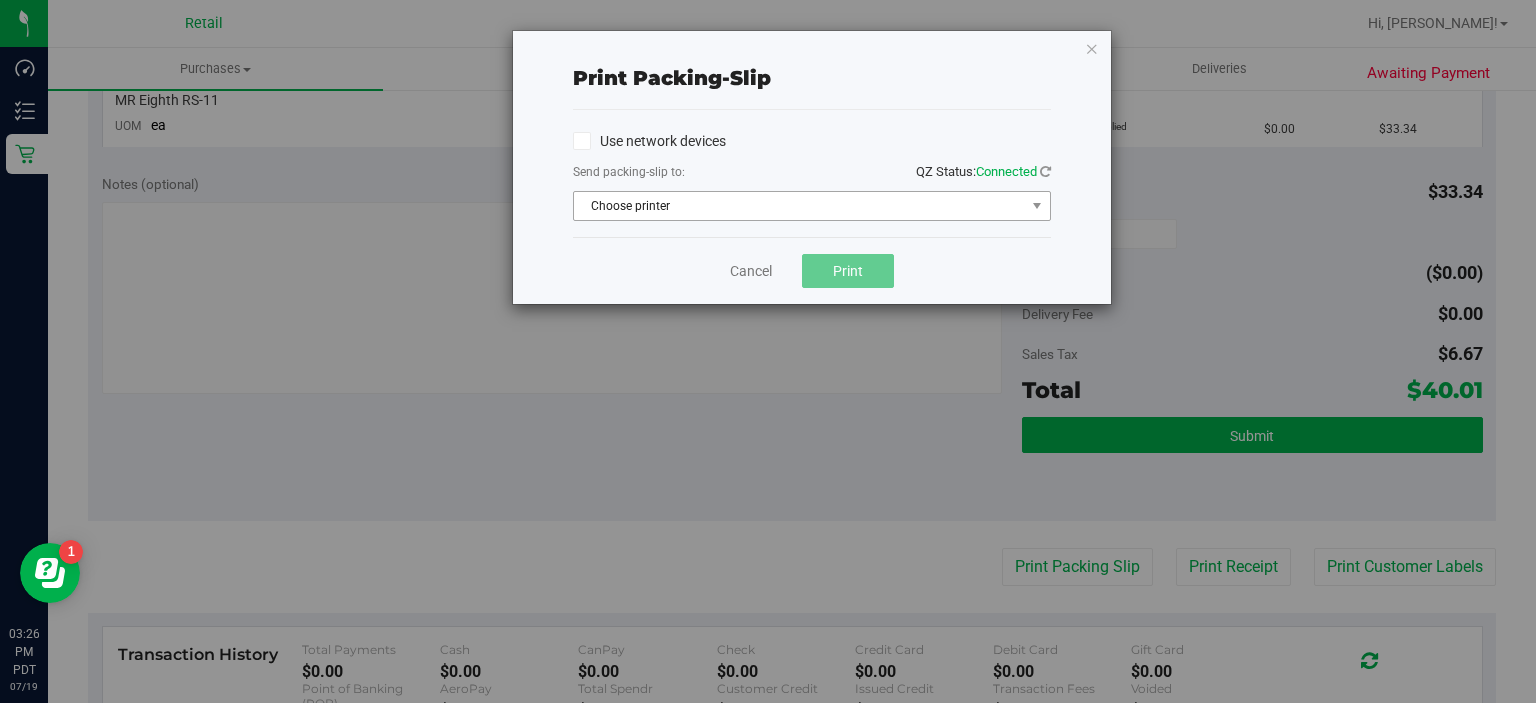 click on "Choose printer" at bounding box center [799, 206] 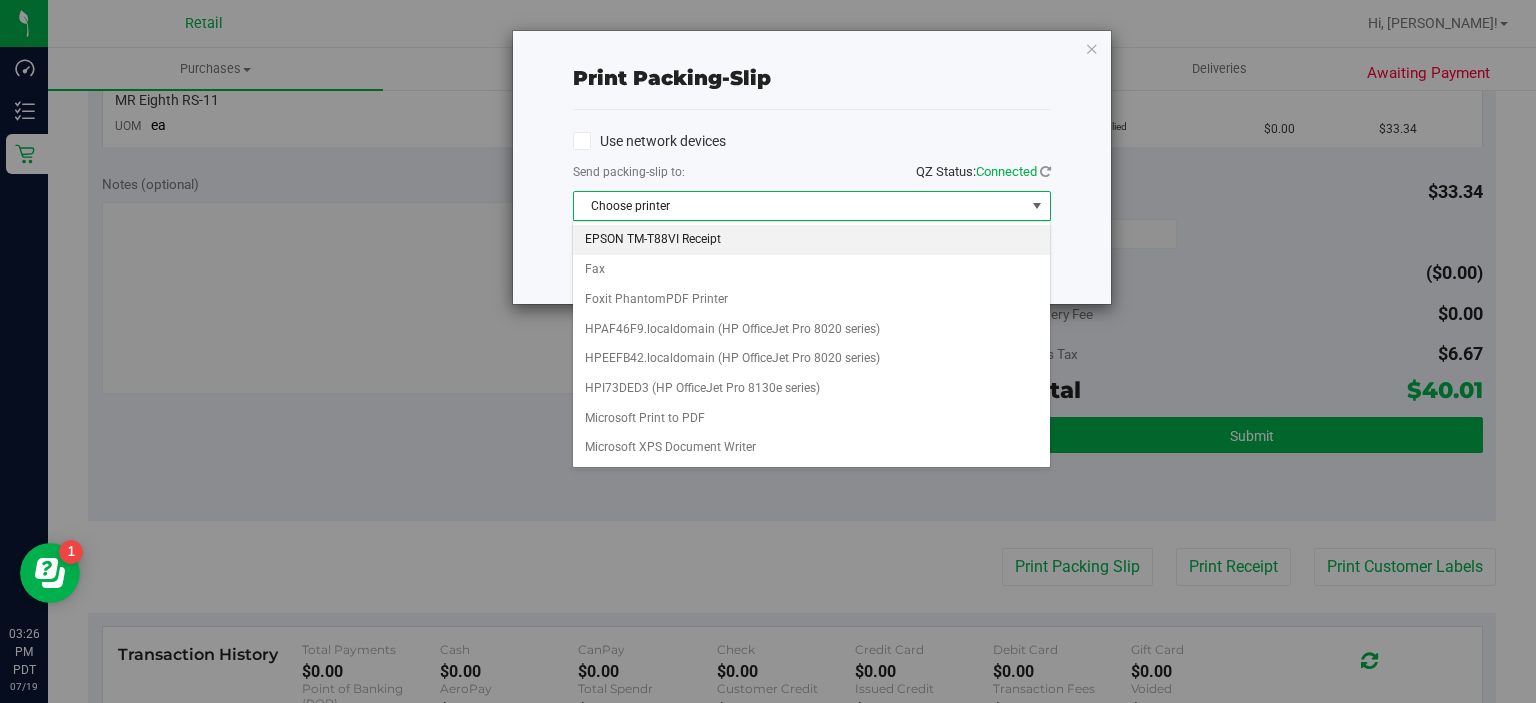 click on "EPSON TM-T88VI Receipt" at bounding box center [811, 240] 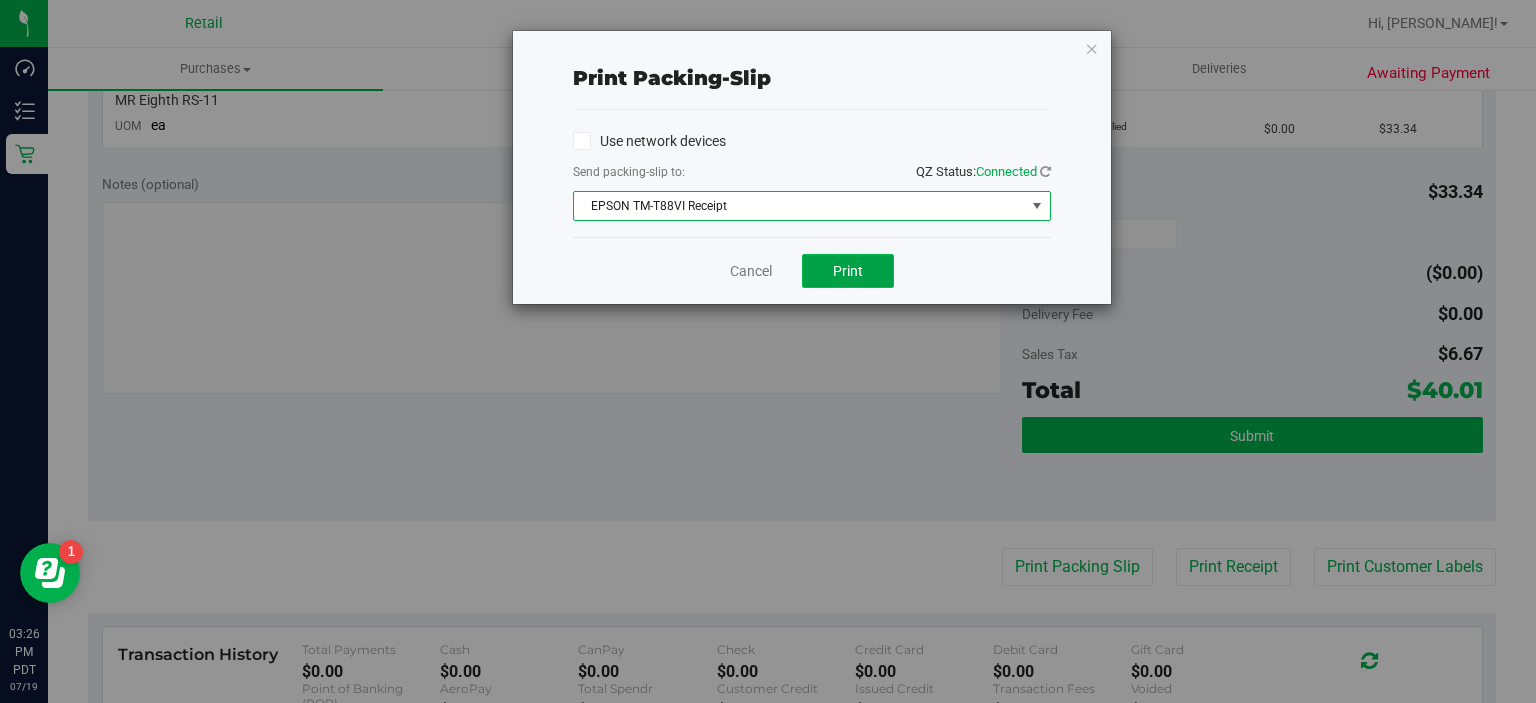 click on "Print" at bounding box center [848, 271] 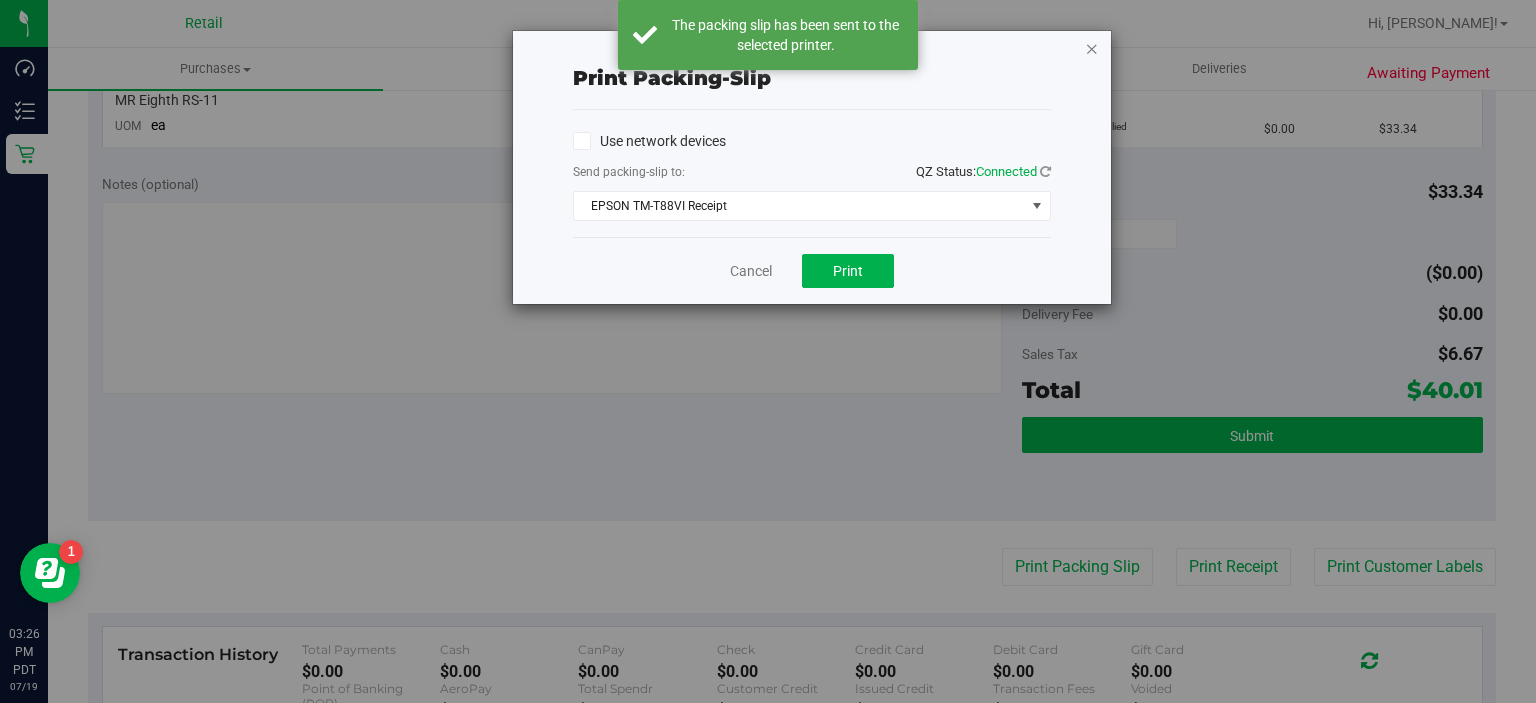 click at bounding box center (1092, 48) 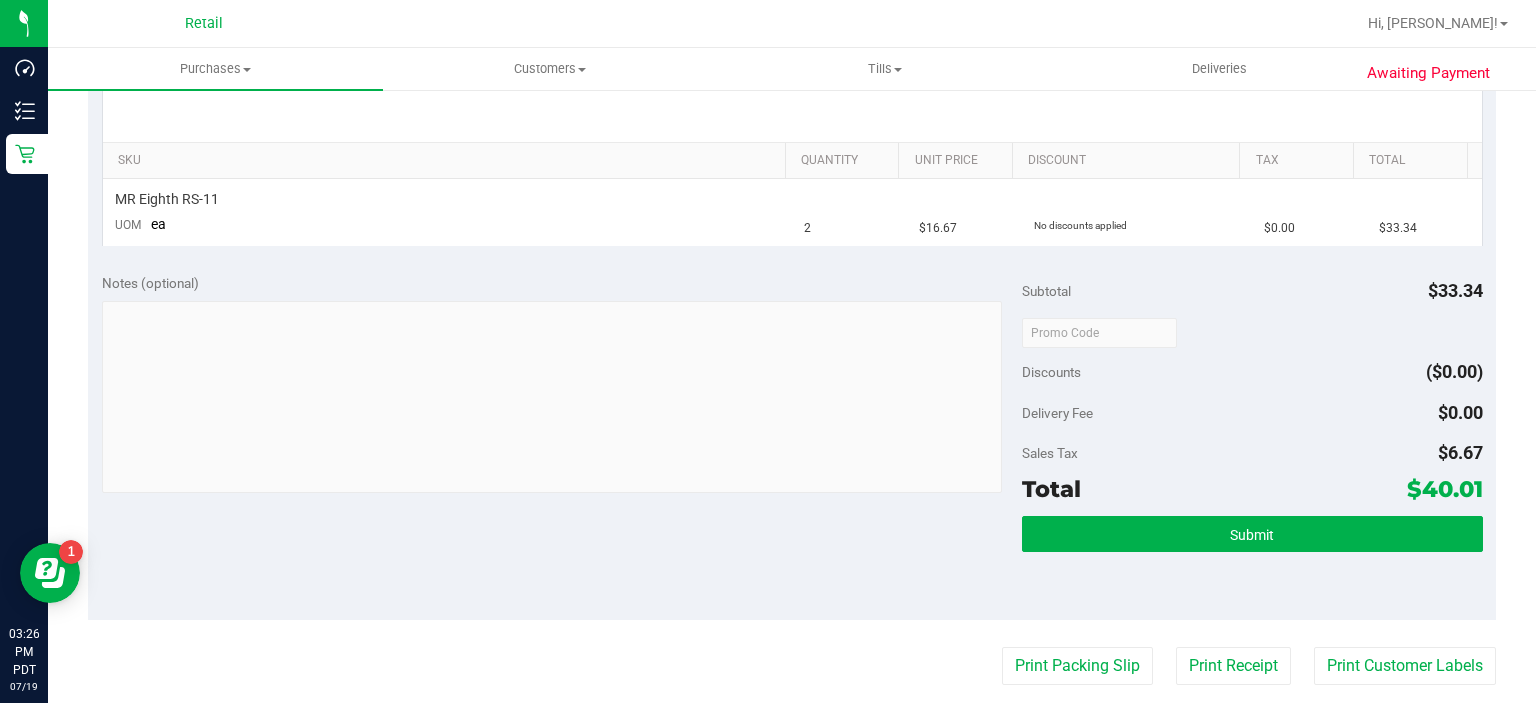scroll, scrollTop: 413, scrollLeft: 0, axis: vertical 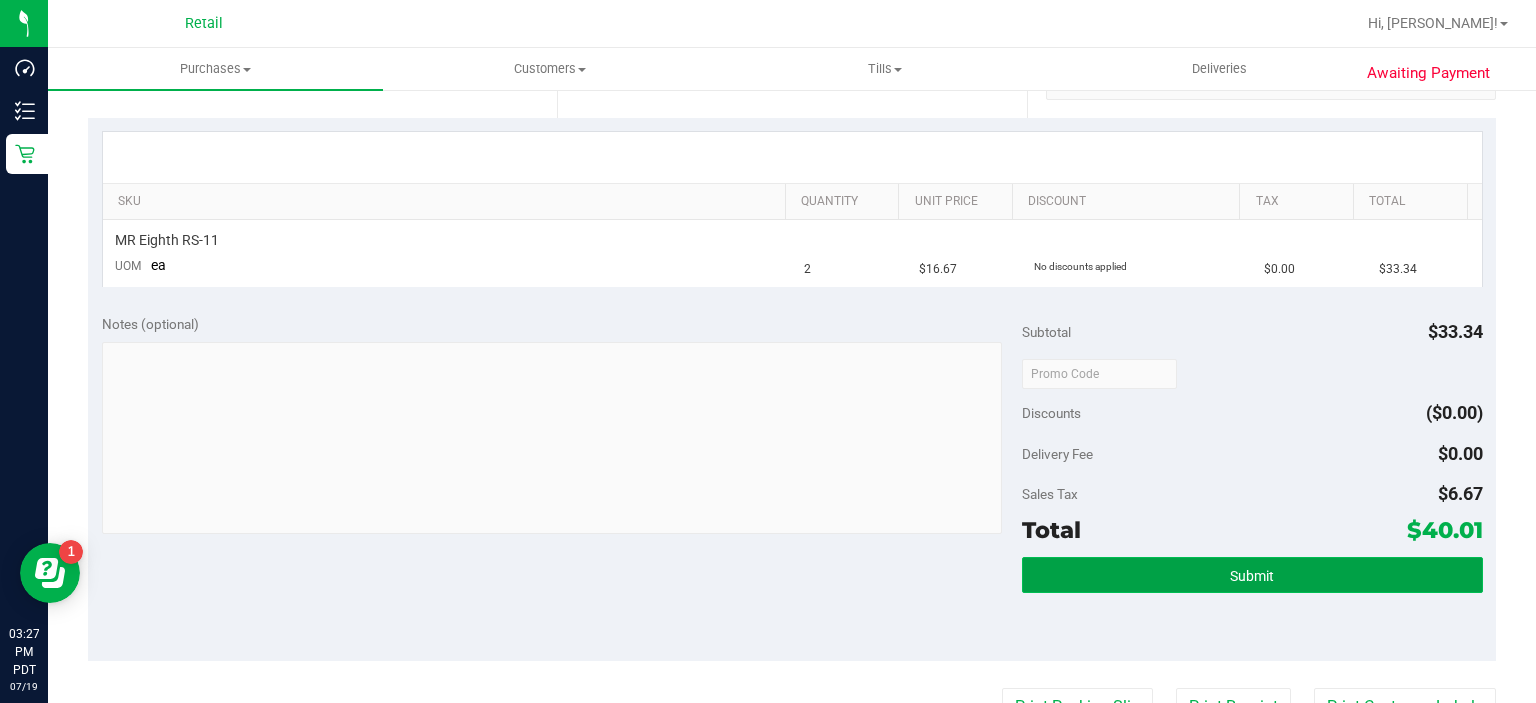 click on "Submit" at bounding box center [1252, 575] 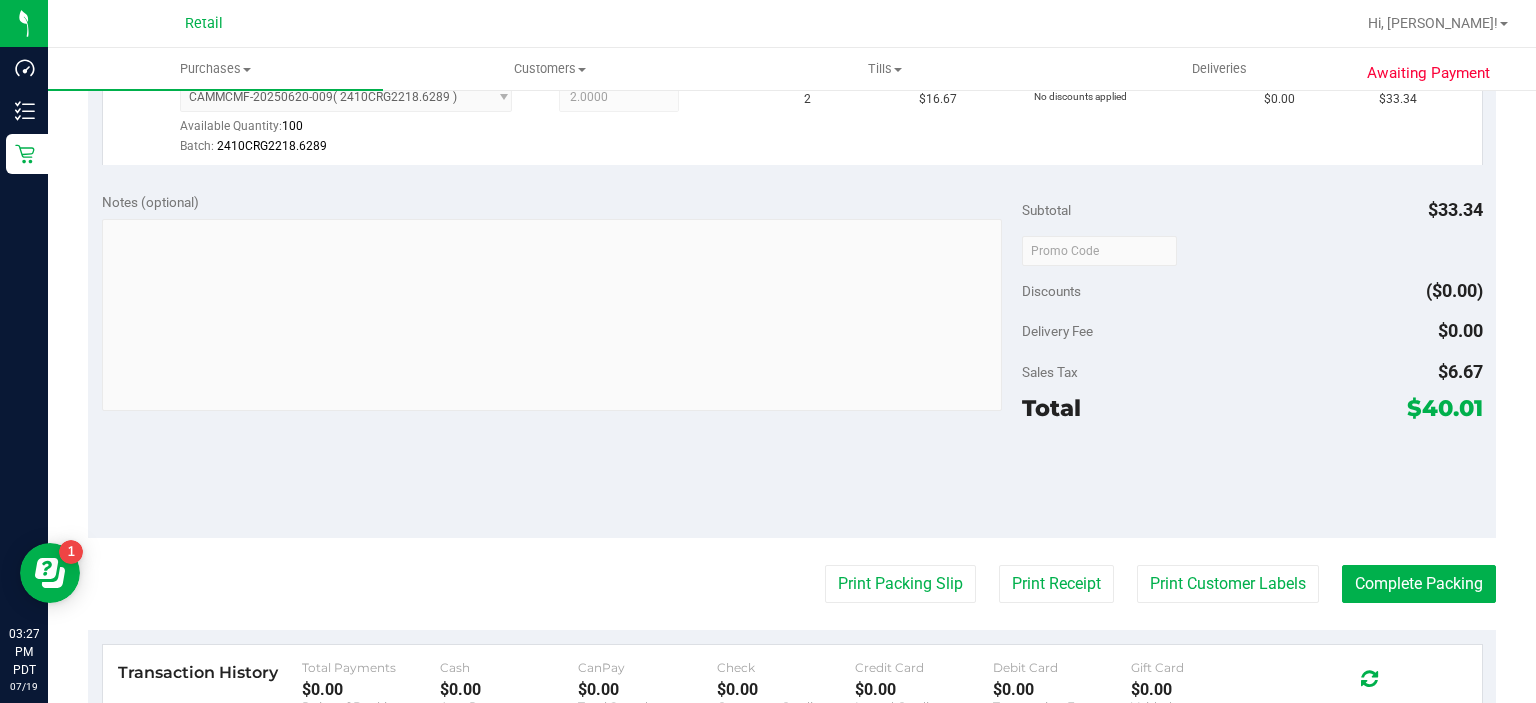 scroll, scrollTop: 649, scrollLeft: 0, axis: vertical 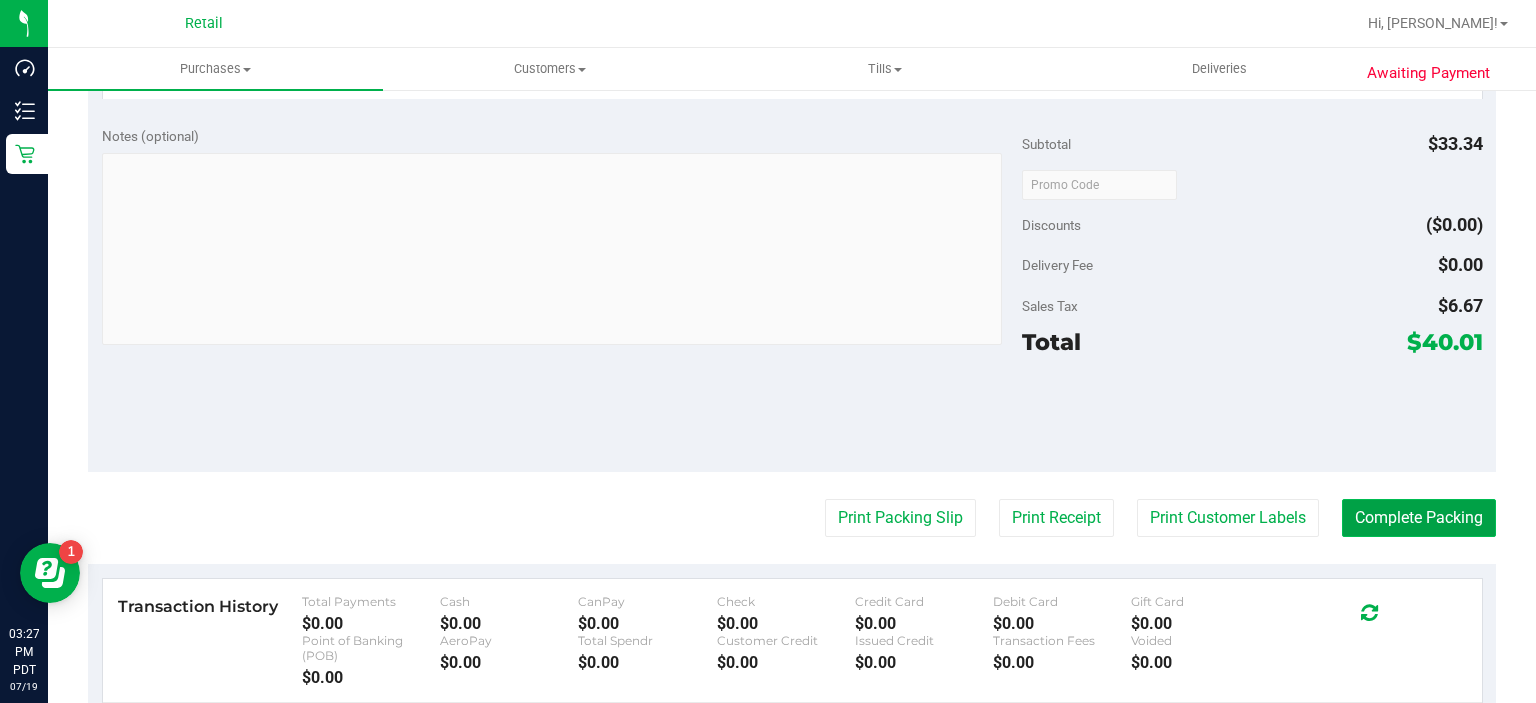 click on "Complete Packing" at bounding box center [1419, 518] 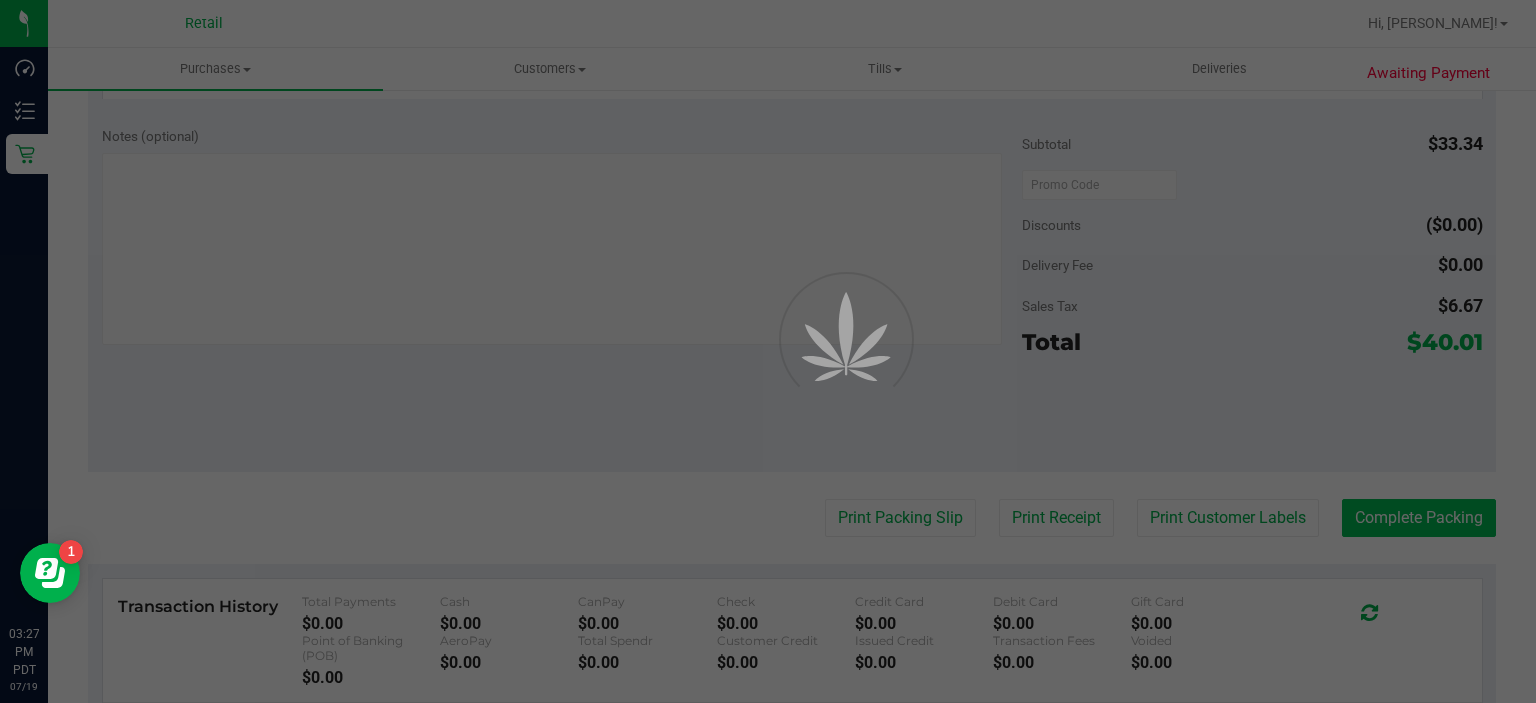 scroll, scrollTop: 0, scrollLeft: 0, axis: both 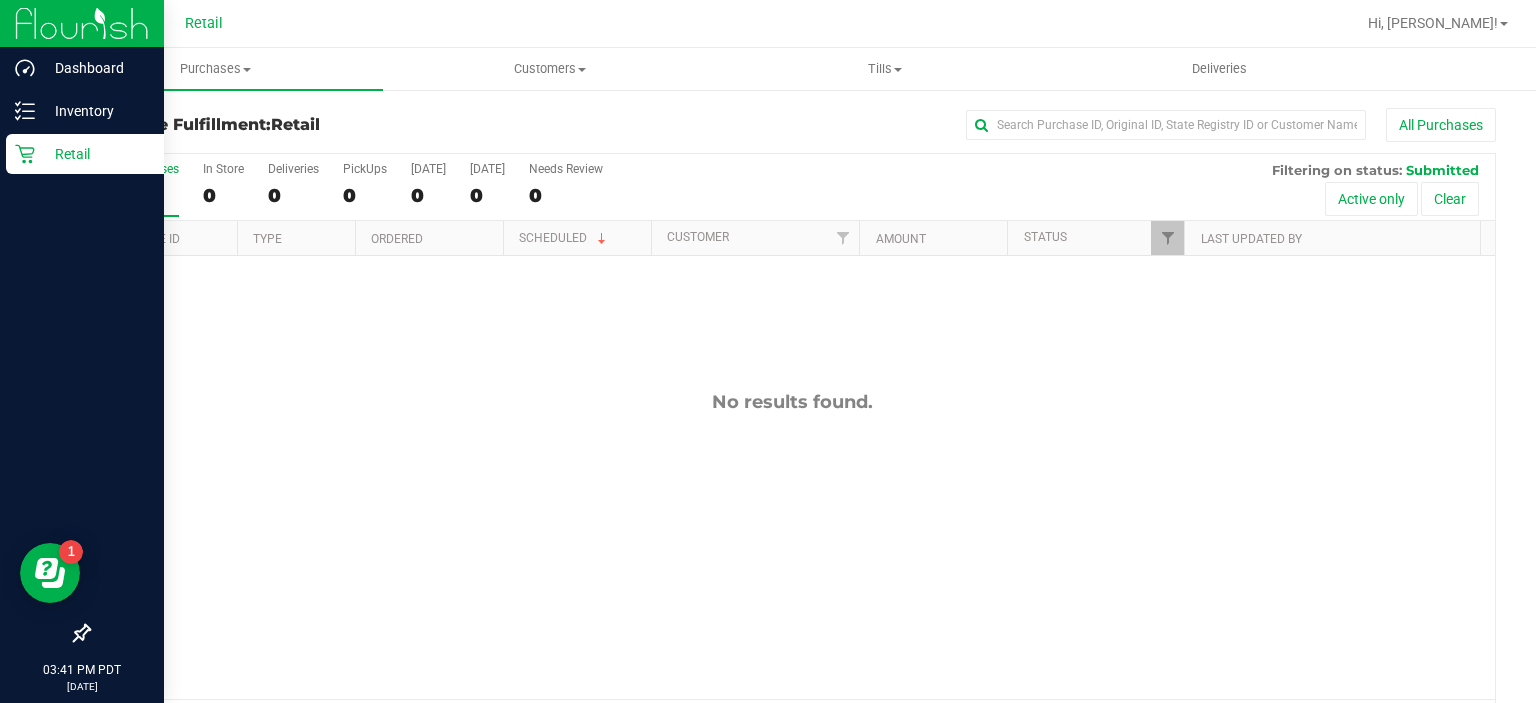 click on "Retail" at bounding box center (82, 155) 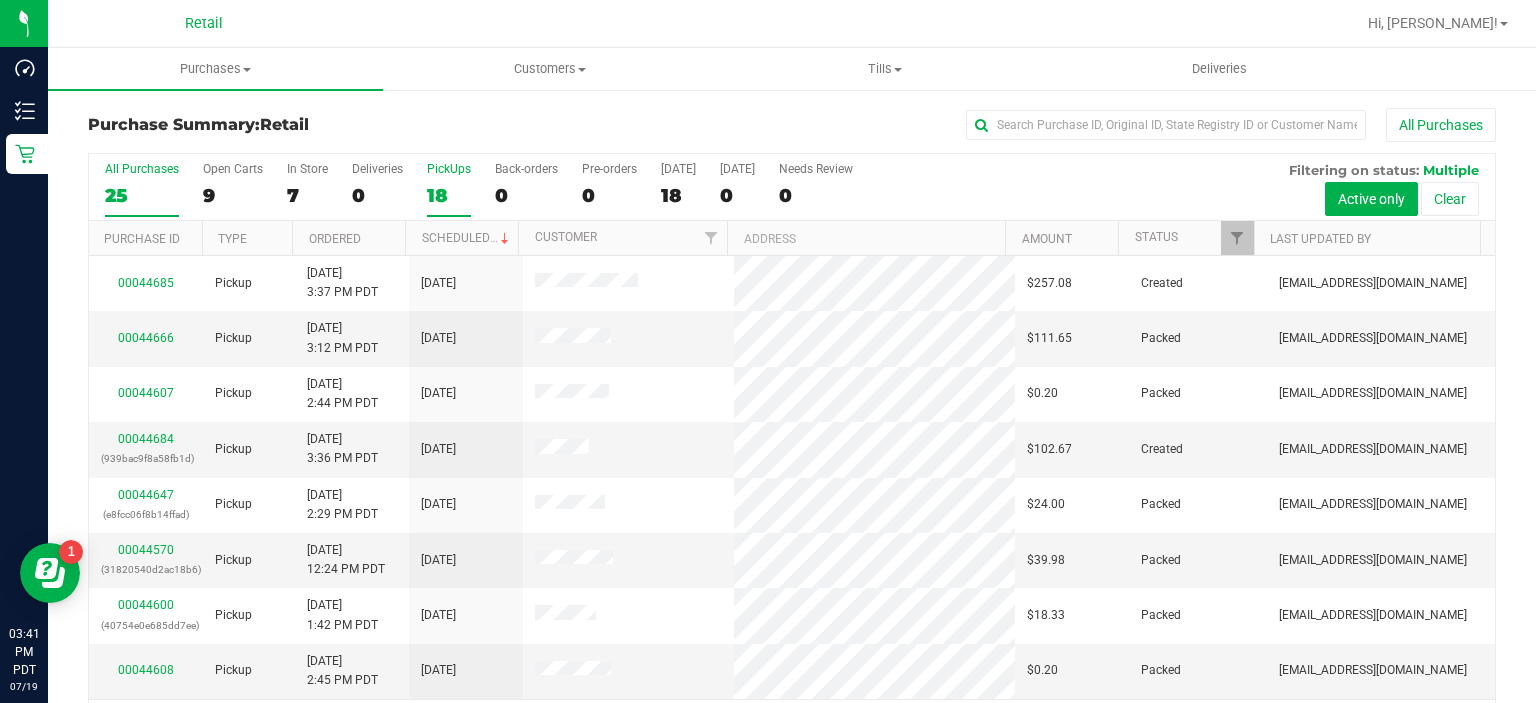 click on "PickUps
18" at bounding box center [449, 189] 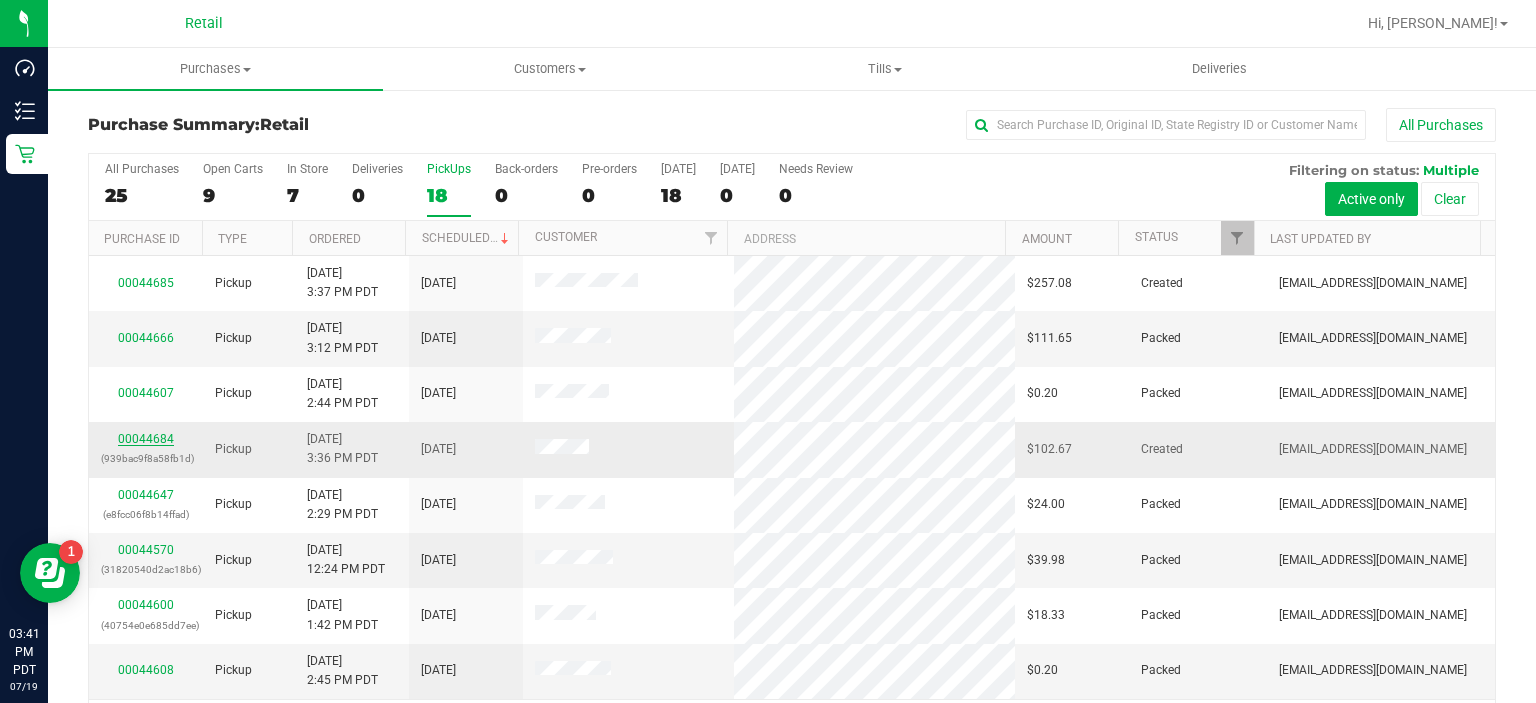click on "00044684" at bounding box center (146, 439) 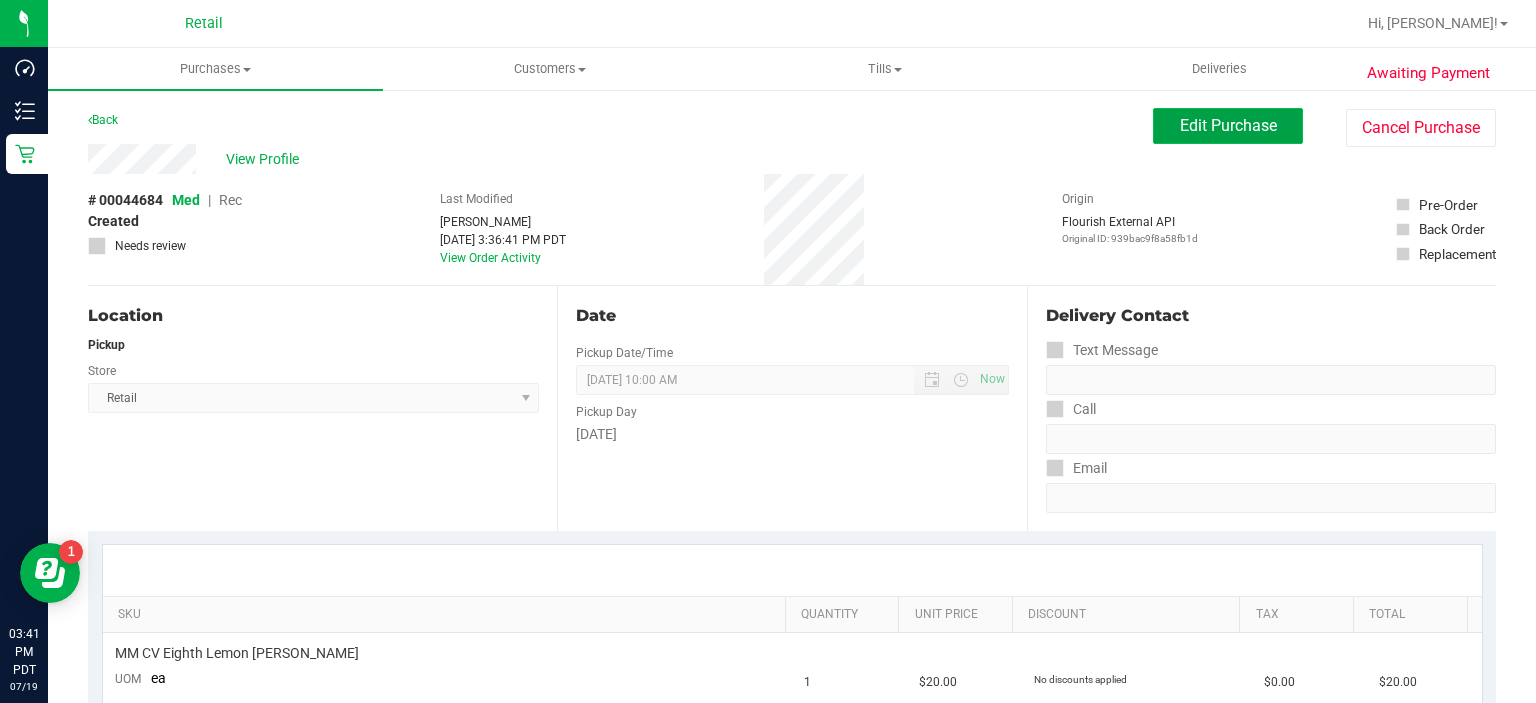 click on "Edit Purchase" at bounding box center (1228, 126) 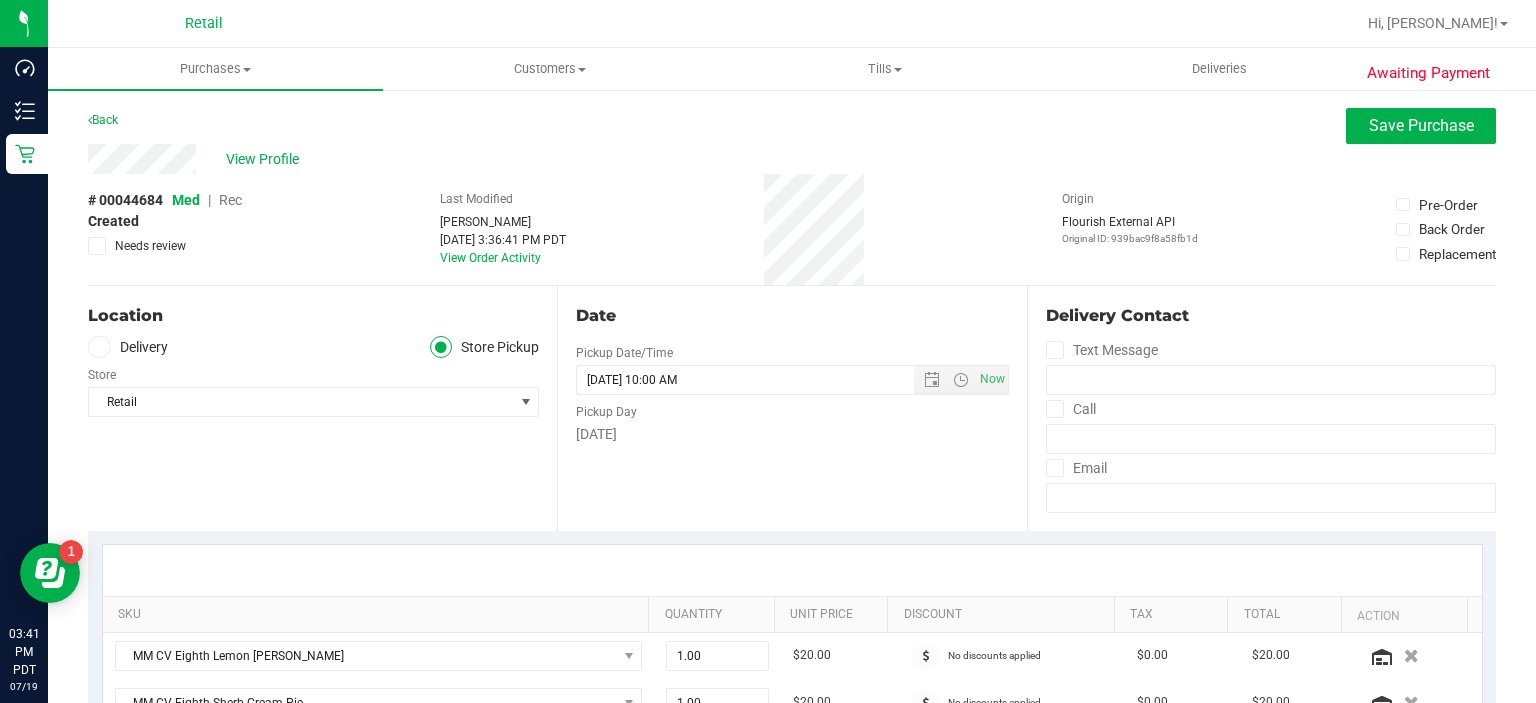click on "Rec" at bounding box center [230, 200] 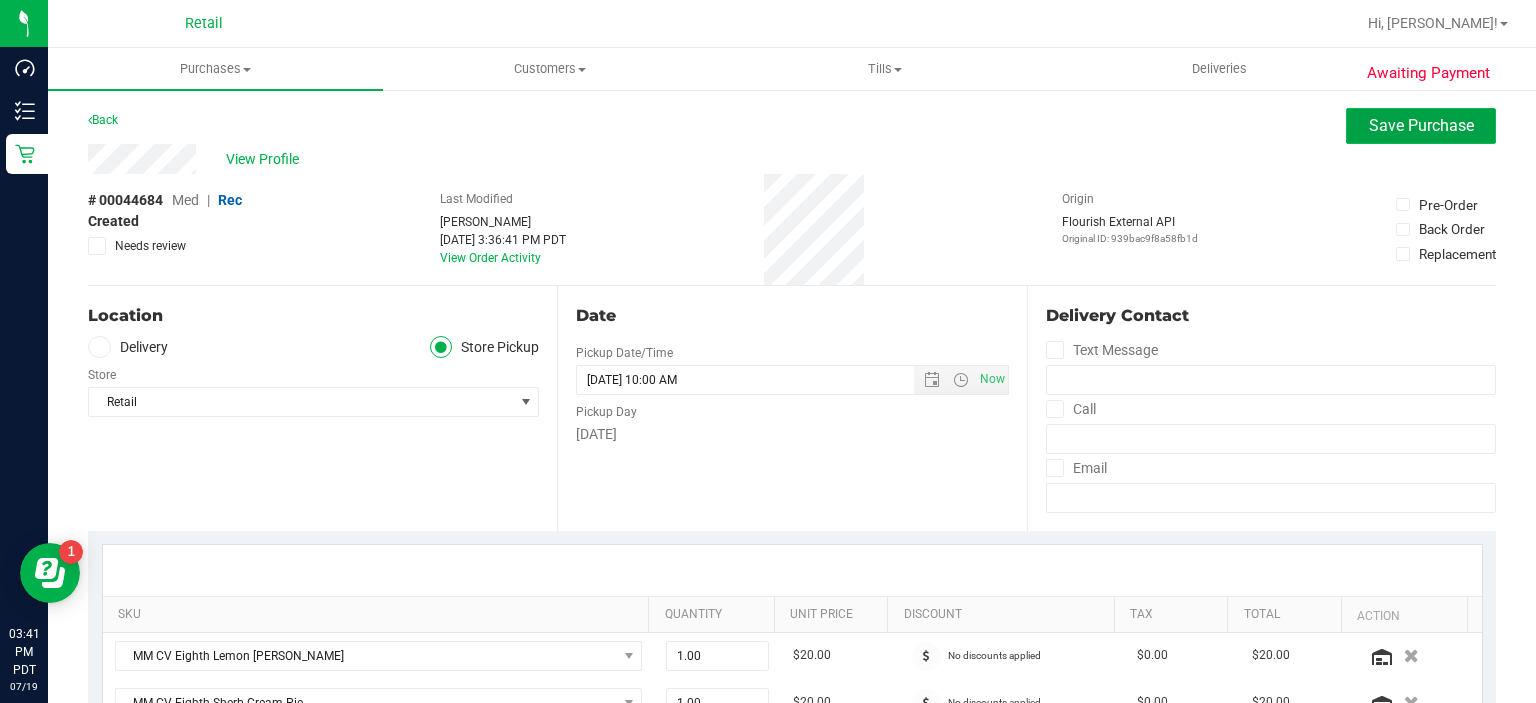 click on "Save Purchase" at bounding box center (1421, 125) 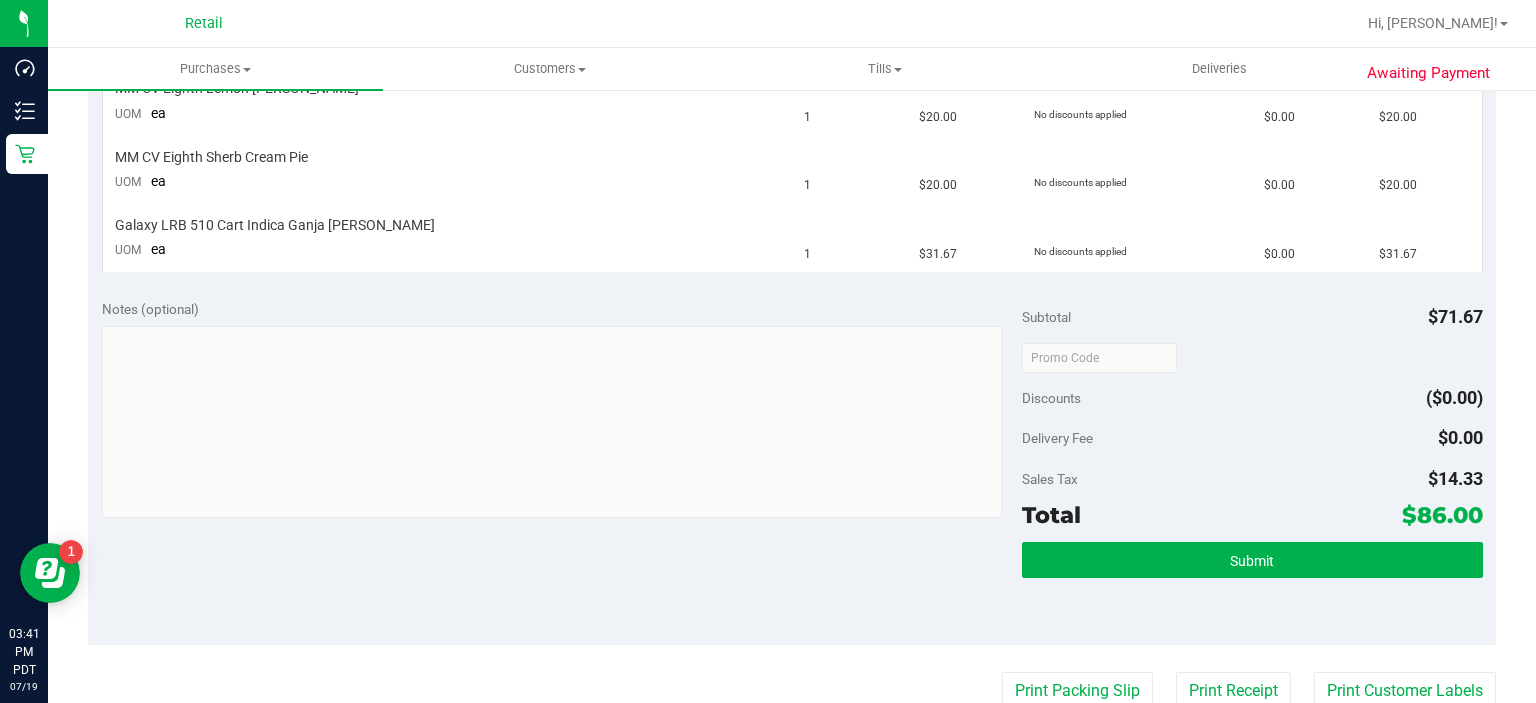 scroll, scrollTop: 568, scrollLeft: 0, axis: vertical 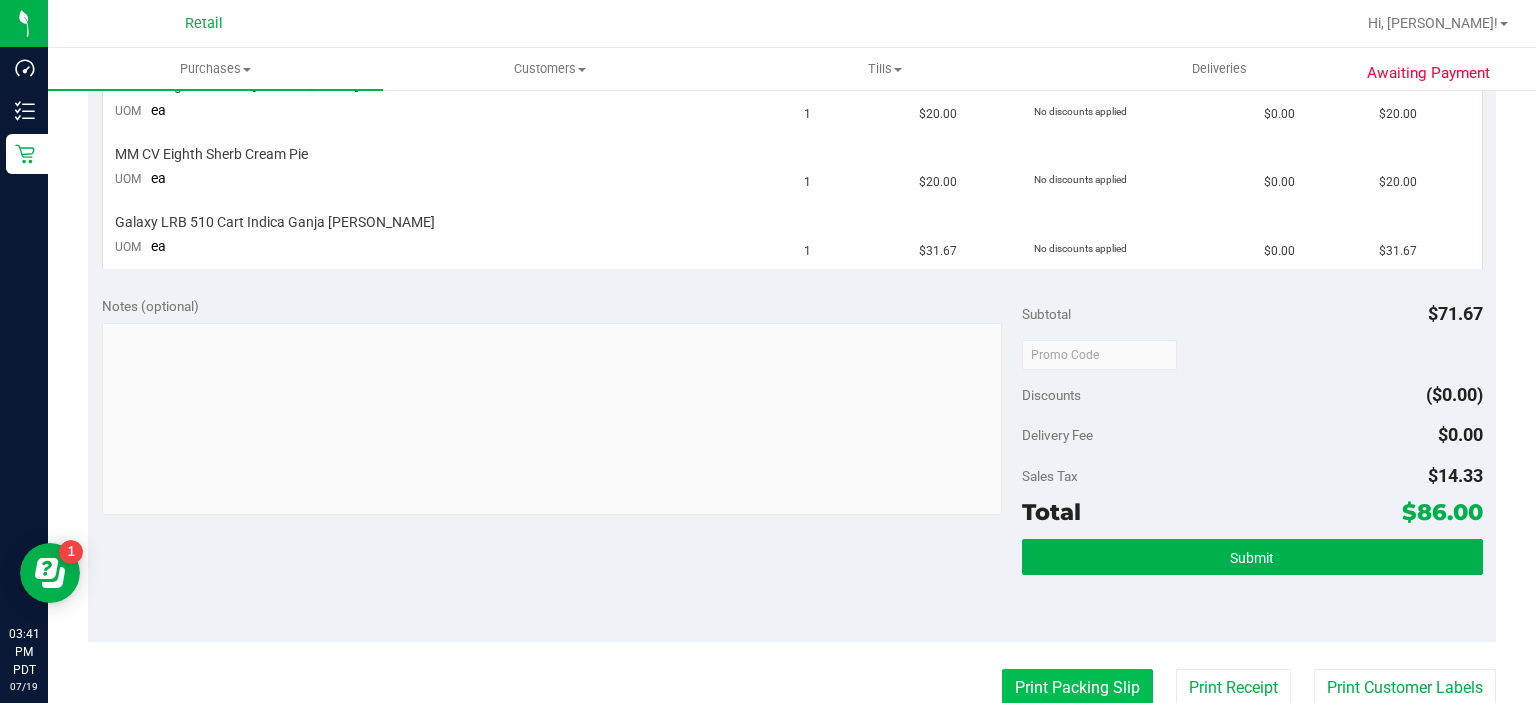 click on "Print Packing Slip" at bounding box center (1077, 688) 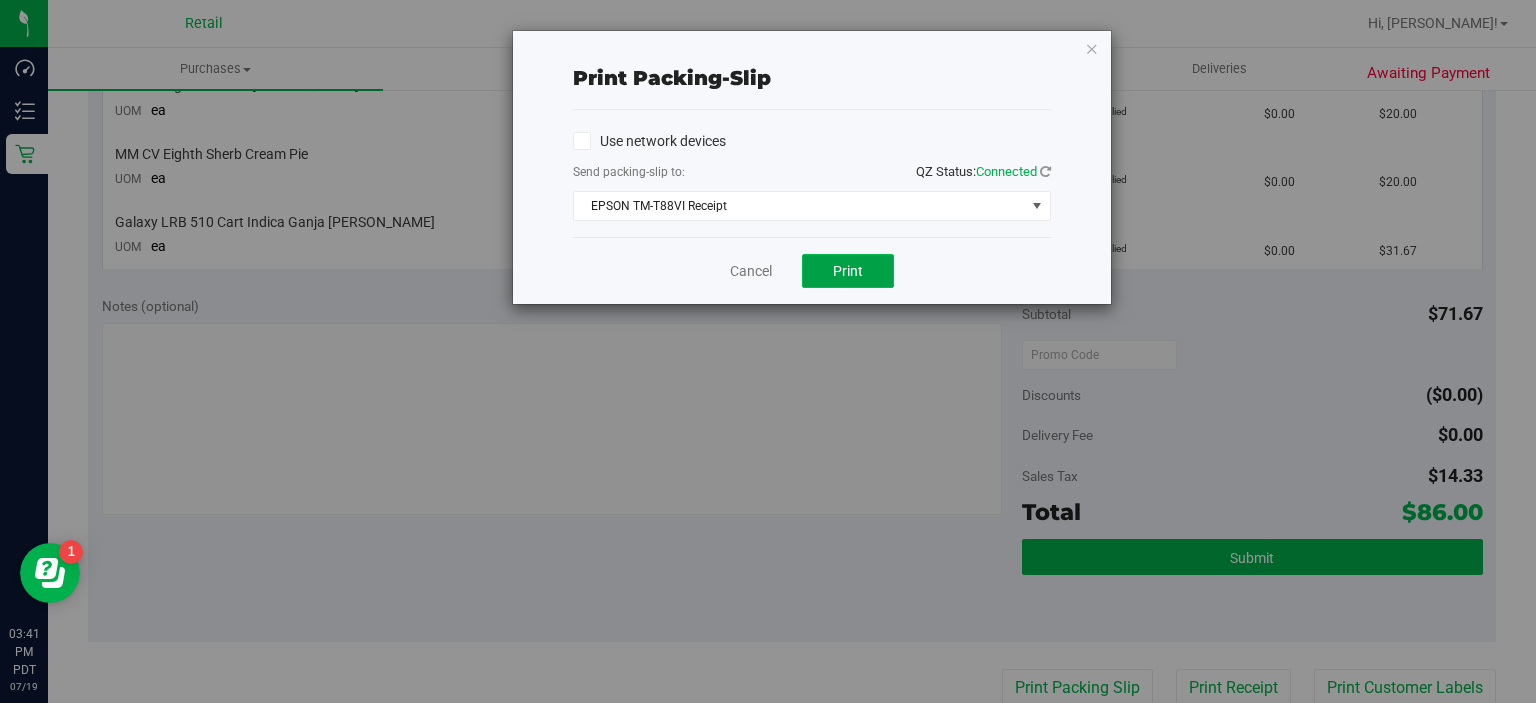 click on "Print" at bounding box center (848, 271) 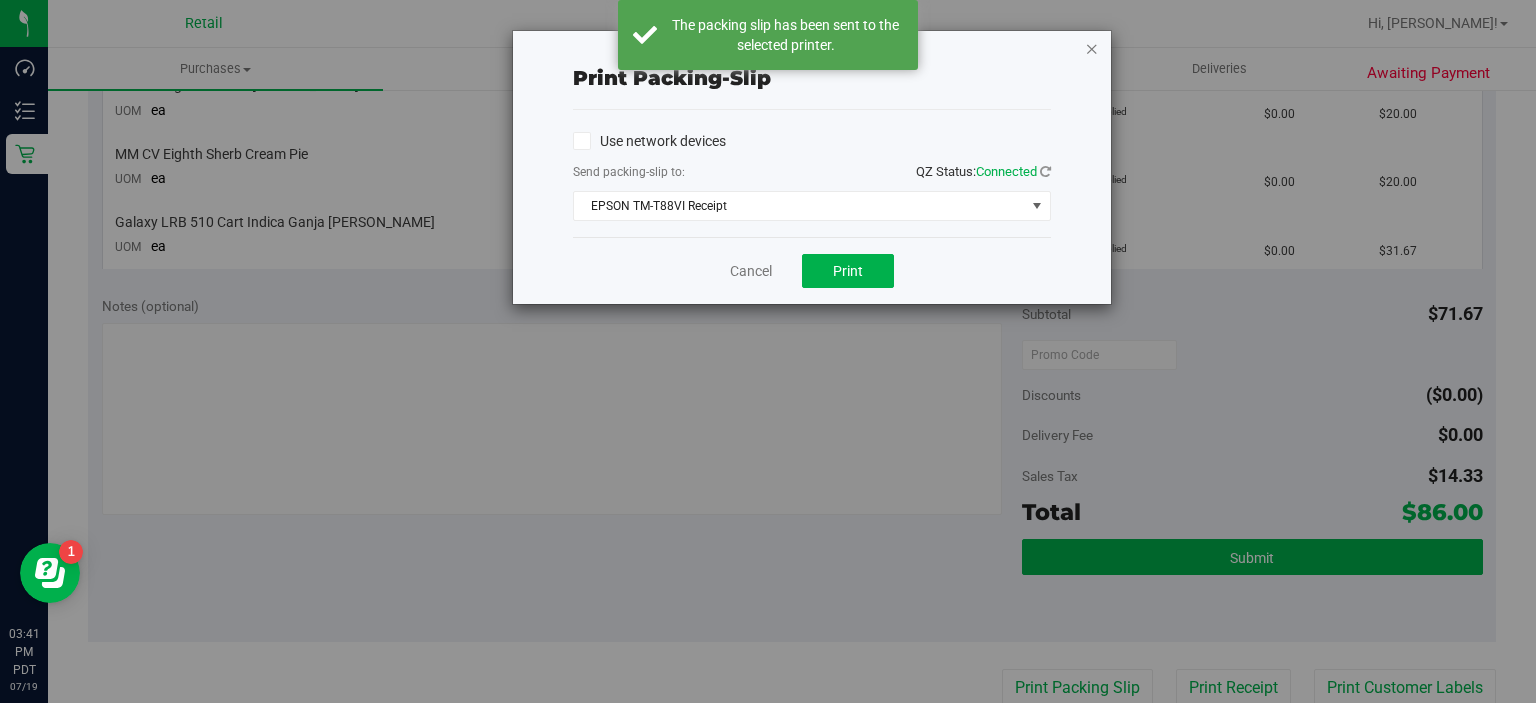 click at bounding box center [1092, 48] 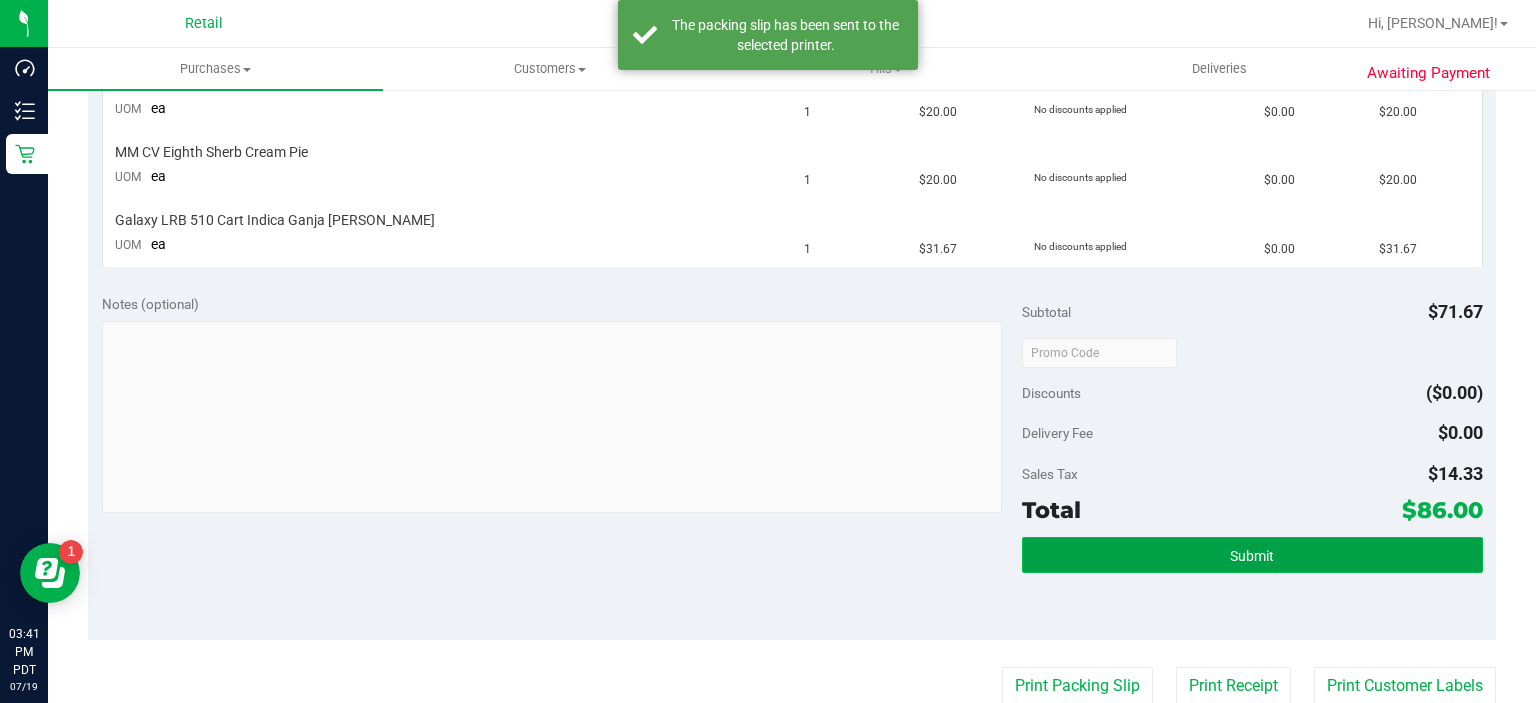 click on "Submit" at bounding box center [1252, 555] 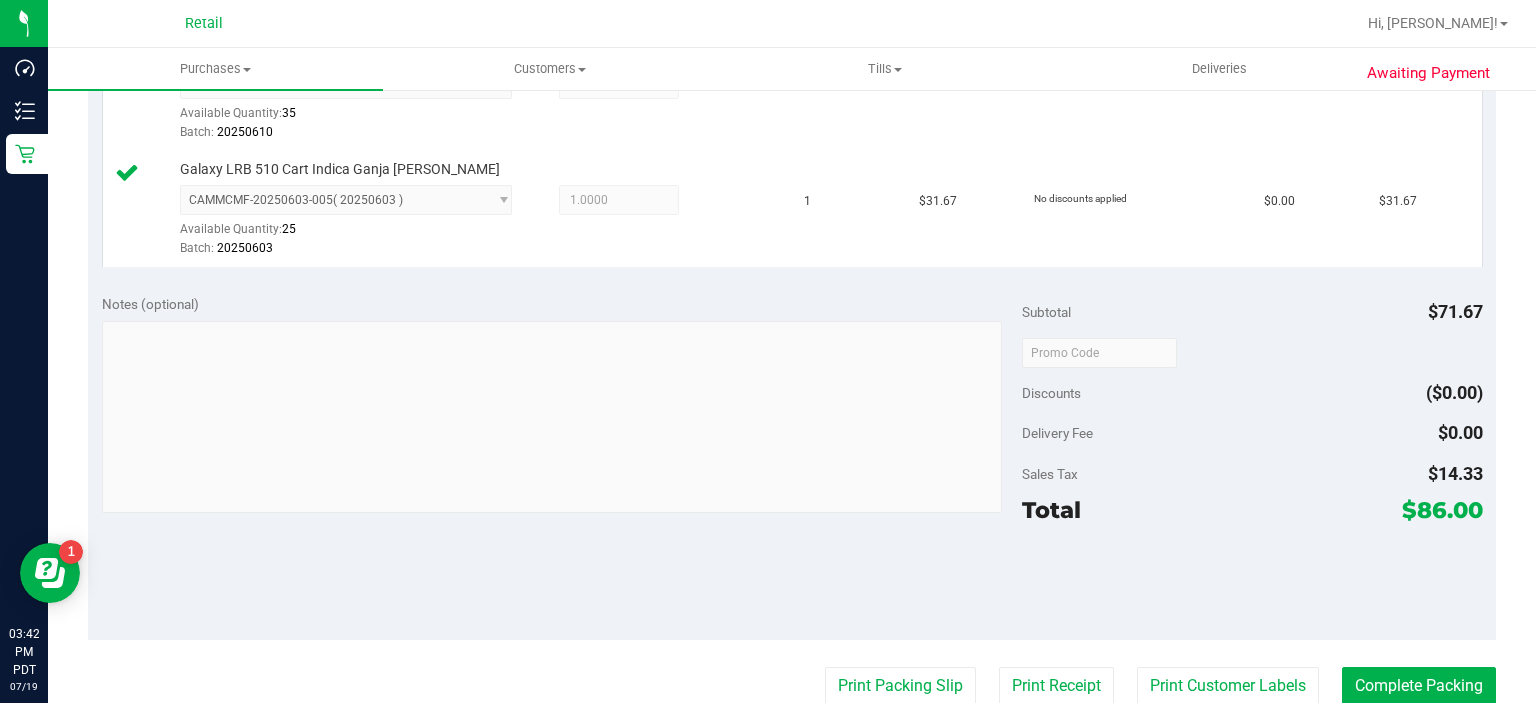 scroll, scrollTop: 756, scrollLeft: 0, axis: vertical 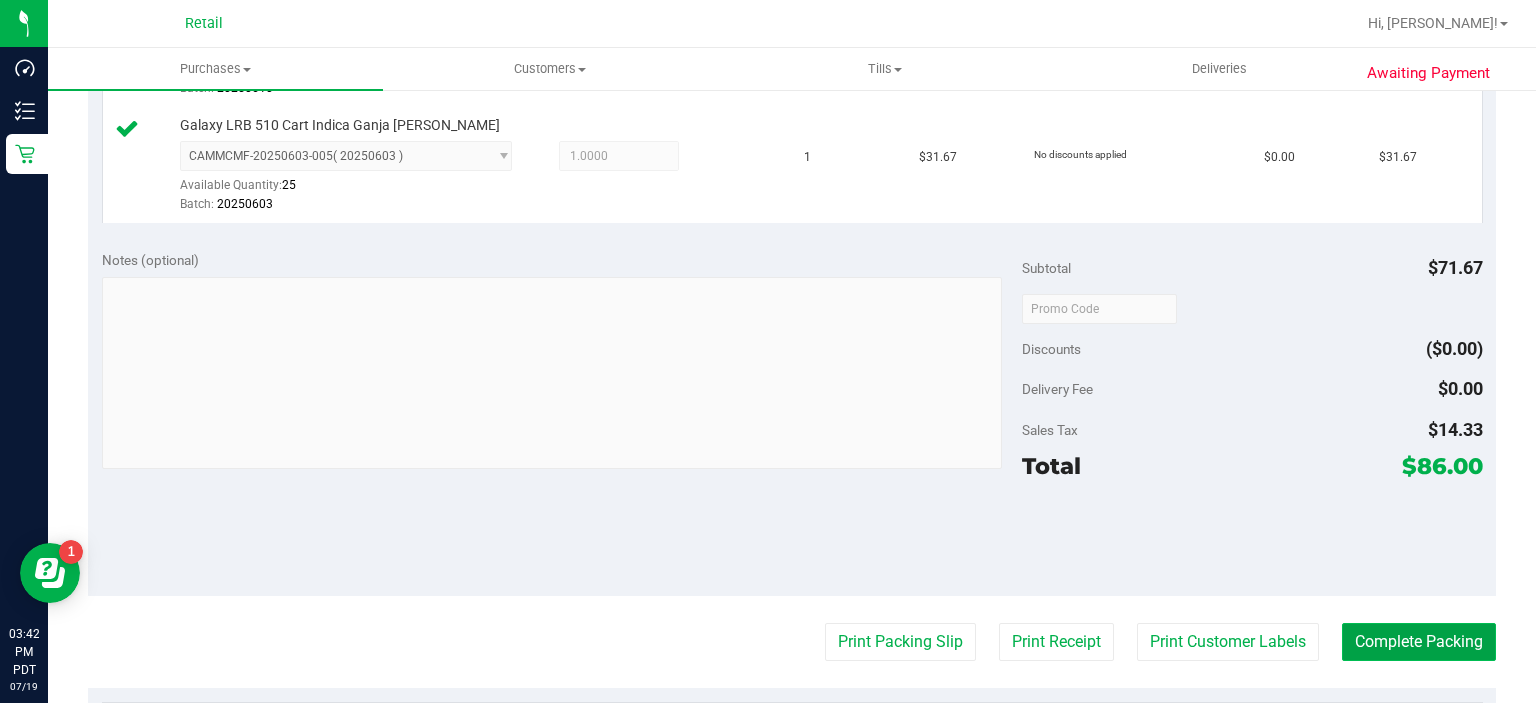 click on "Complete Packing" at bounding box center (1419, 642) 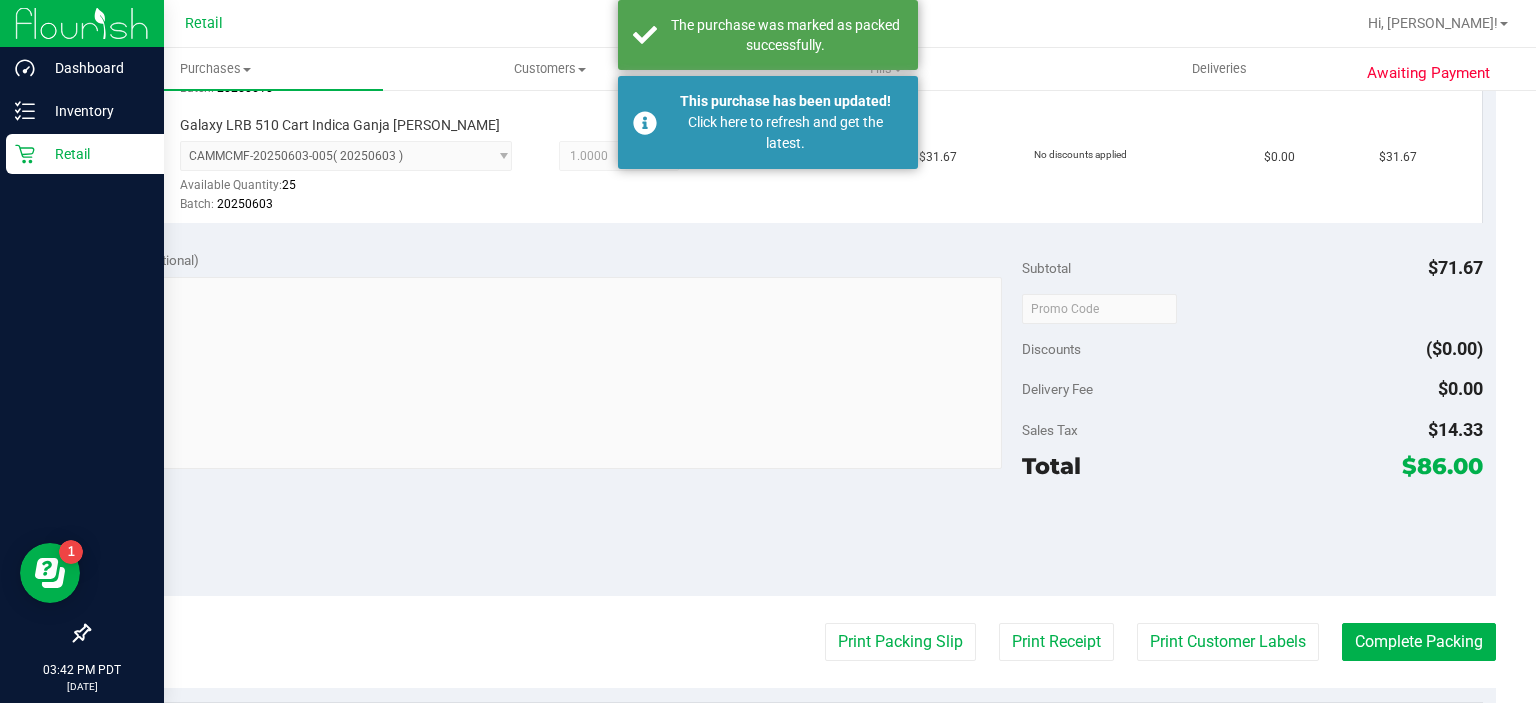 click 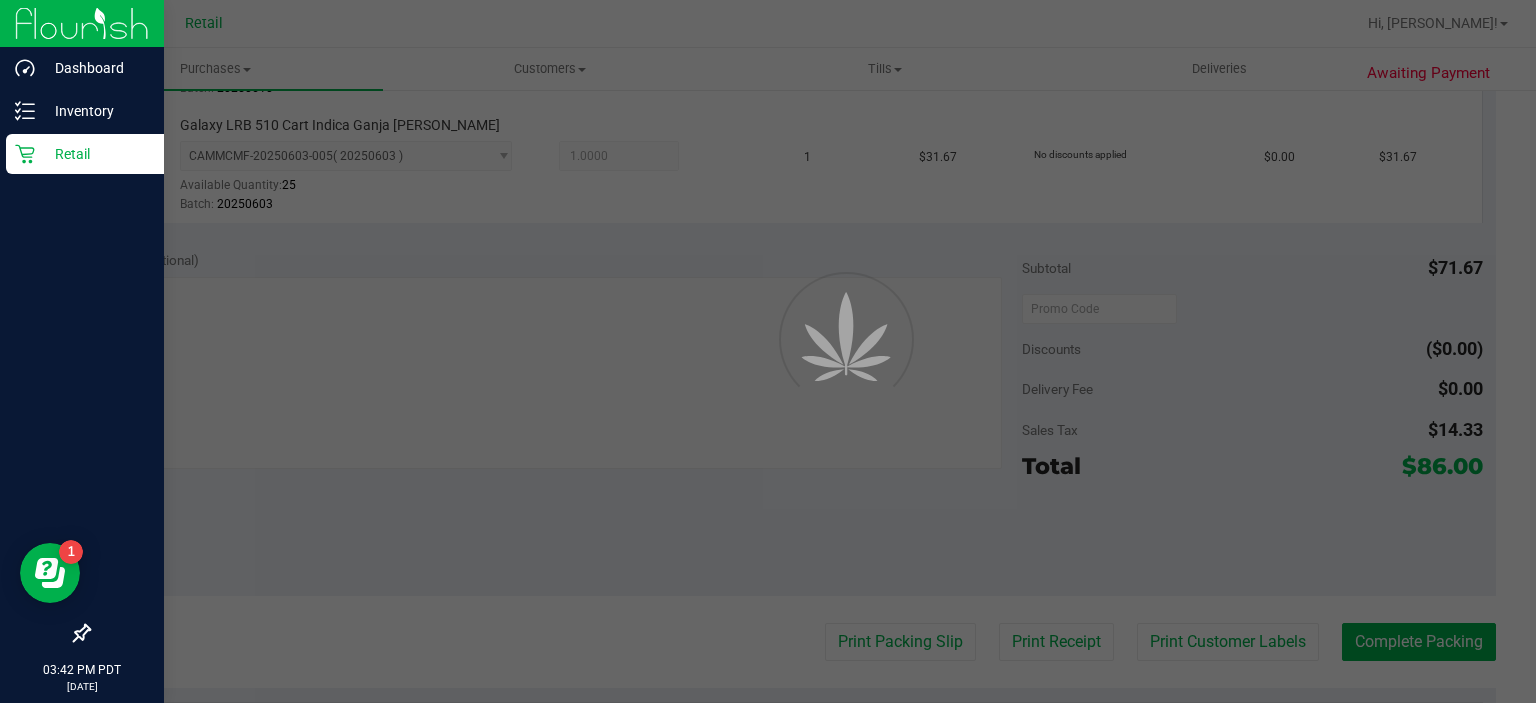 scroll, scrollTop: 0, scrollLeft: 0, axis: both 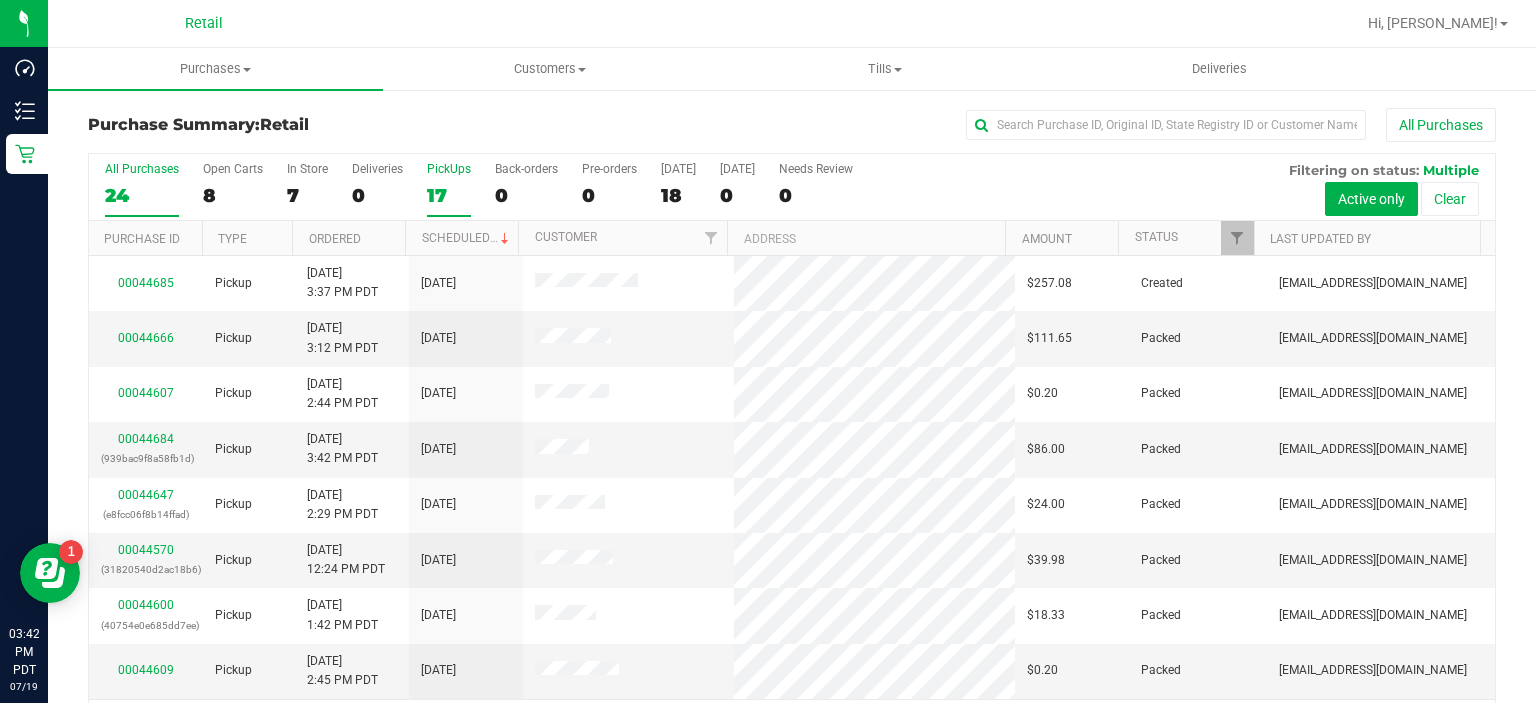 click on "PickUps" at bounding box center [449, 169] 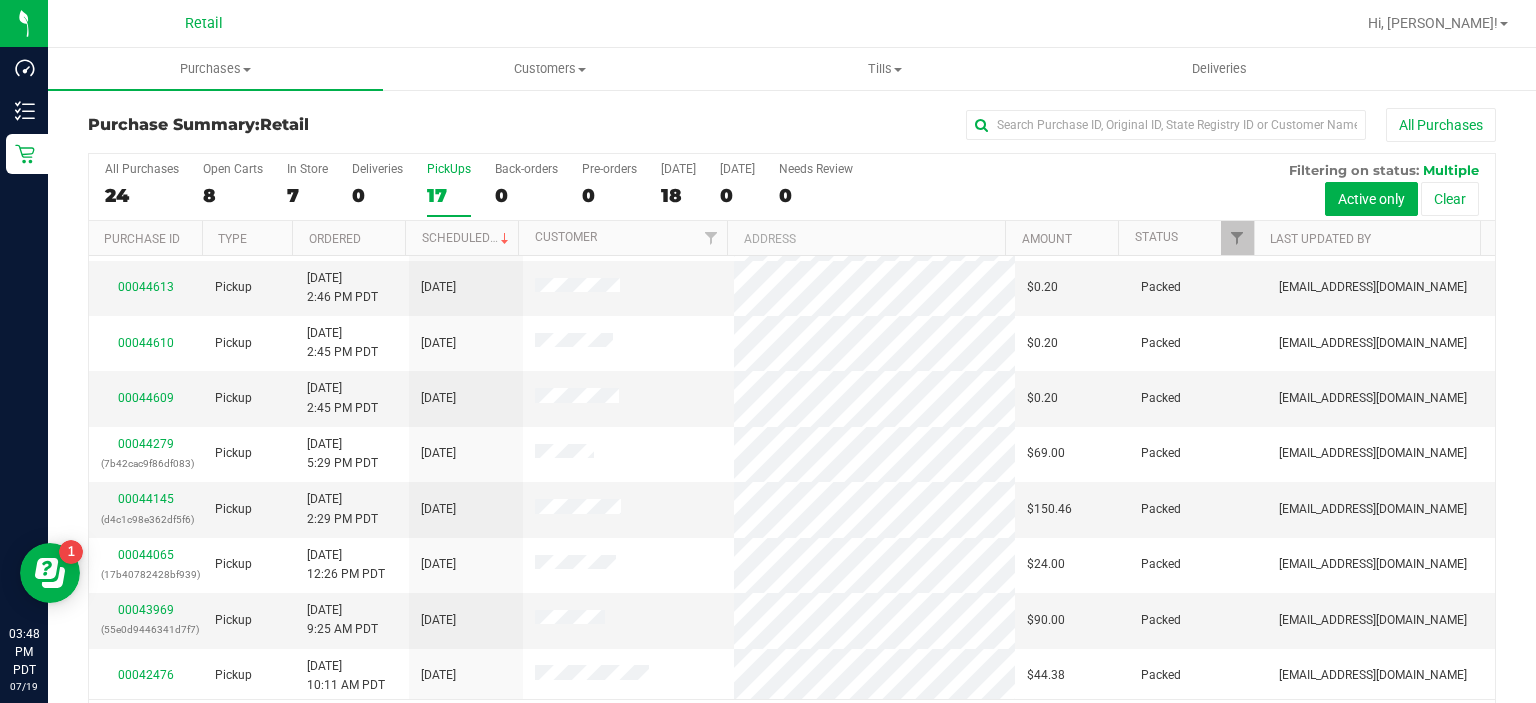 scroll, scrollTop: 0, scrollLeft: 0, axis: both 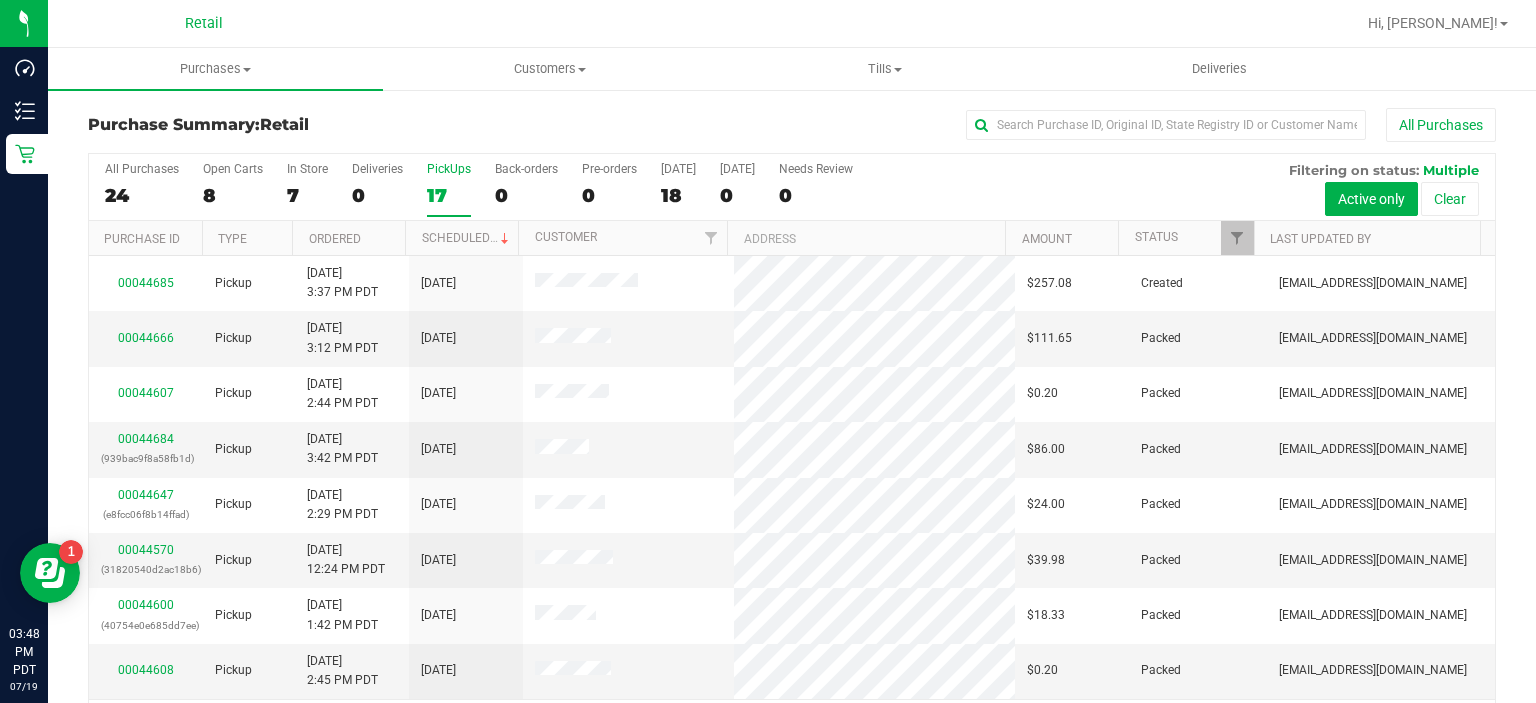 click on "17" at bounding box center [449, 195] 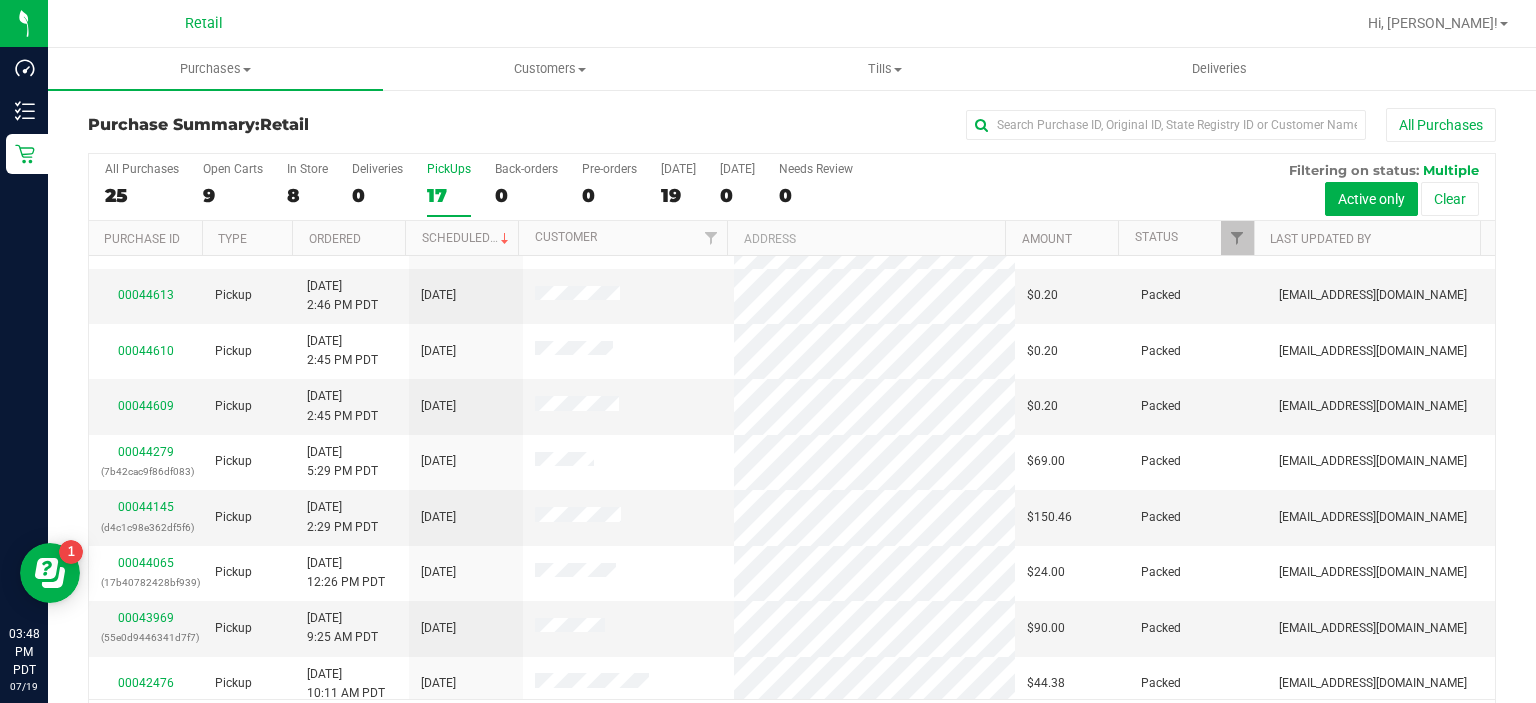 scroll, scrollTop: 494, scrollLeft: 0, axis: vertical 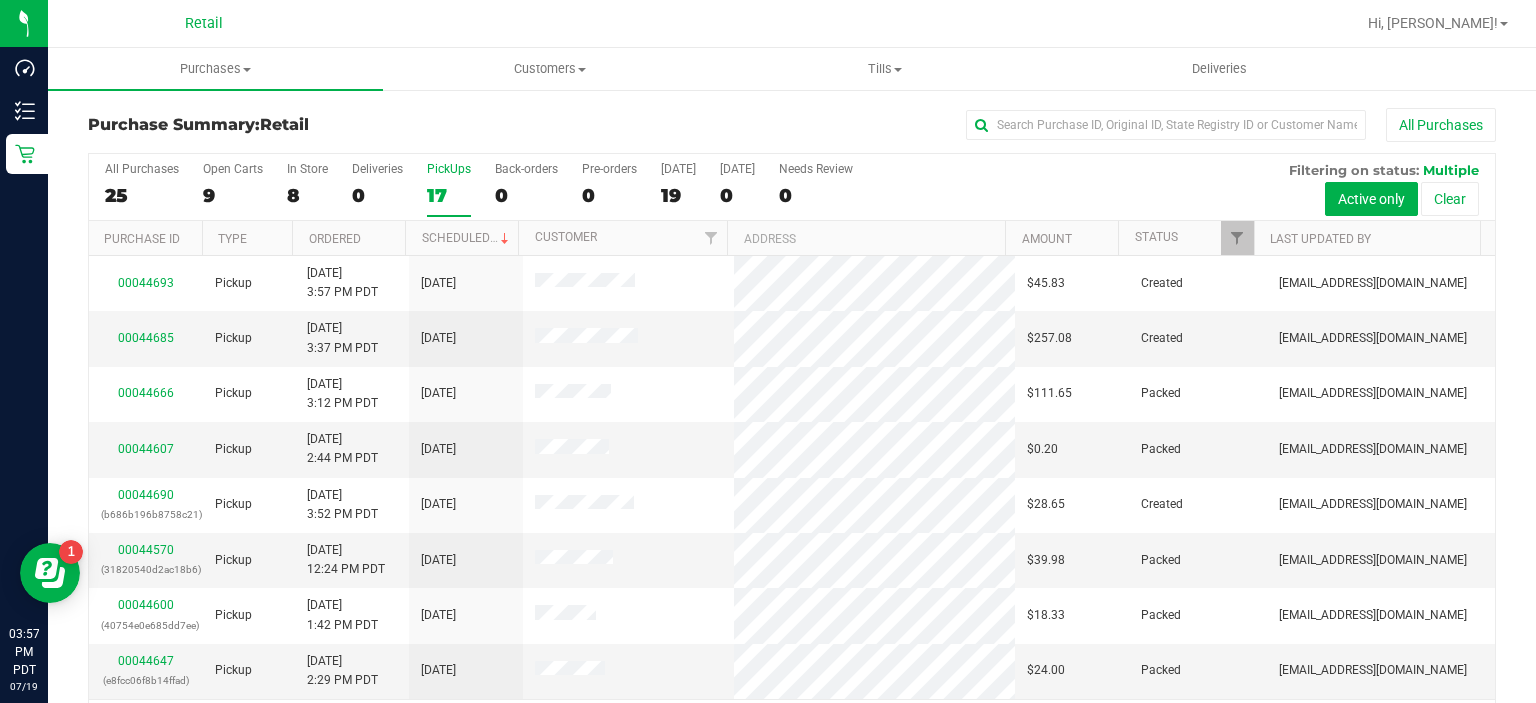 click on "17" at bounding box center [449, 195] 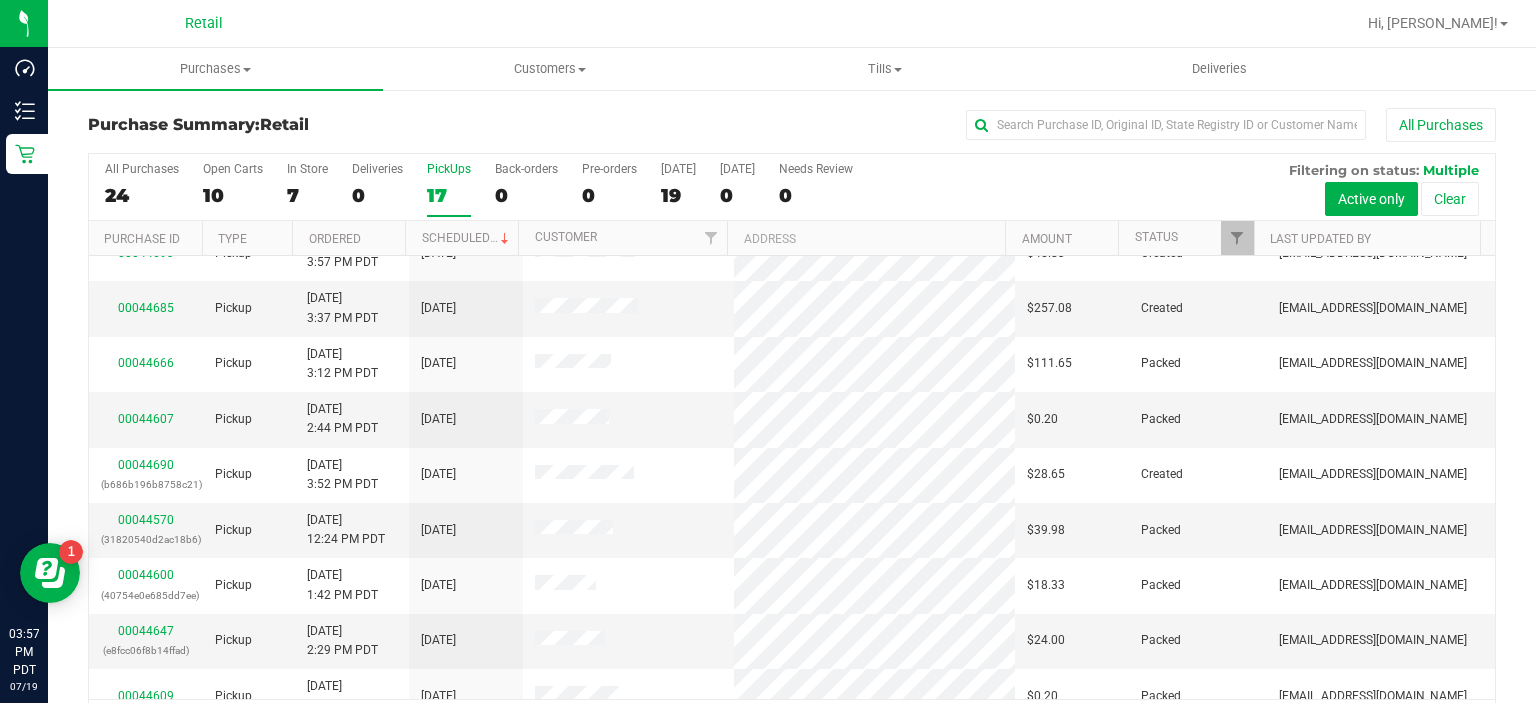 scroll, scrollTop: 36, scrollLeft: 0, axis: vertical 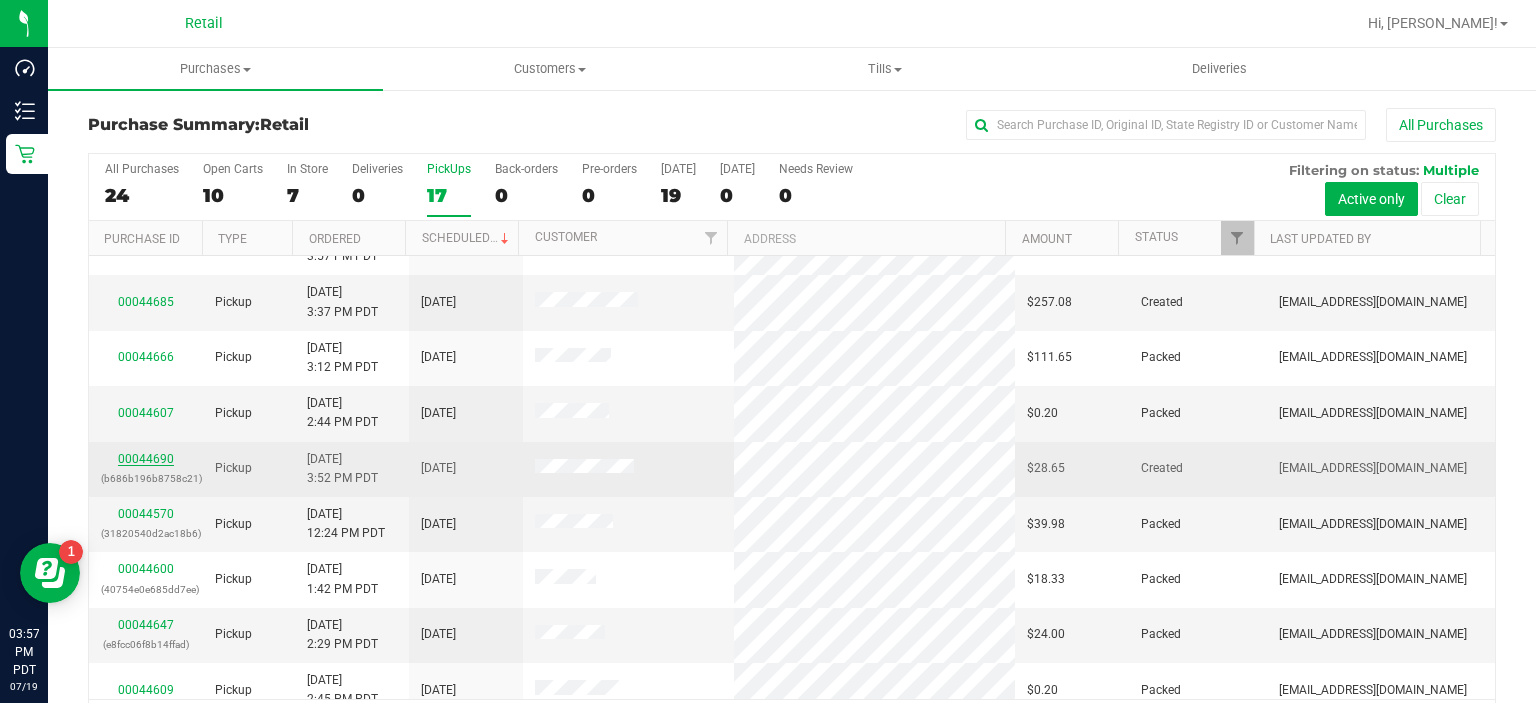 click on "00044690" at bounding box center [146, 459] 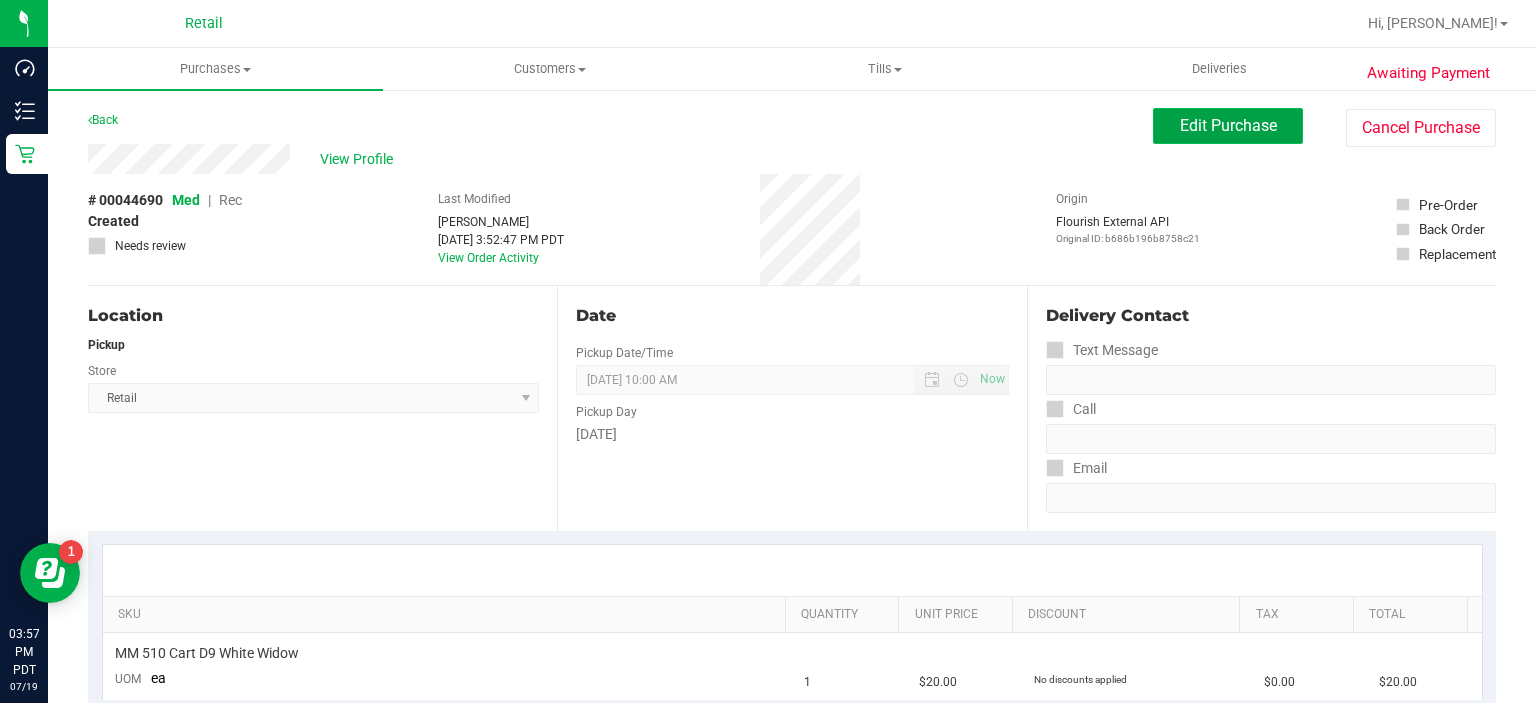 click on "Edit Purchase" at bounding box center [1228, 126] 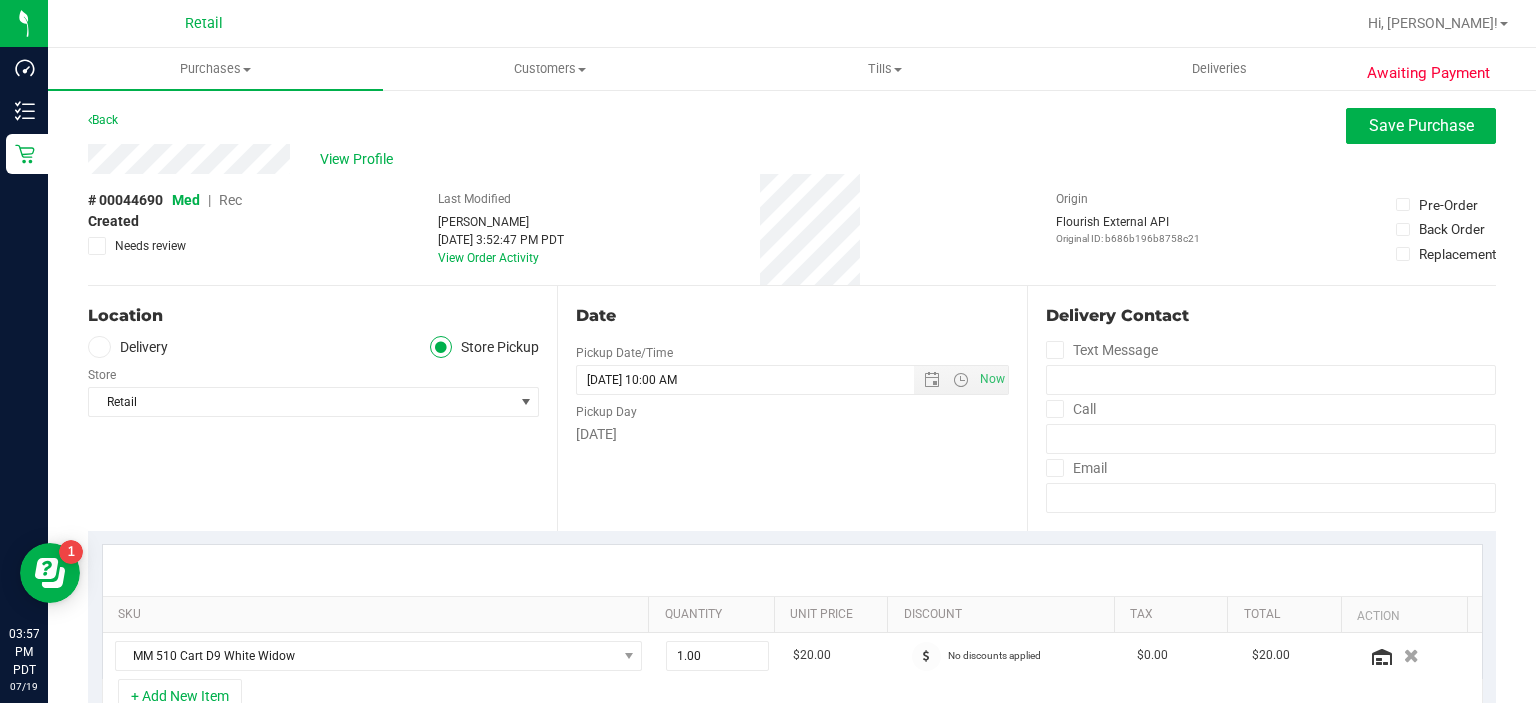 click on "Rec" at bounding box center (230, 200) 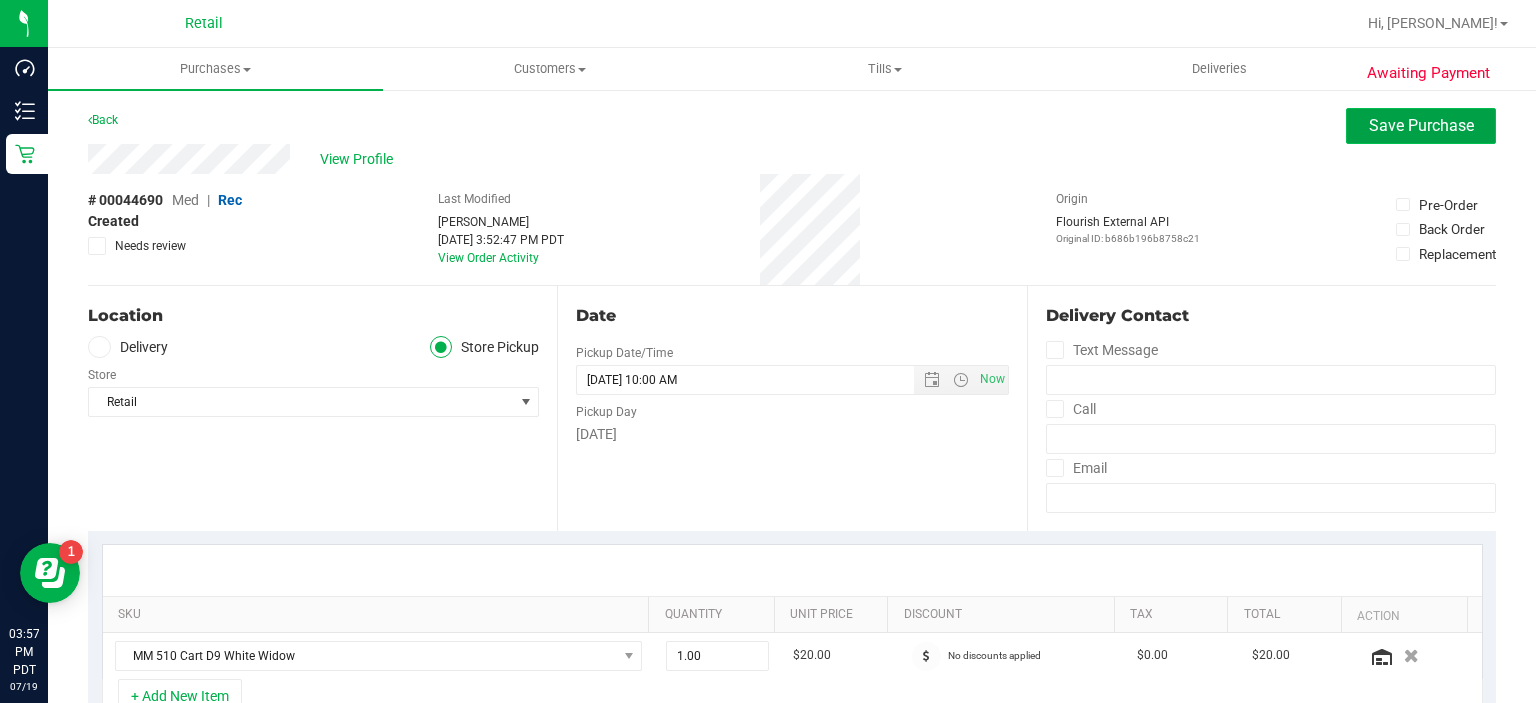 click on "Save Purchase" at bounding box center [1421, 125] 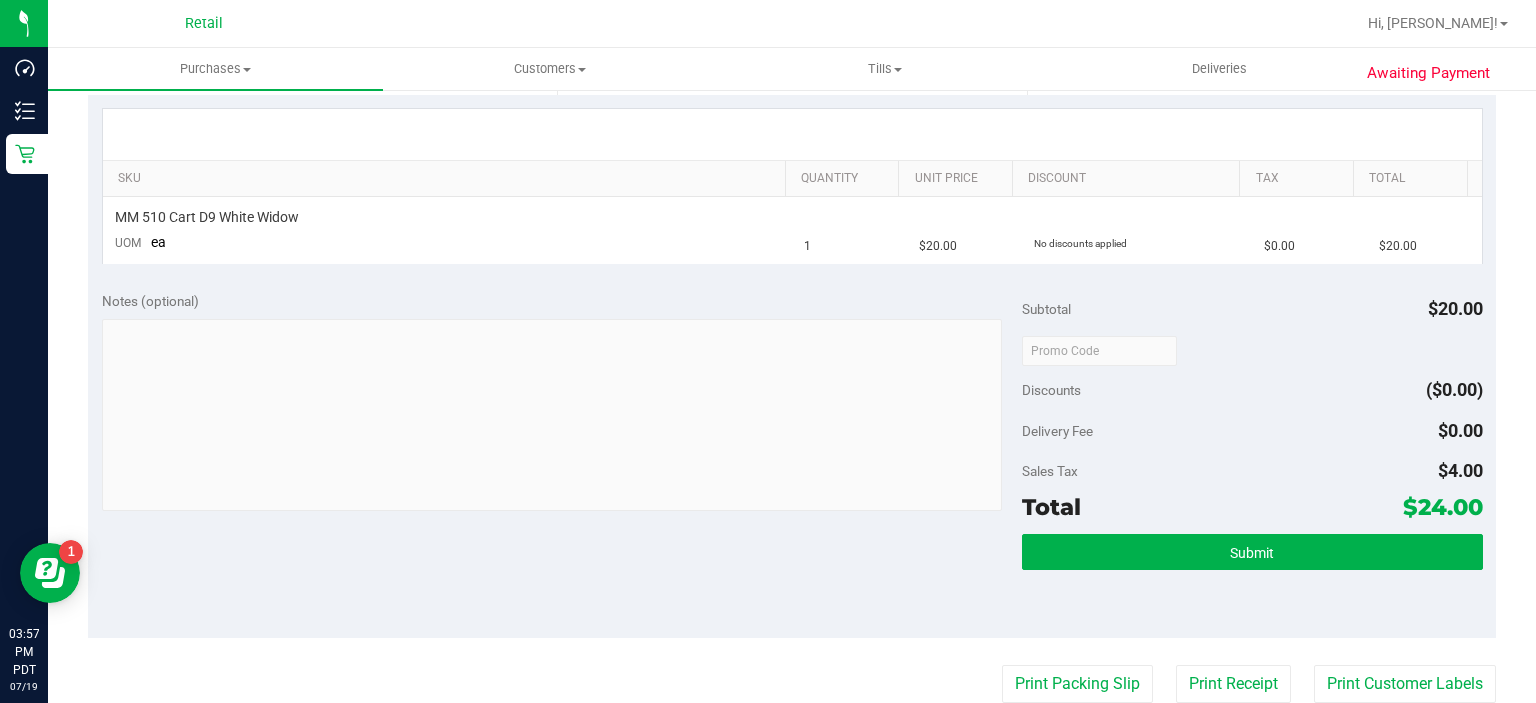 scroll, scrollTop: 454, scrollLeft: 0, axis: vertical 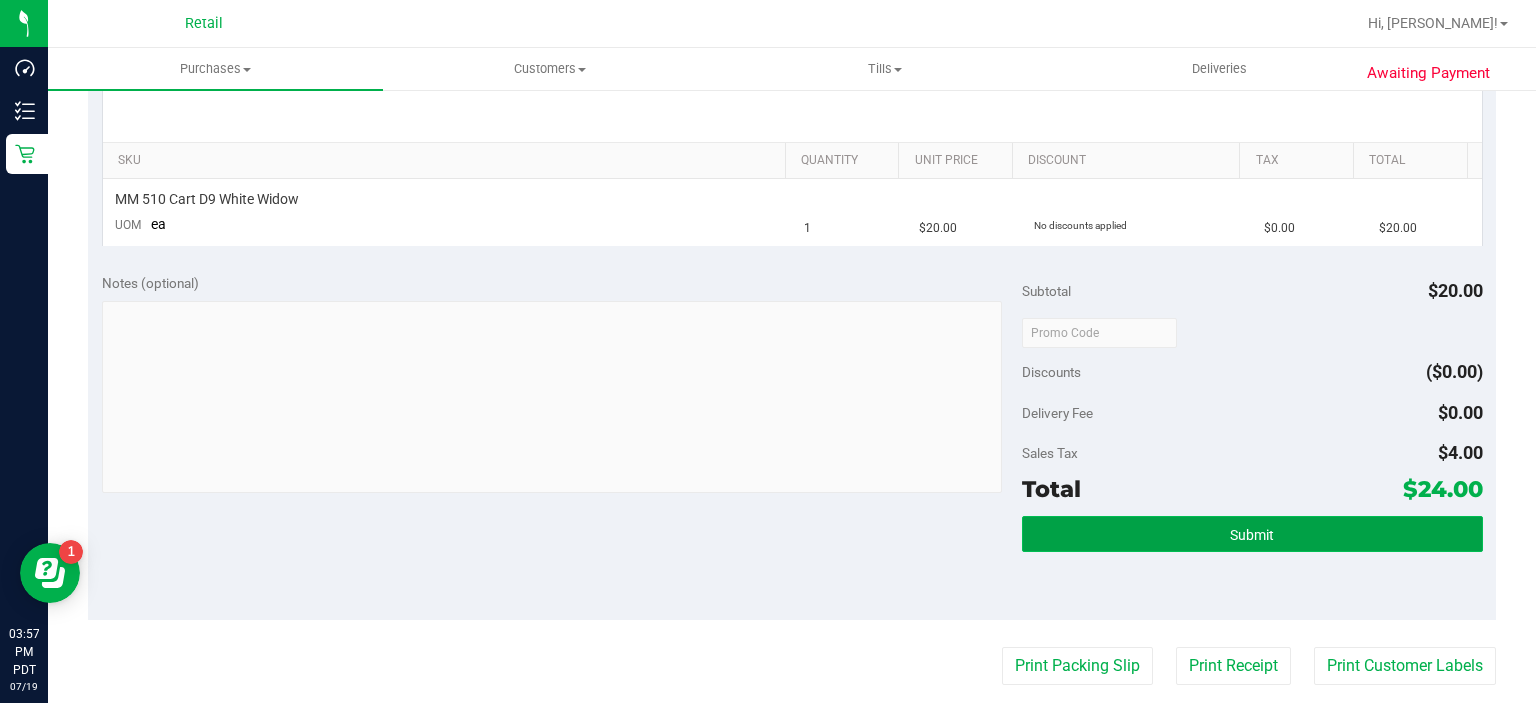 click on "Submit" at bounding box center [1252, 534] 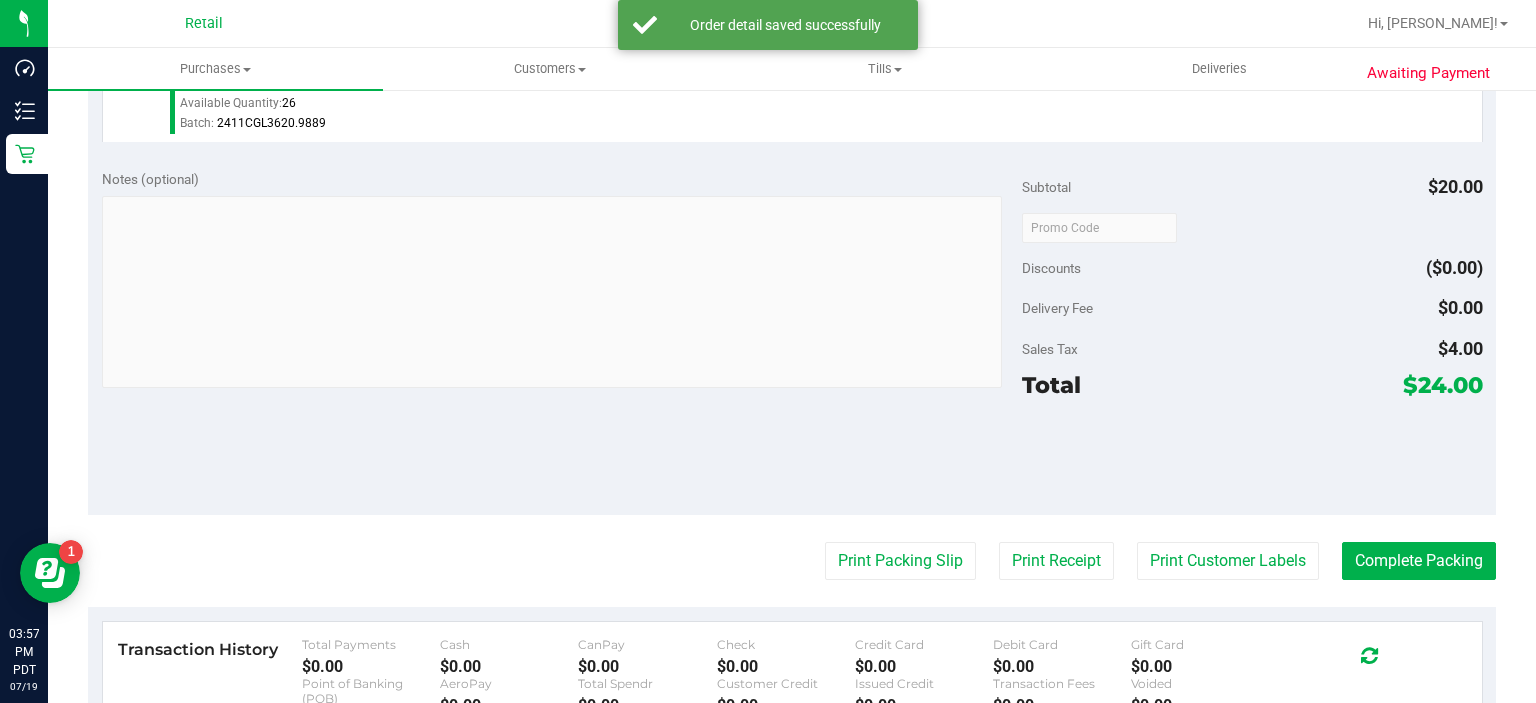 scroll, scrollTop: 613, scrollLeft: 0, axis: vertical 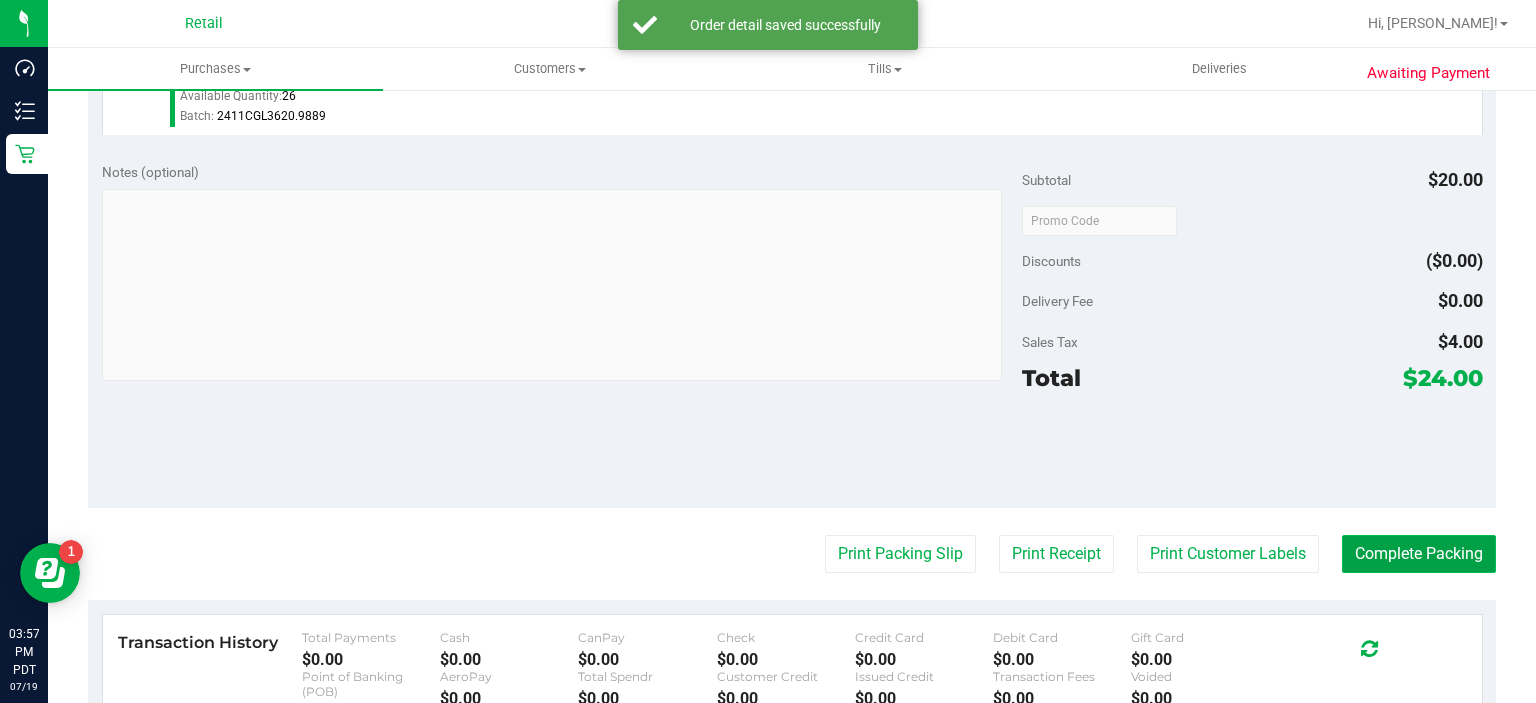 click on "Complete Packing" at bounding box center [1419, 554] 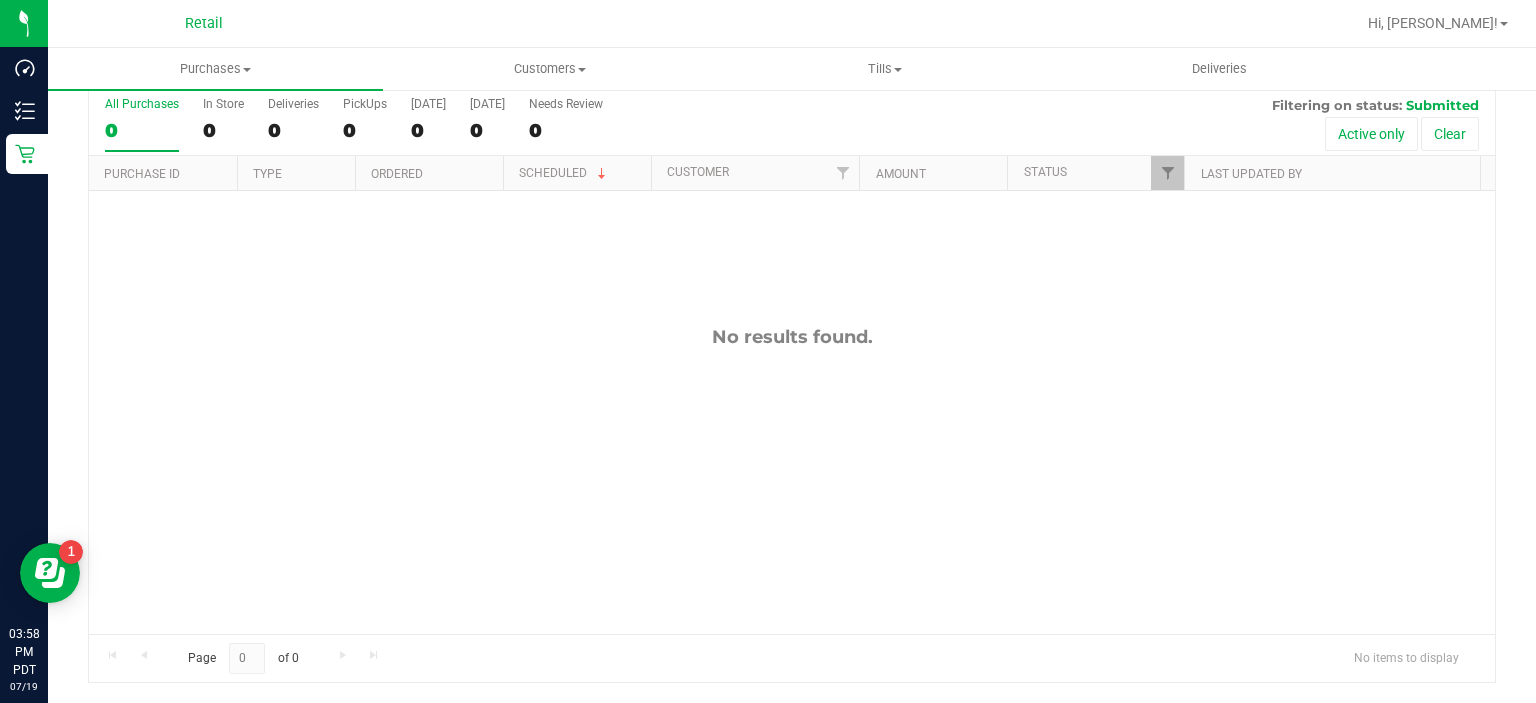 scroll, scrollTop: 0, scrollLeft: 0, axis: both 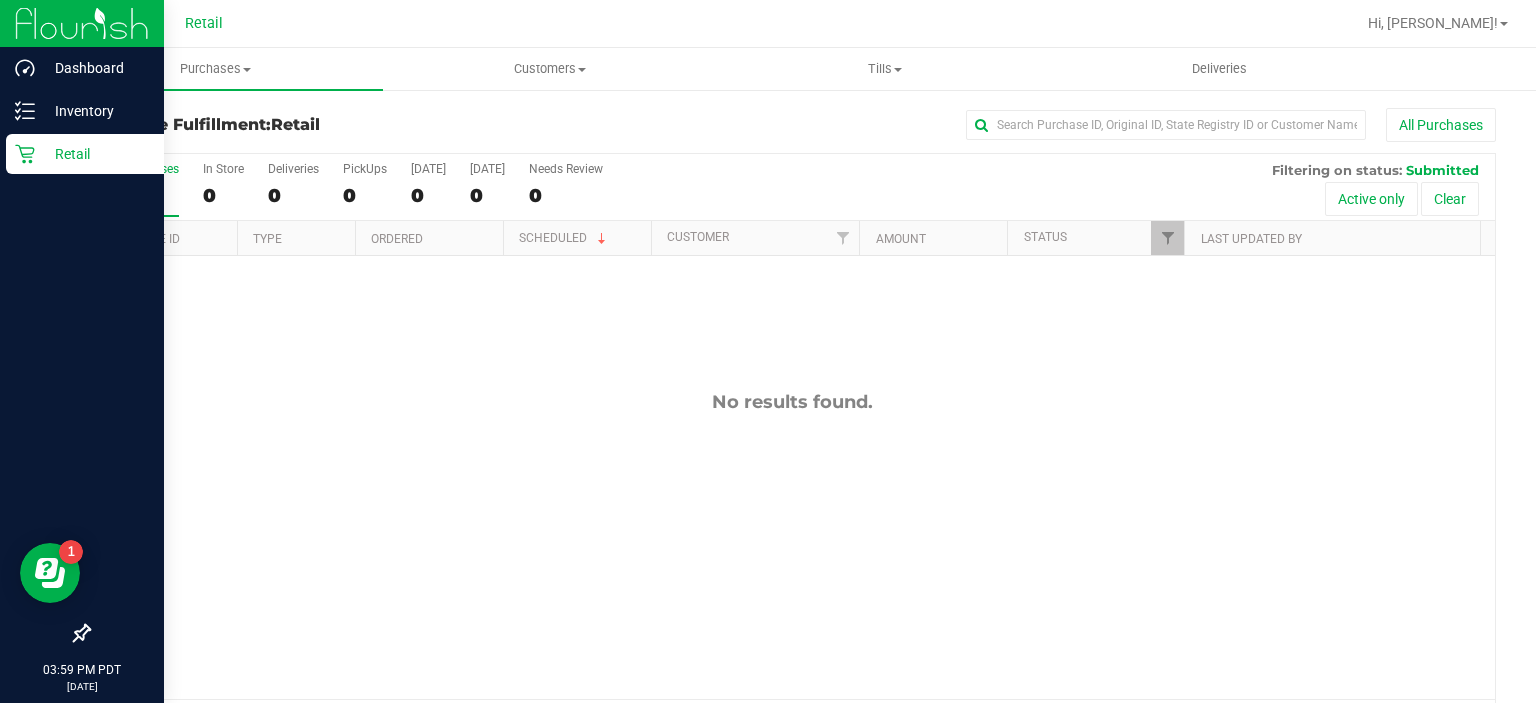 click on "Retail" at bounding box center (82, 155) 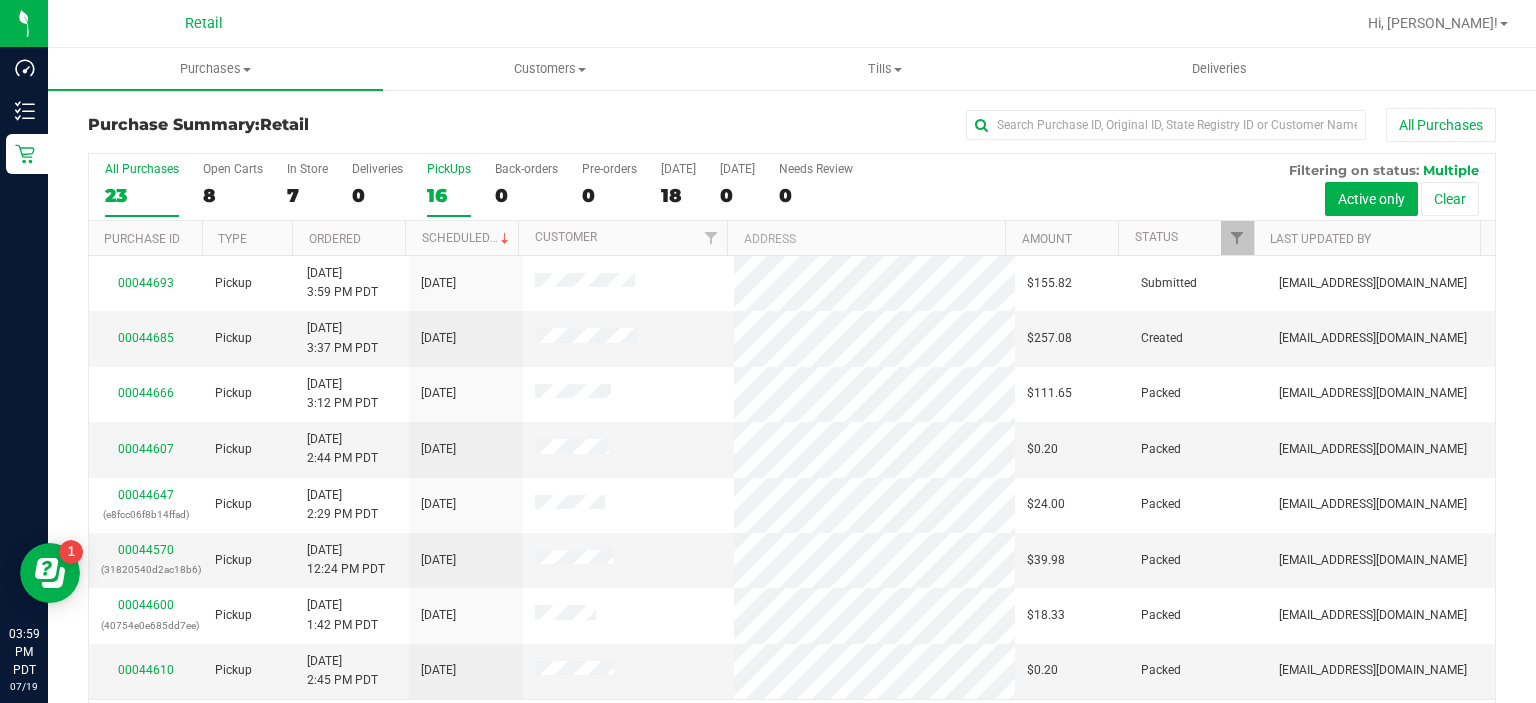 click on "16" at bounding box center [449, 195] 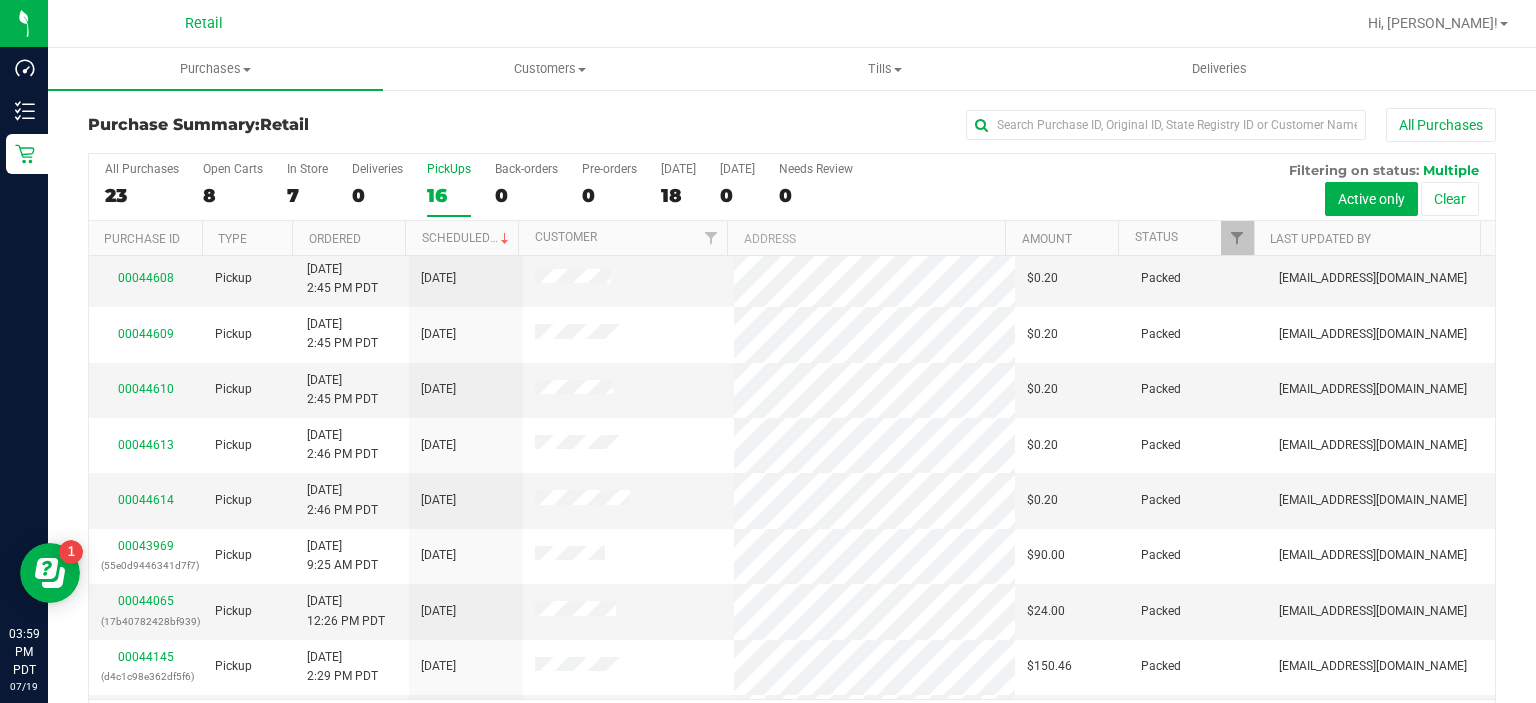 scroll, scrollTop: 439, scrollLeft: 0, axis: vertical 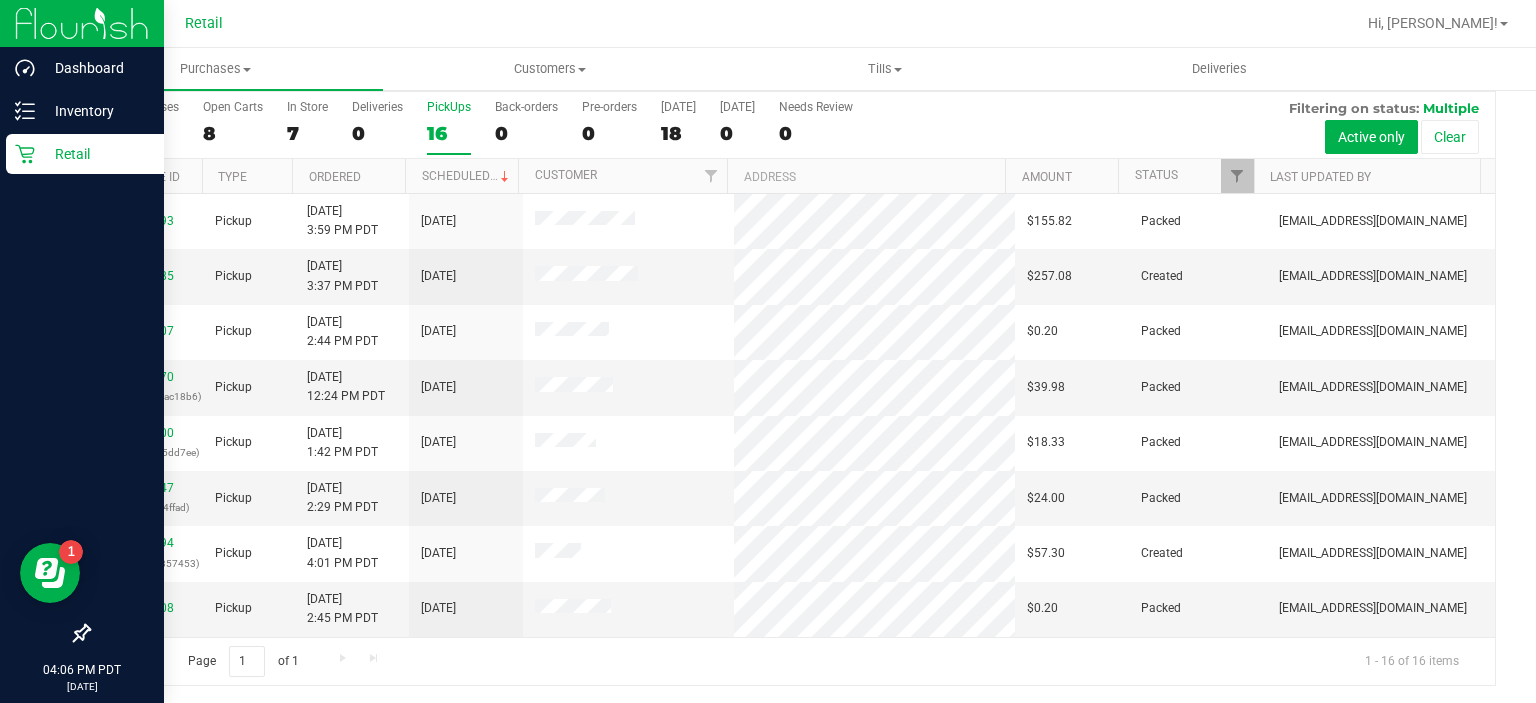 click on "Retail" at bounding box center [95, 154] 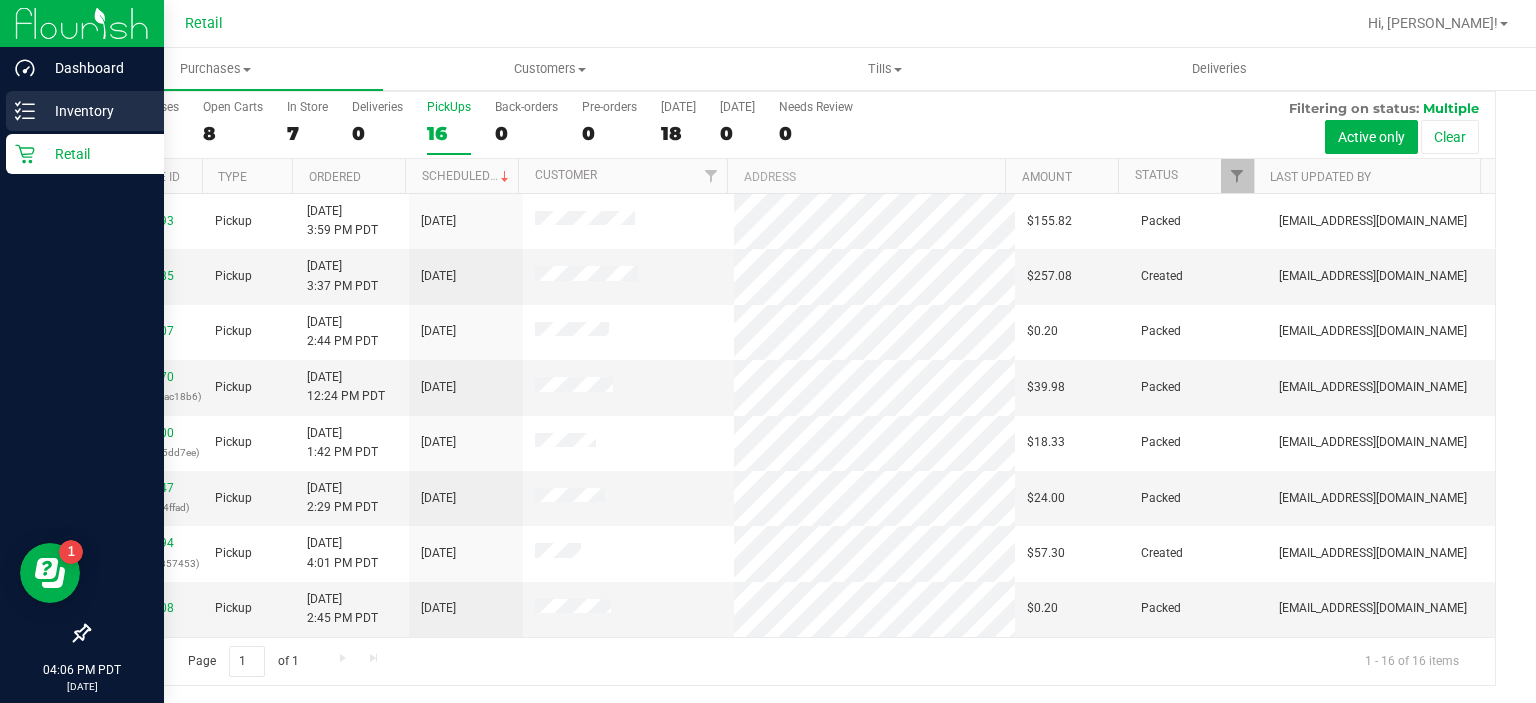 click on "Inventory" at bounding box center [95, 111] 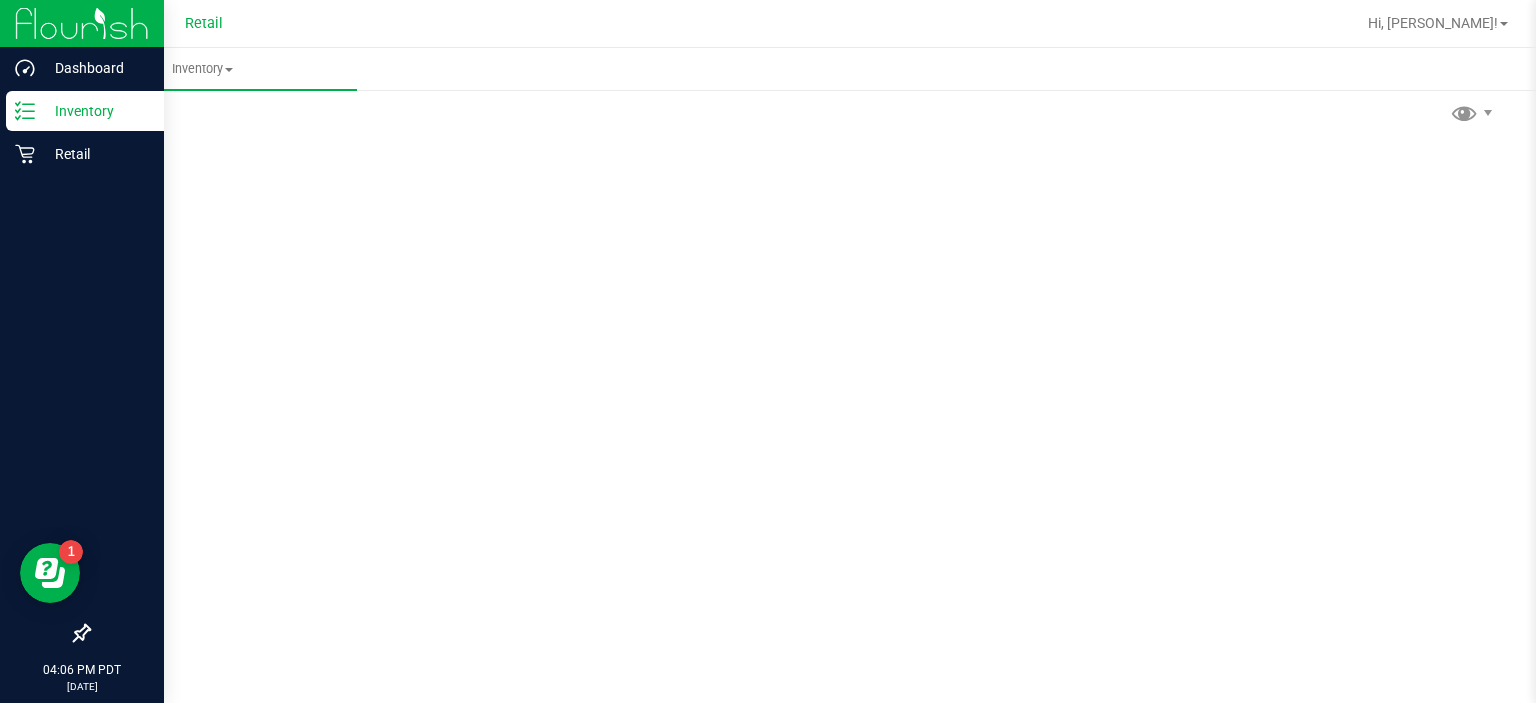 scroll, scrollTop: 0, scrollLeft: 0, axis: both 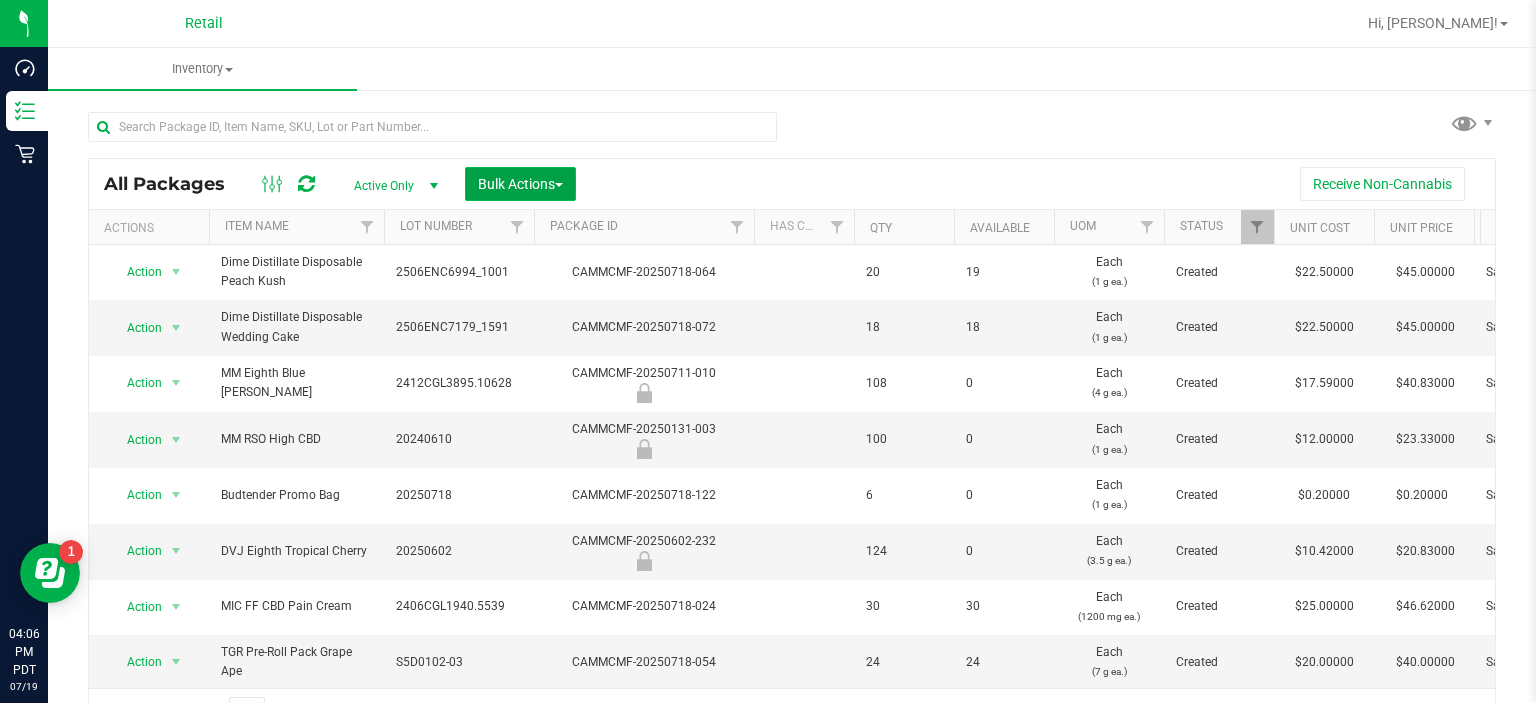 click on "Bulk Actions" at bounding box center (520, 184) 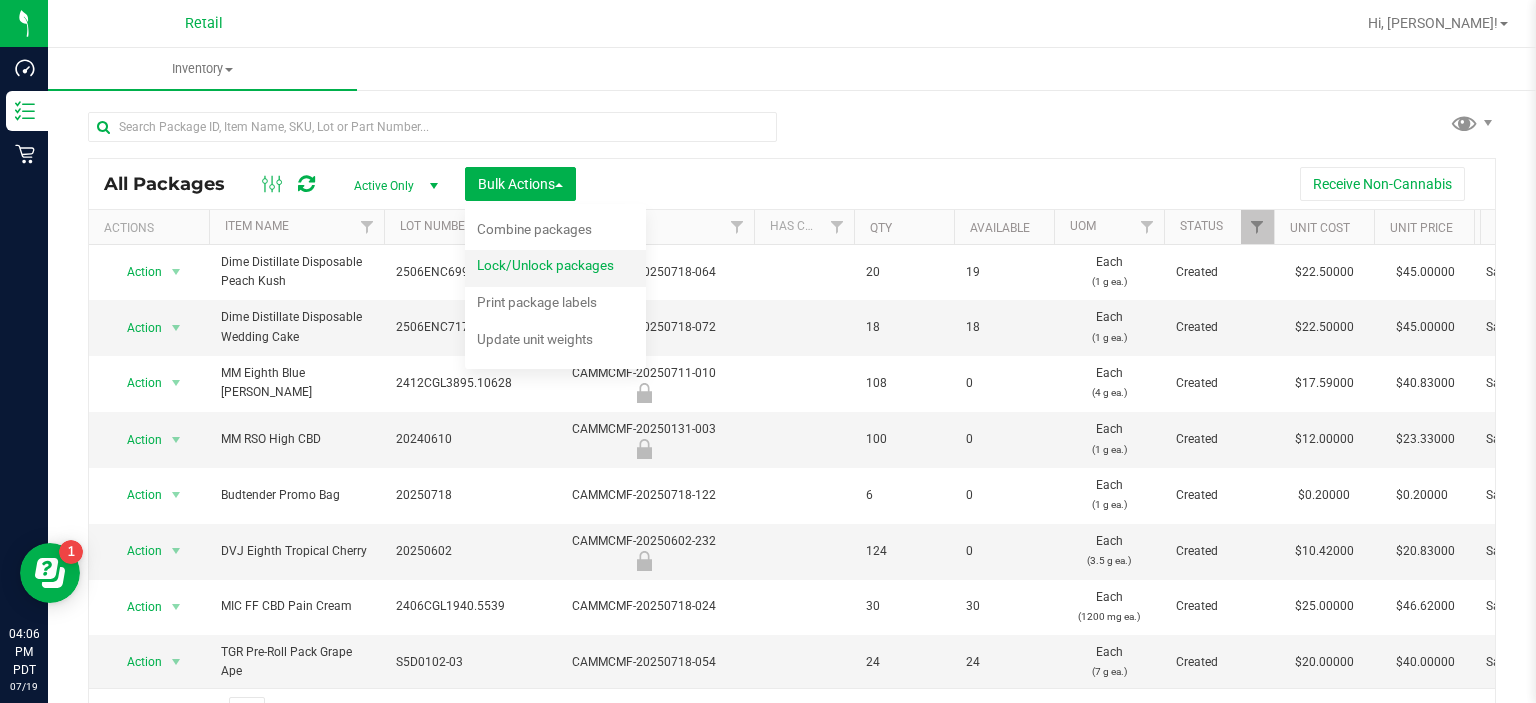 click on "Lock/Unlock packages" at bounding box center [545, 265] 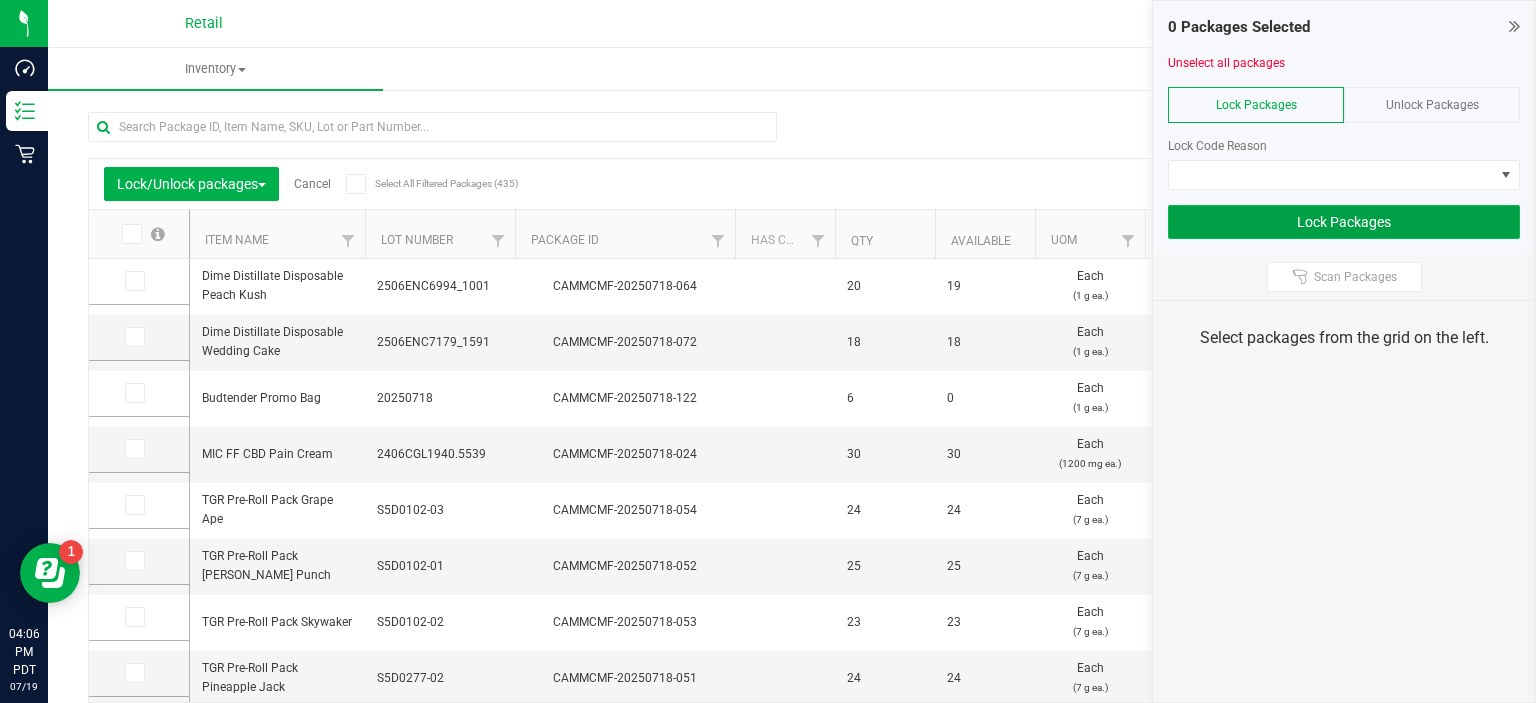 click on "Lock Packages" at bounding box center [1344, 222] 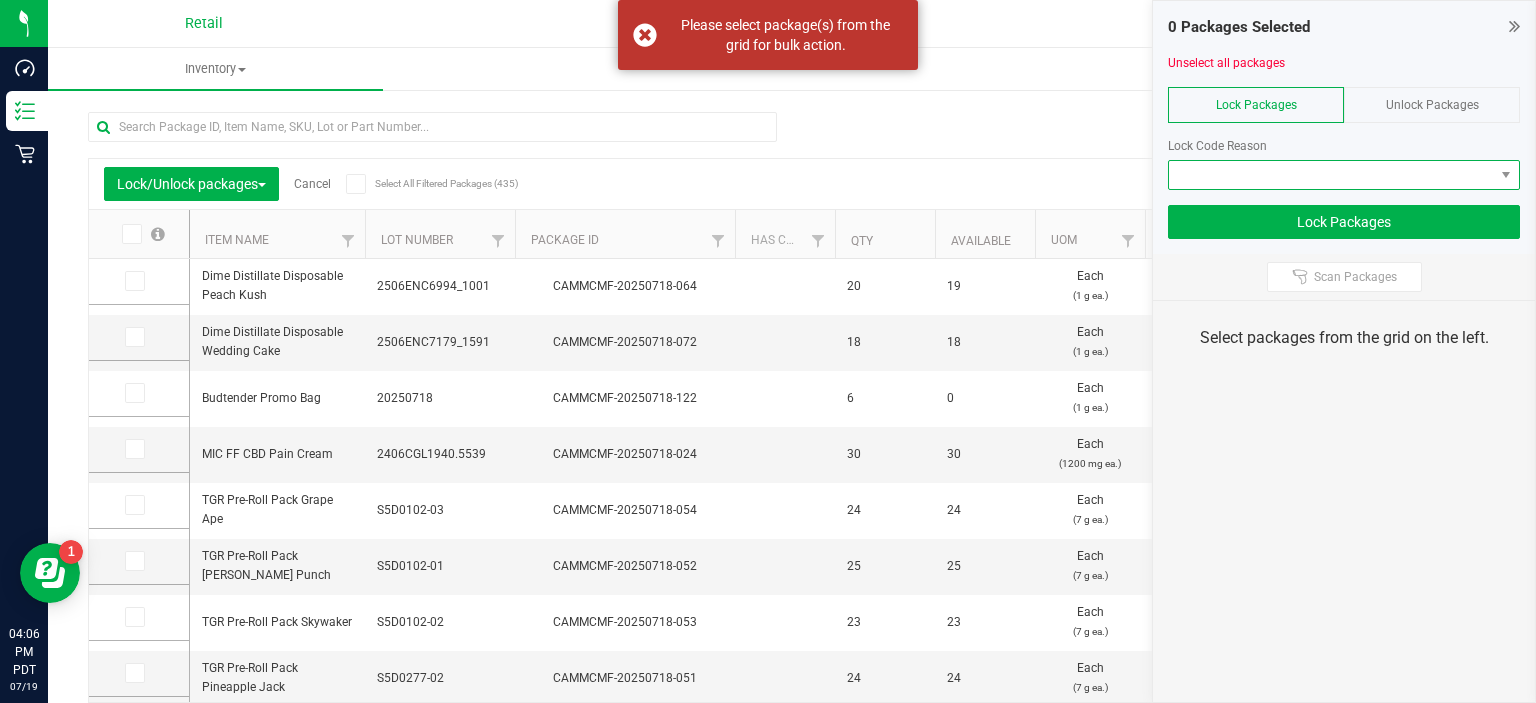 click at bounding box center (1331, 175) 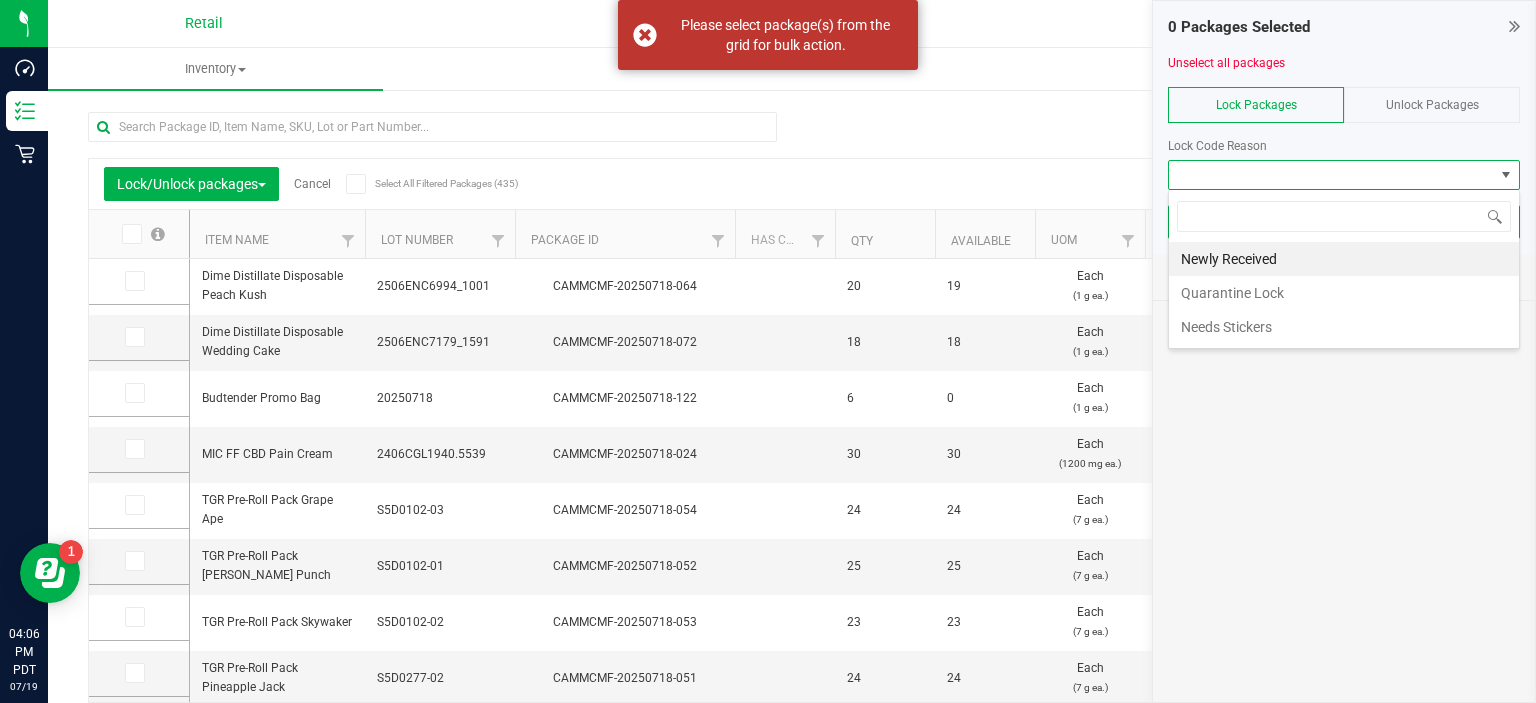scroll, scrollTop: 99970, scrollLeft: 99647, axis: both 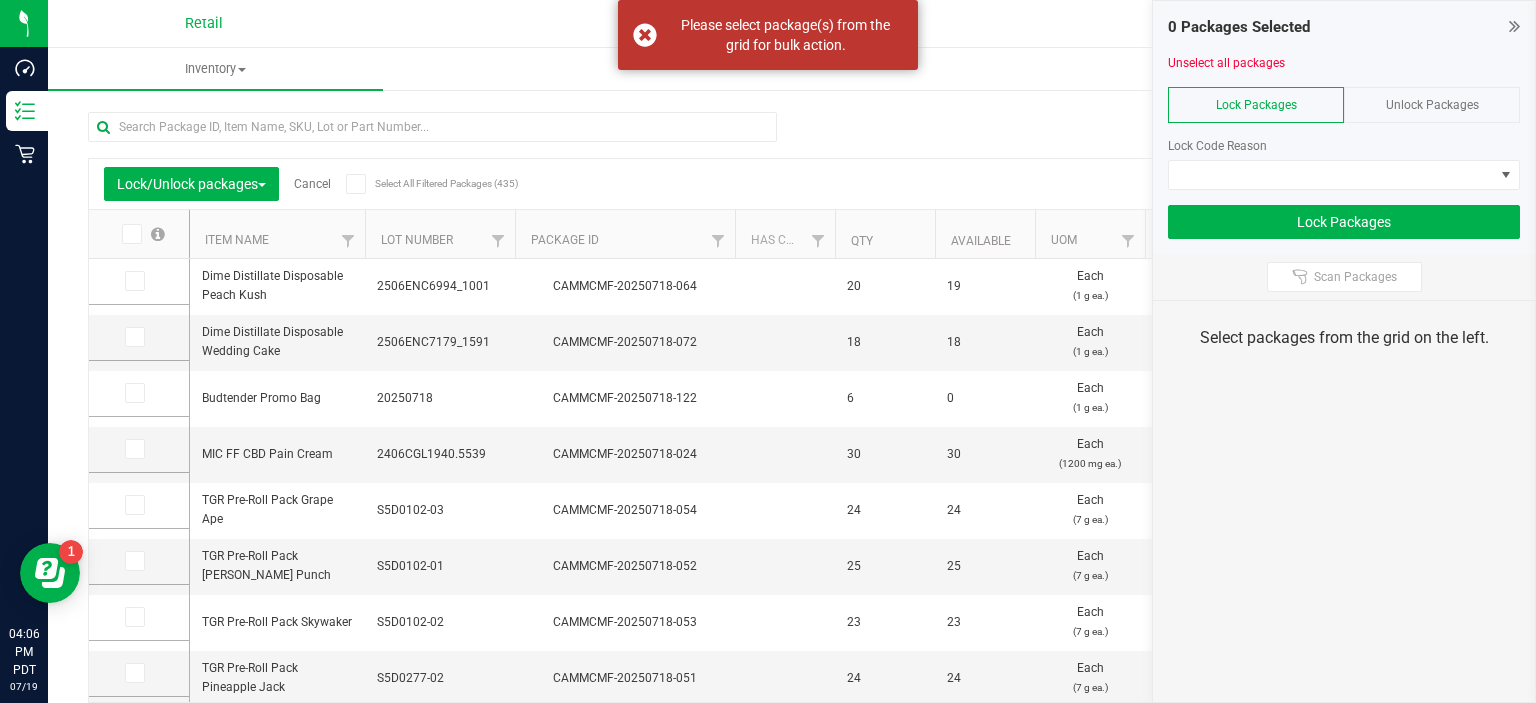 click on "Unlock Packages" at bounding box center [1432, 105] 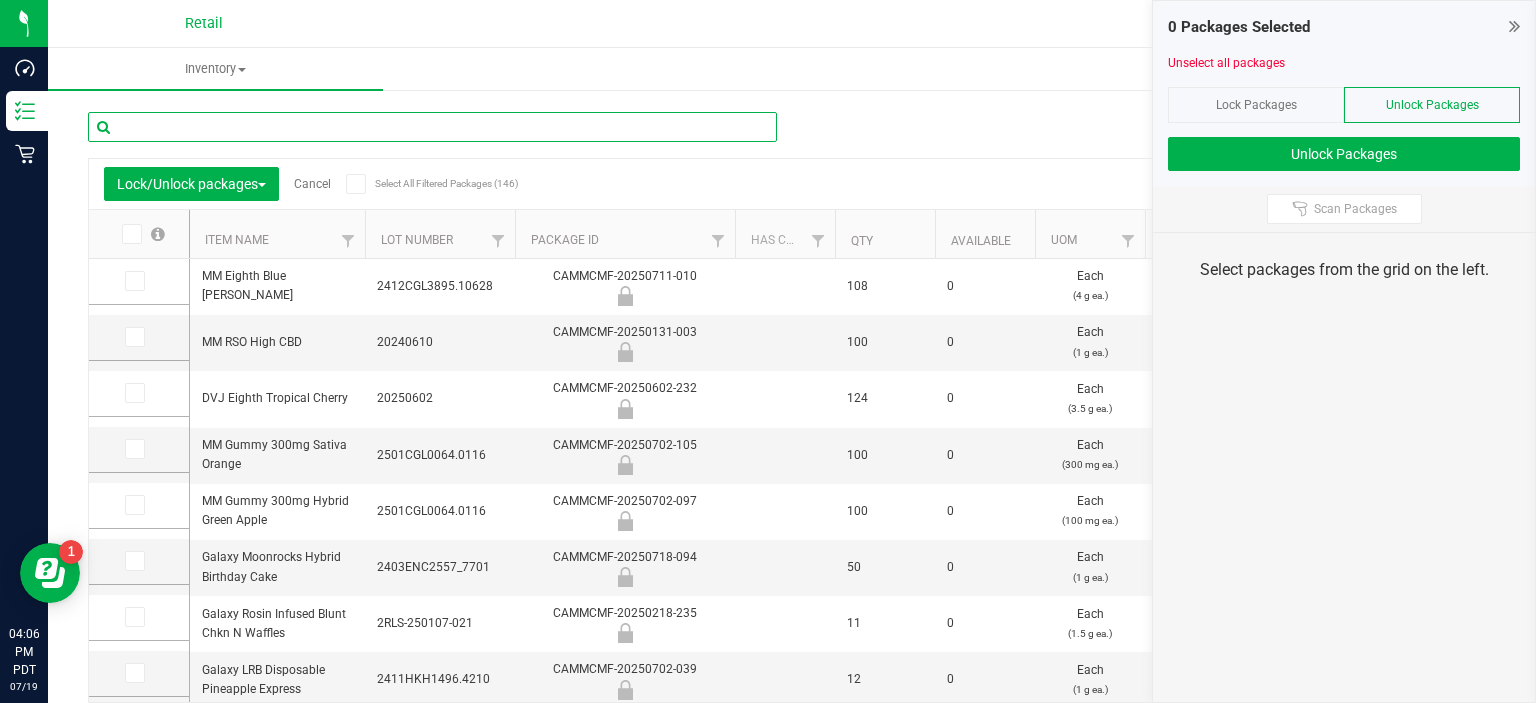 click at bounding box center [432, 127] 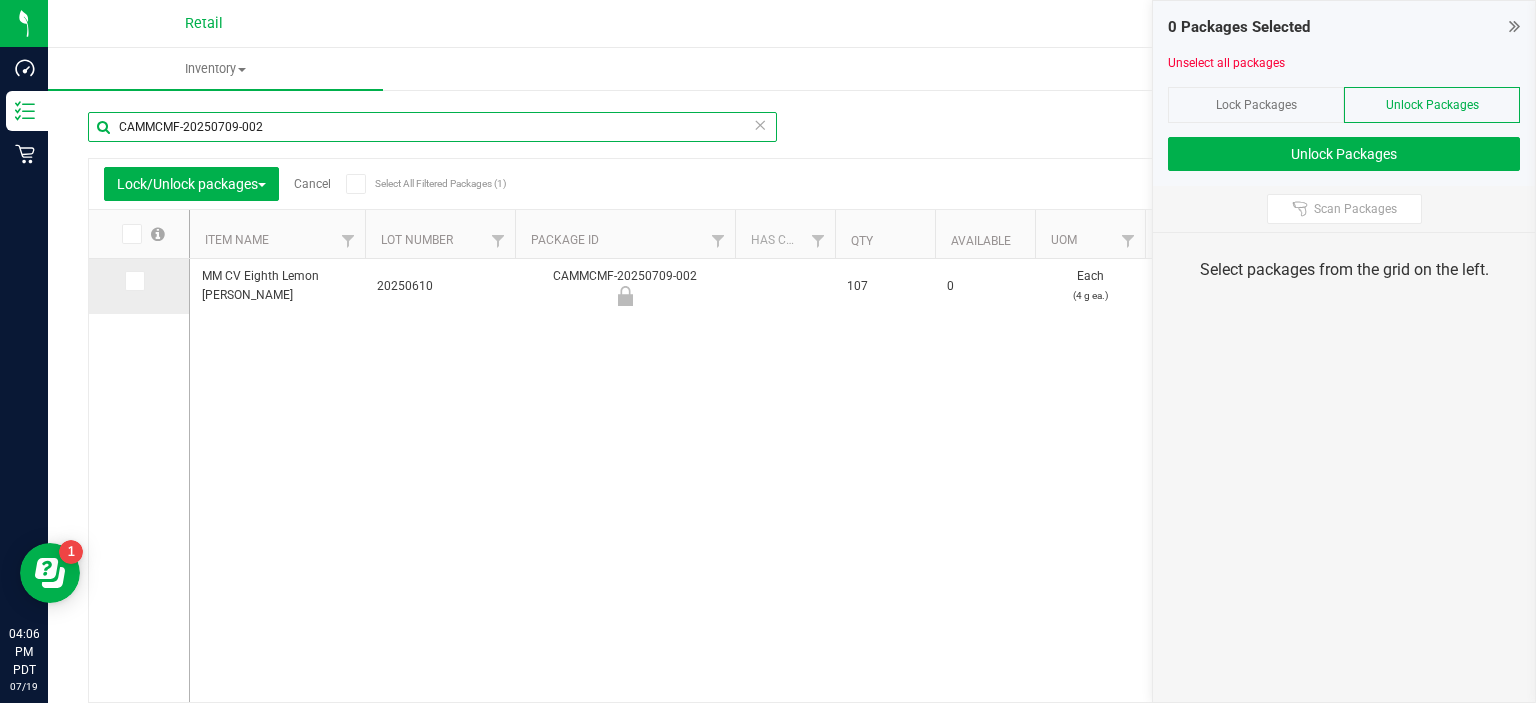 type on "CAMMCMF-20250709-002" 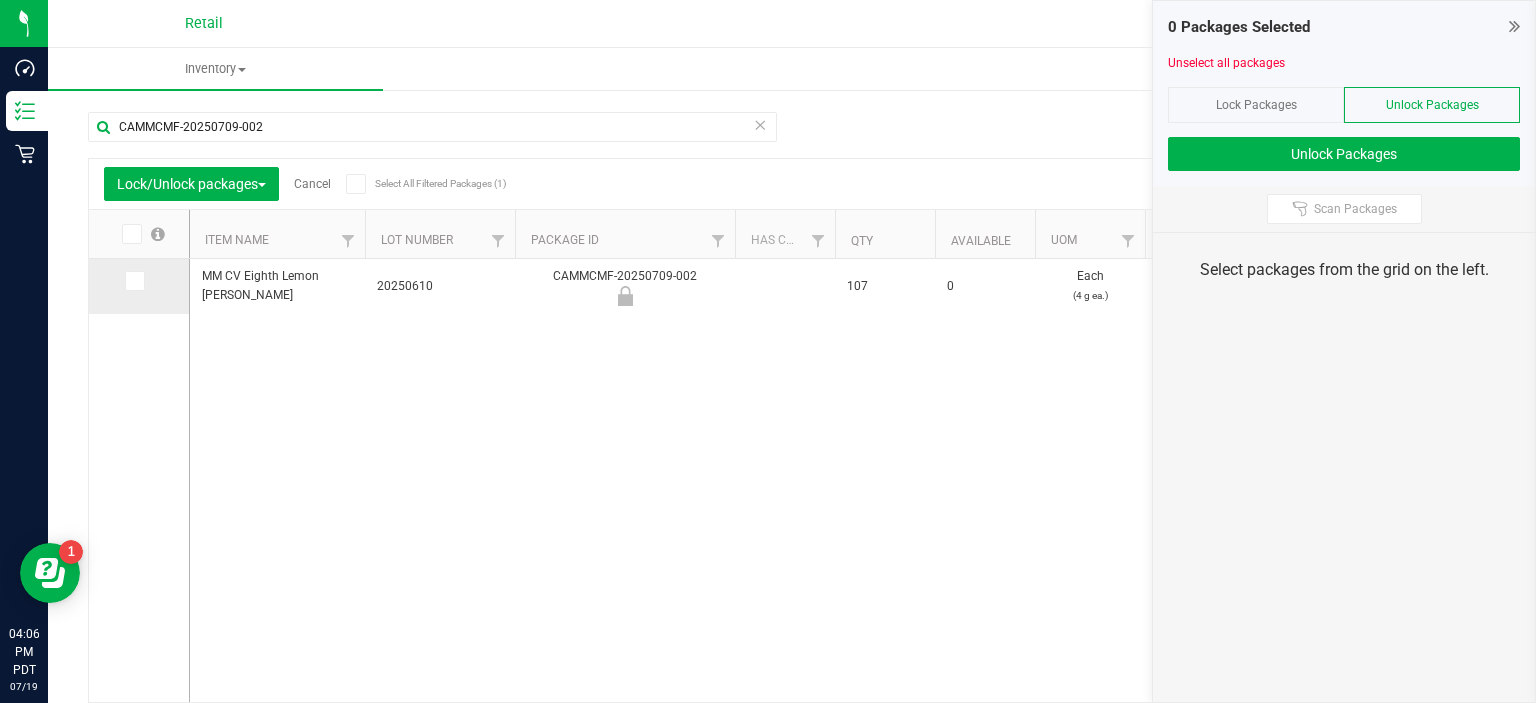 click at bounding box center (133, 281) 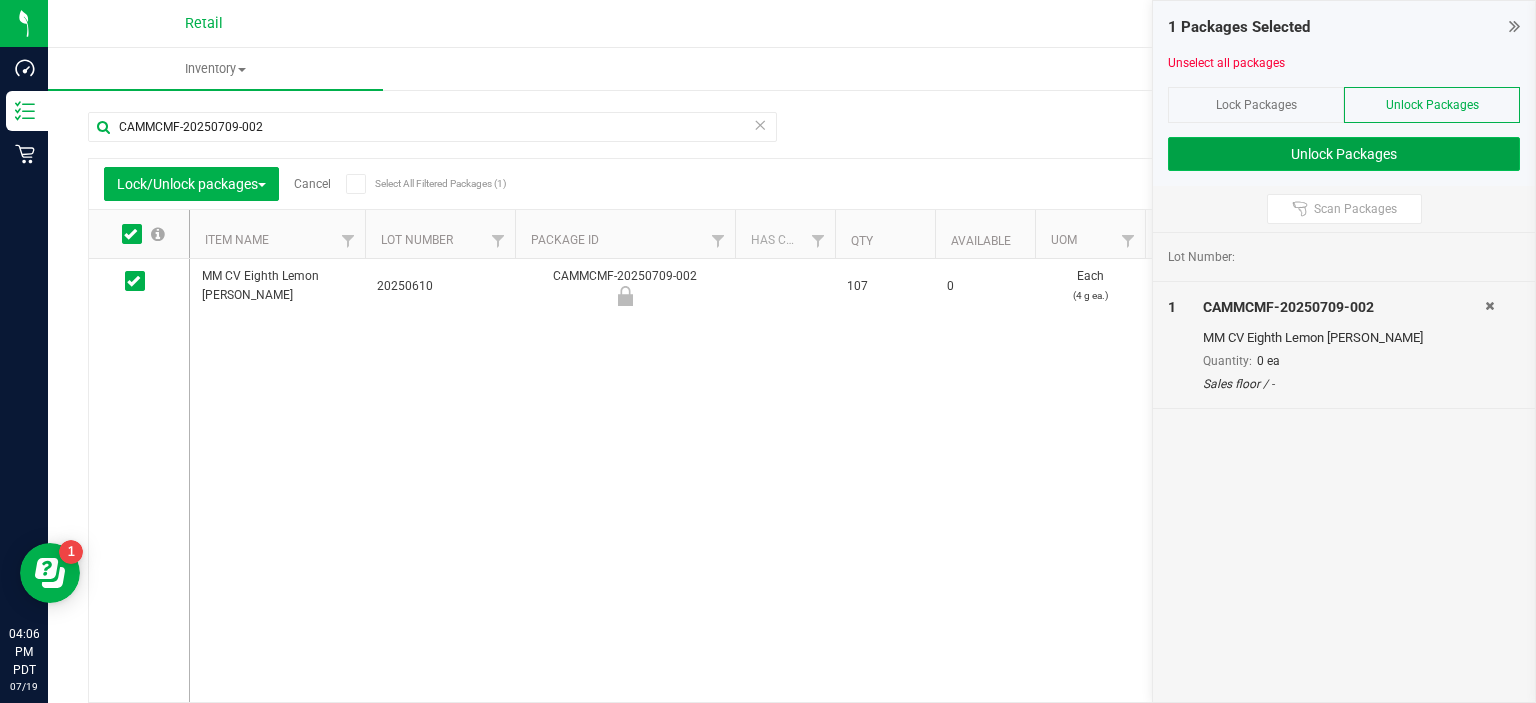 click on "Unlock Packages" at bounding box center (1344, 154) 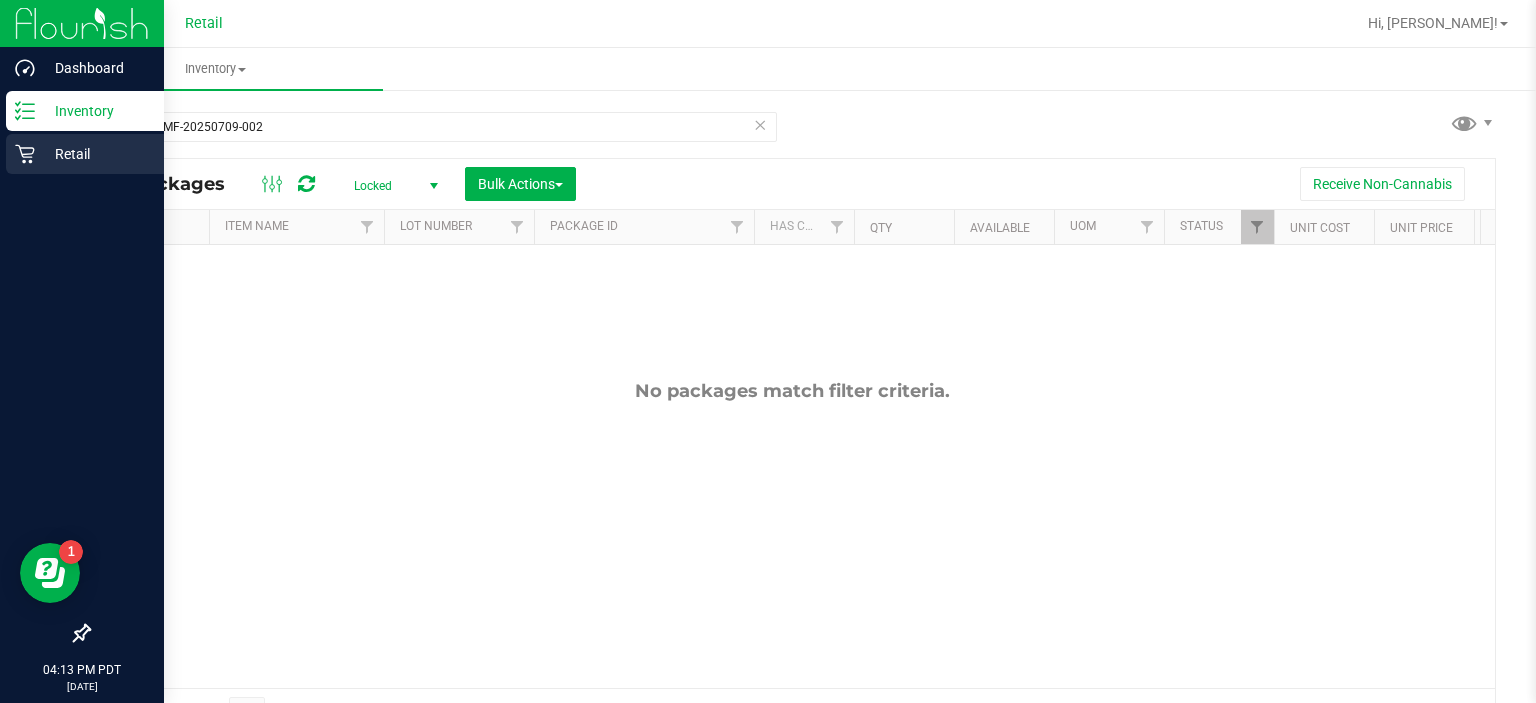 click 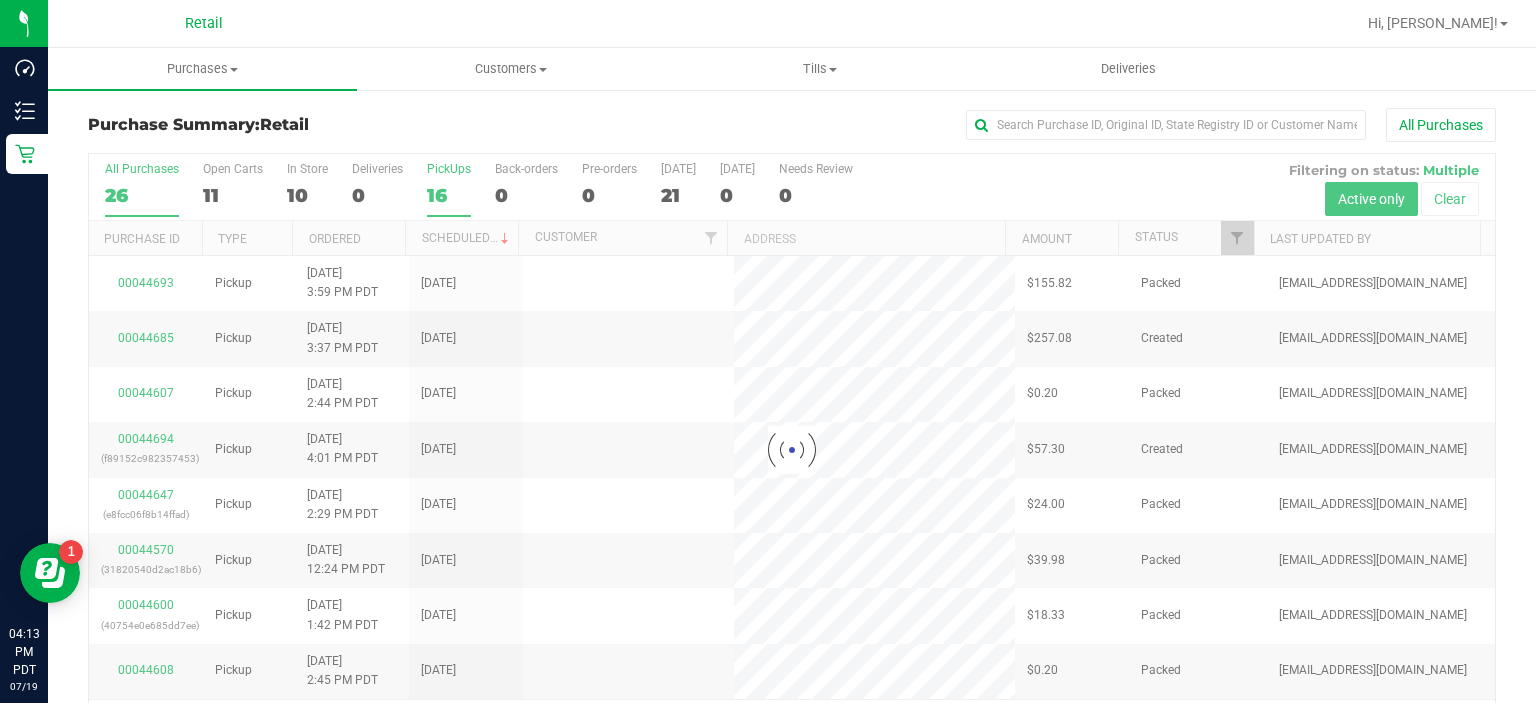 click on "PickUps" at bounding box center (449, 169) 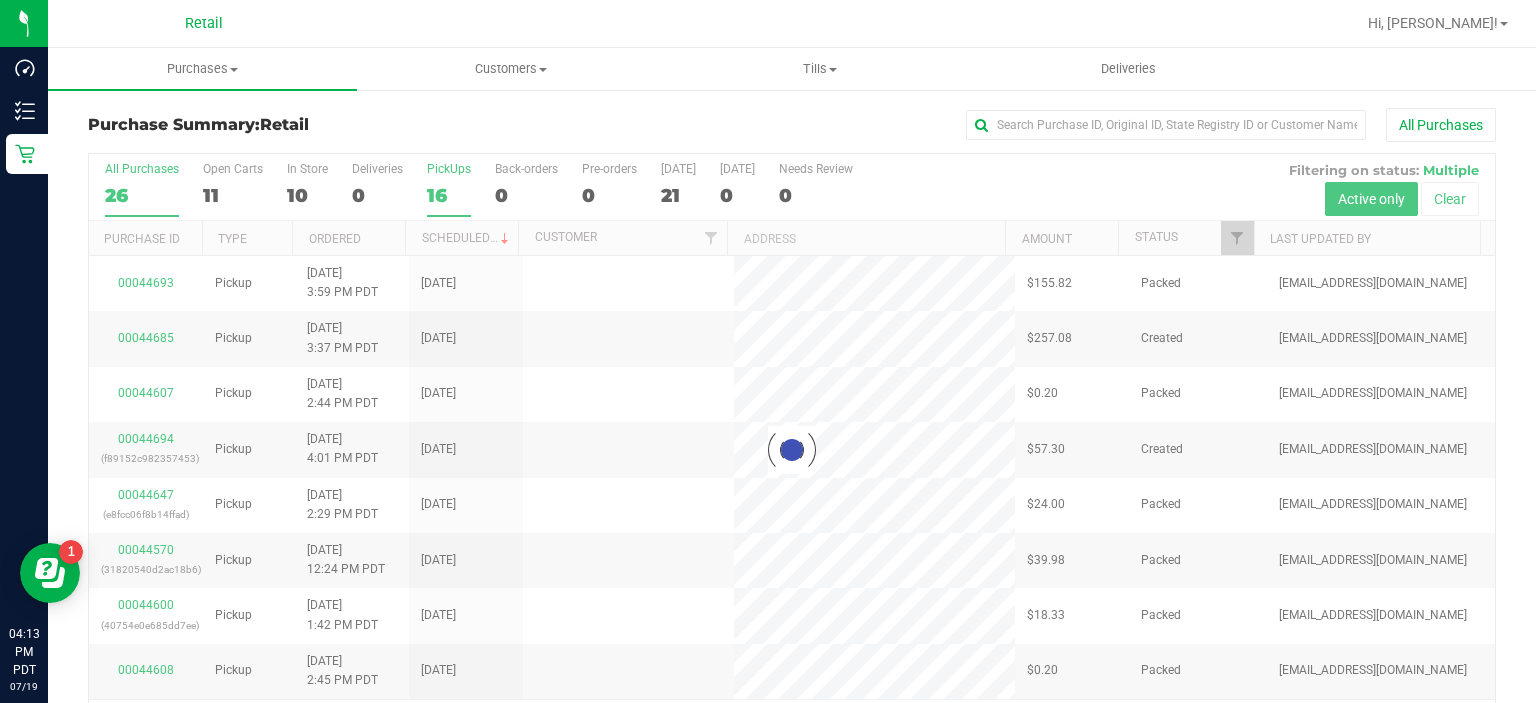 click on "PickUps
16" at bounding box center (0, 0) 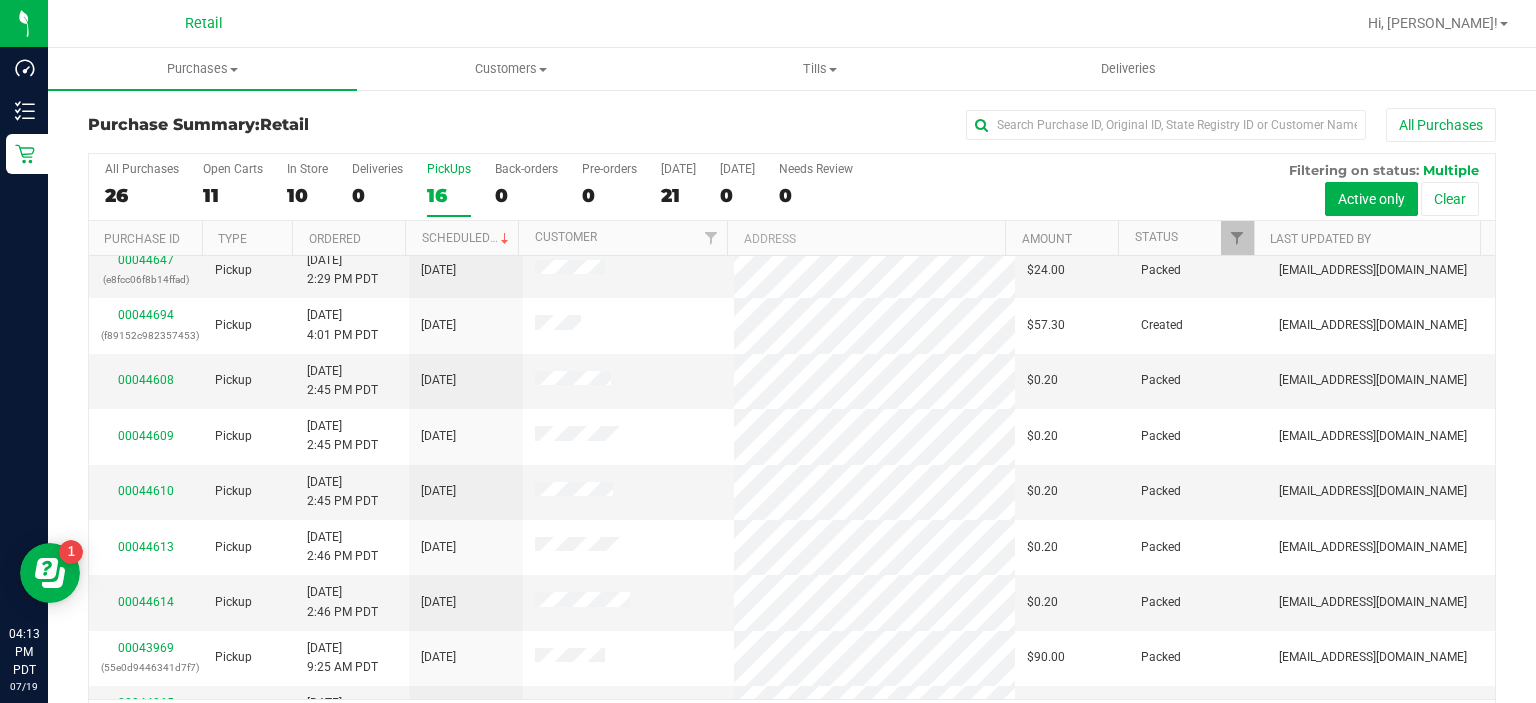 scroll, scrollTop: 296, scrollLeft: 0, axis: vertical 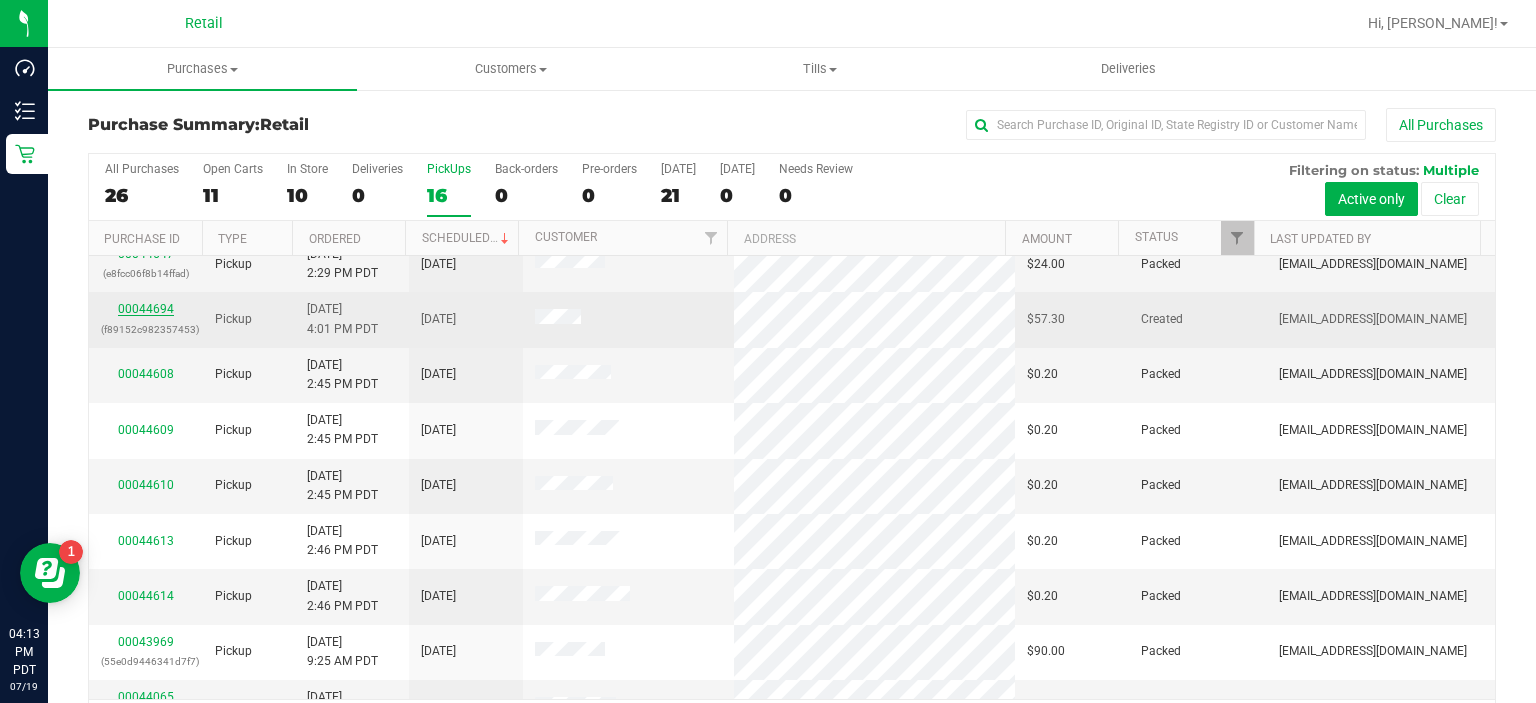 click on "00044694" at bounding box center [146, 309] 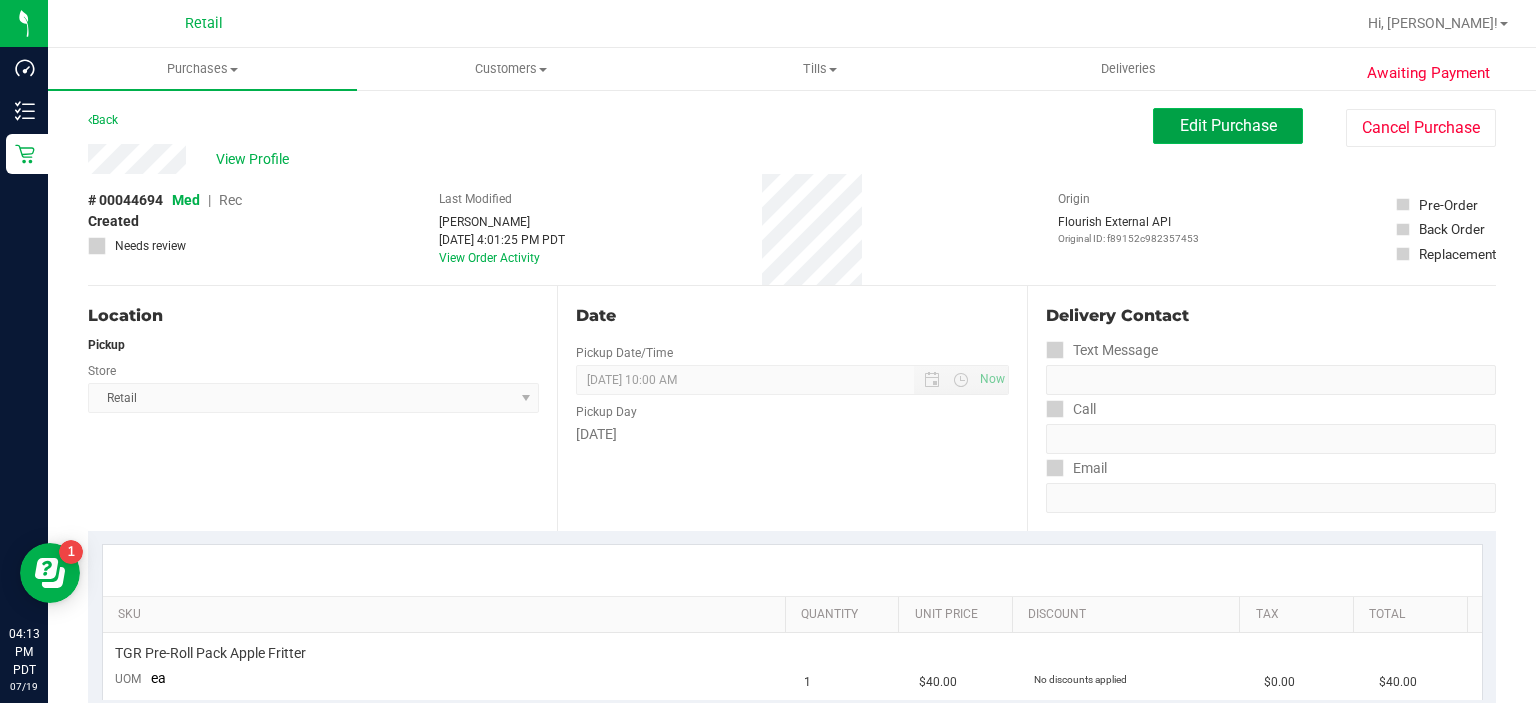 click on "Edit Purchase" at bounding box center [1228, 125] 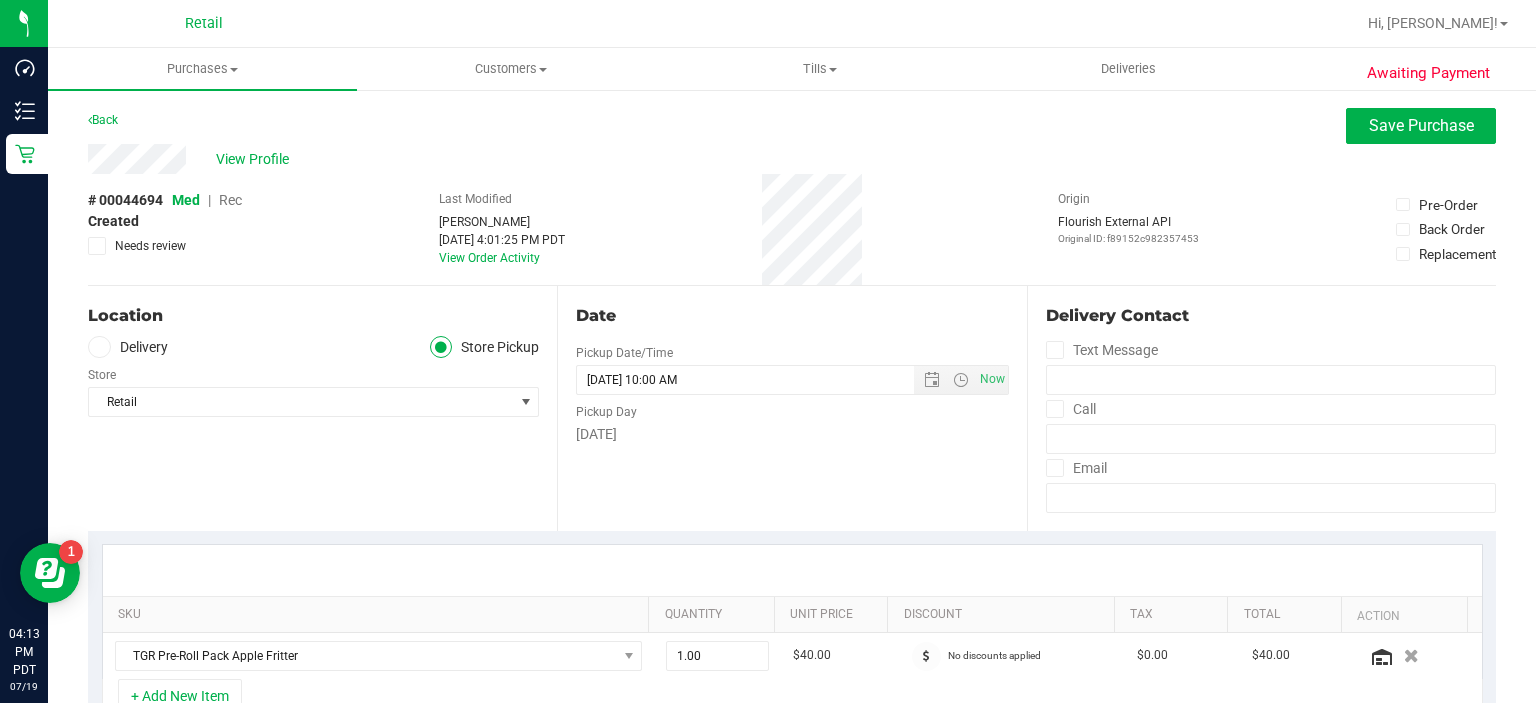 click on "Rec" at bounding box center (230, 200) 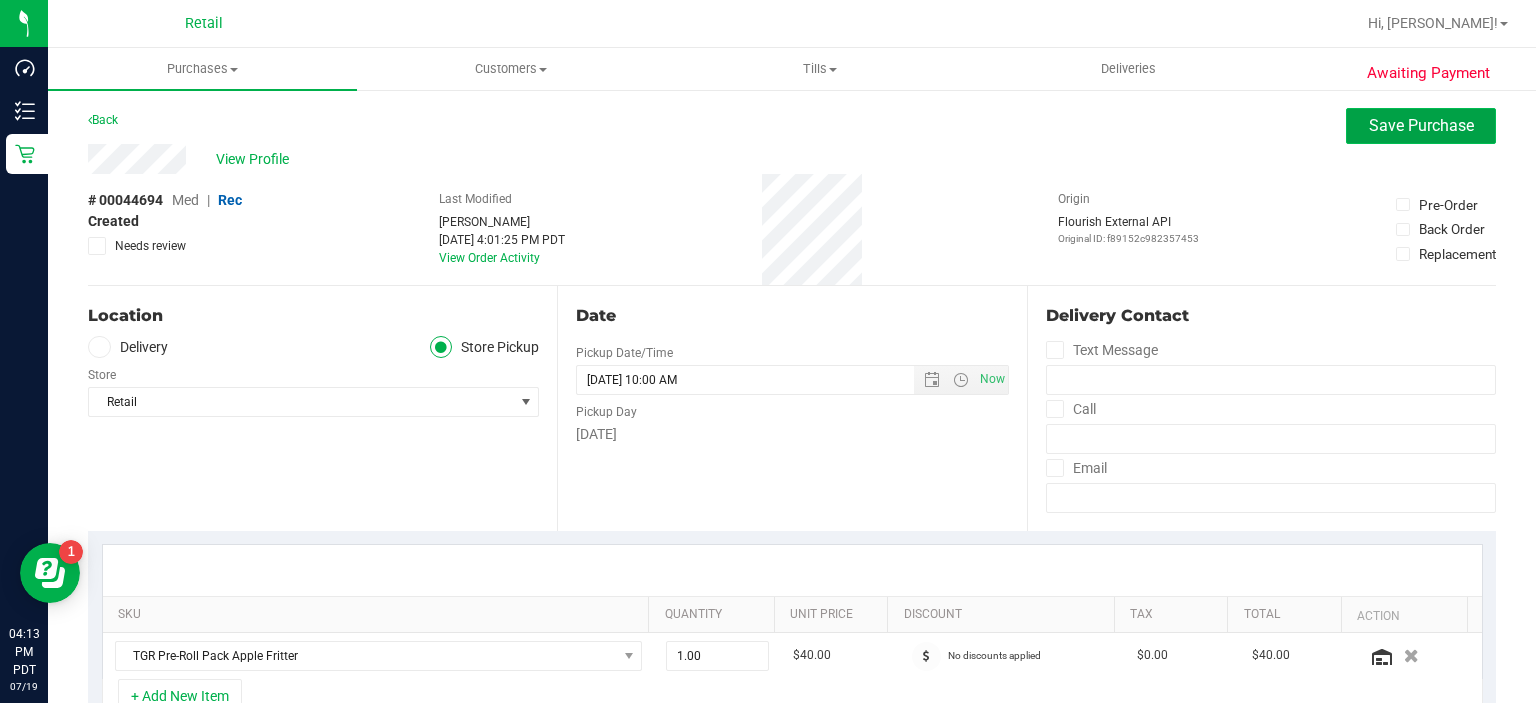click on "Save Purchase" at bounding box center (1421, 125) 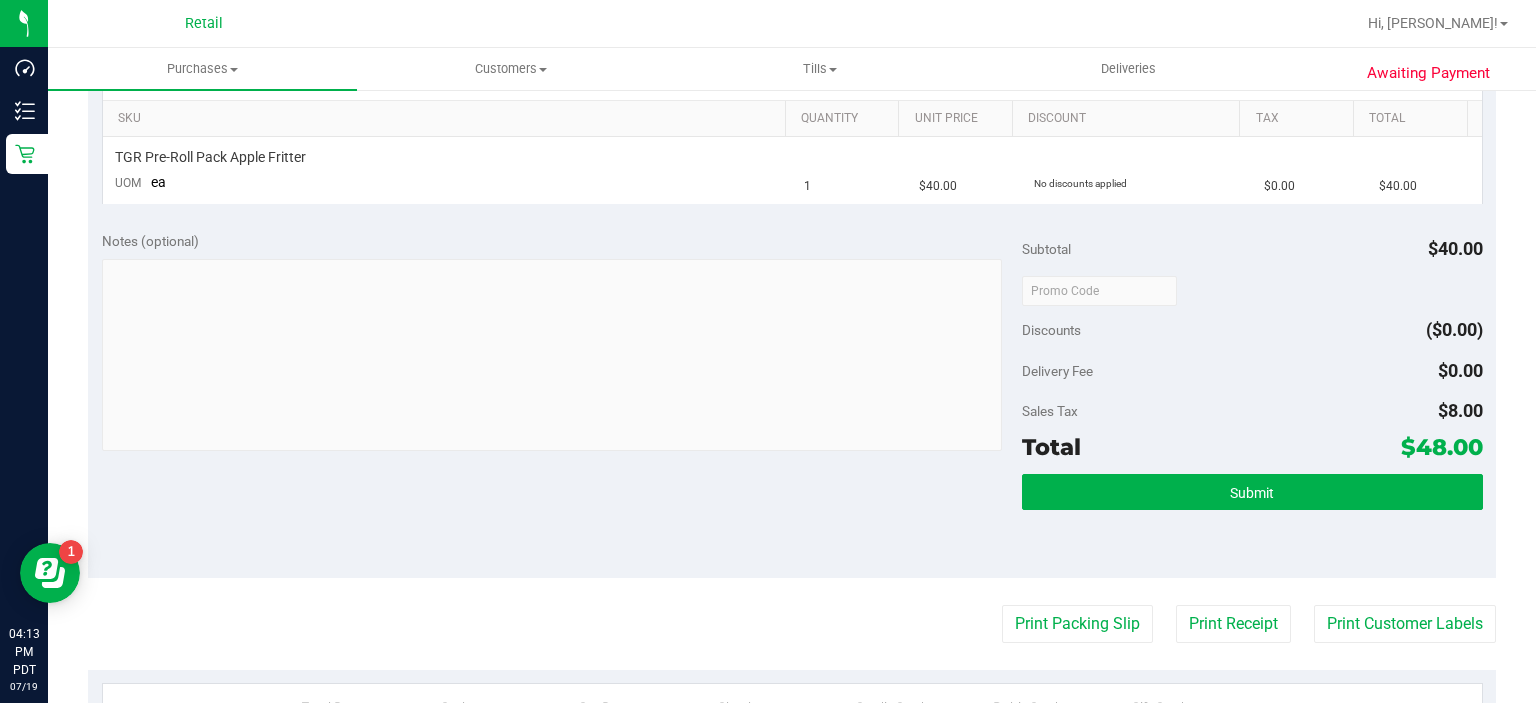 scroll, scrollTop: 545, scrollLeft: 0, axis: vertical 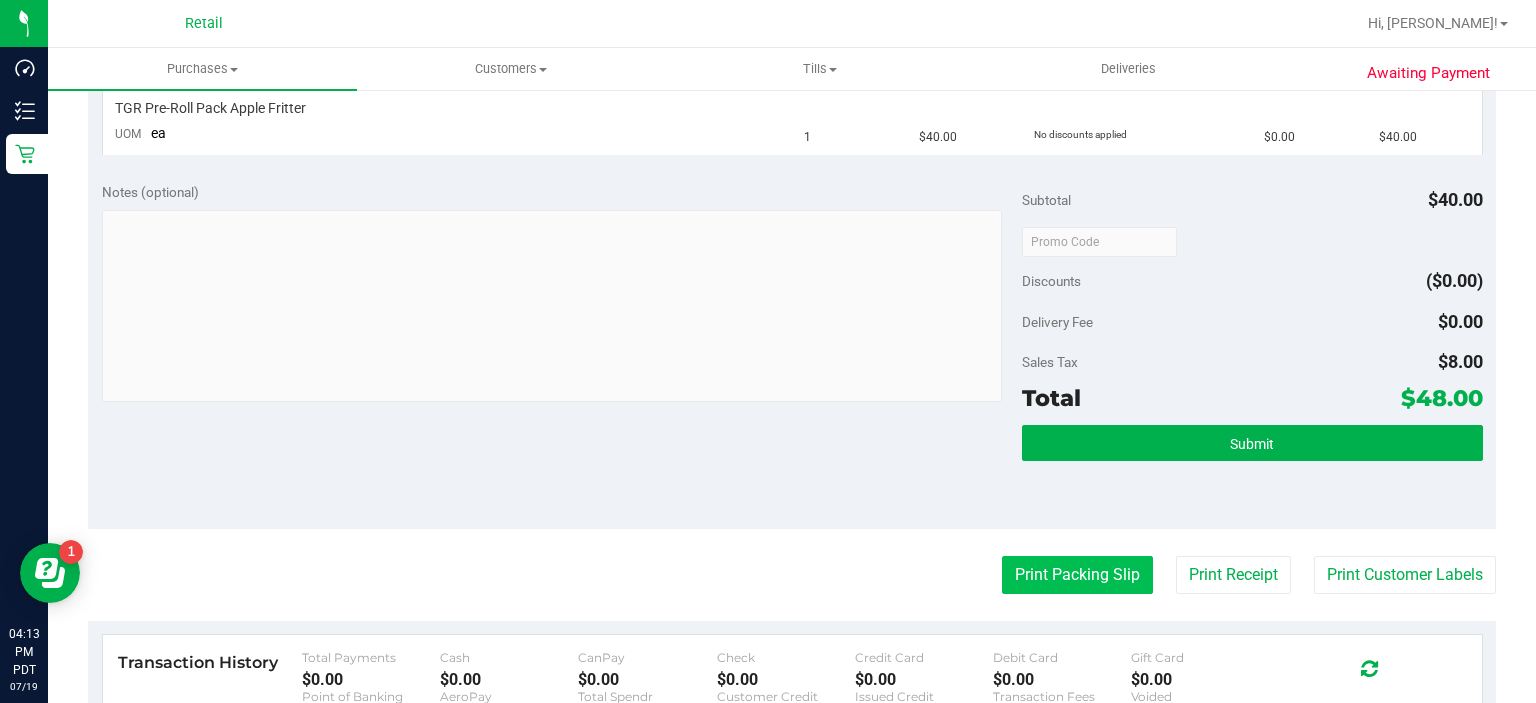 click on "Print Packing Slip" at bounding box center [1077, 575] 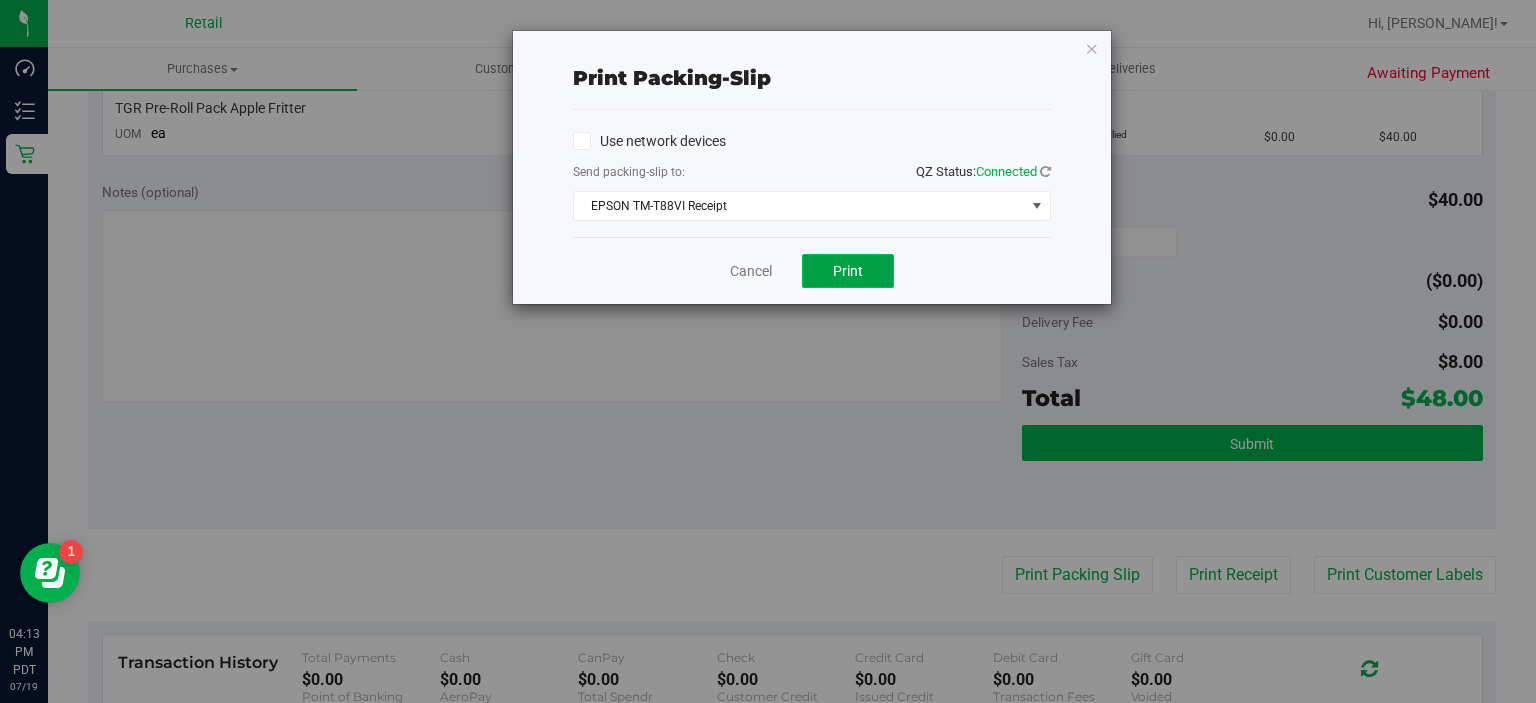 click on "Print" at bounding box center [848, 271] 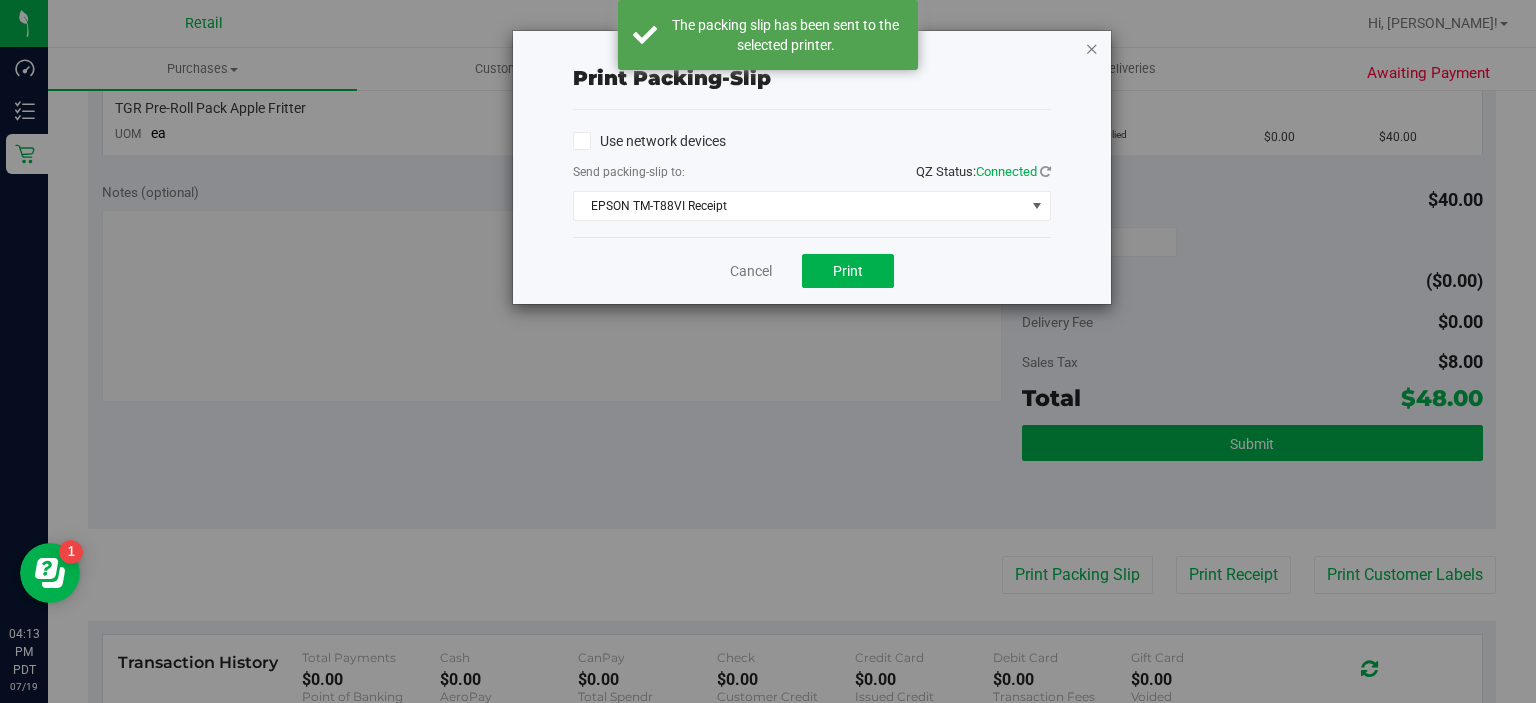 click at bounding box center (1092, 48) 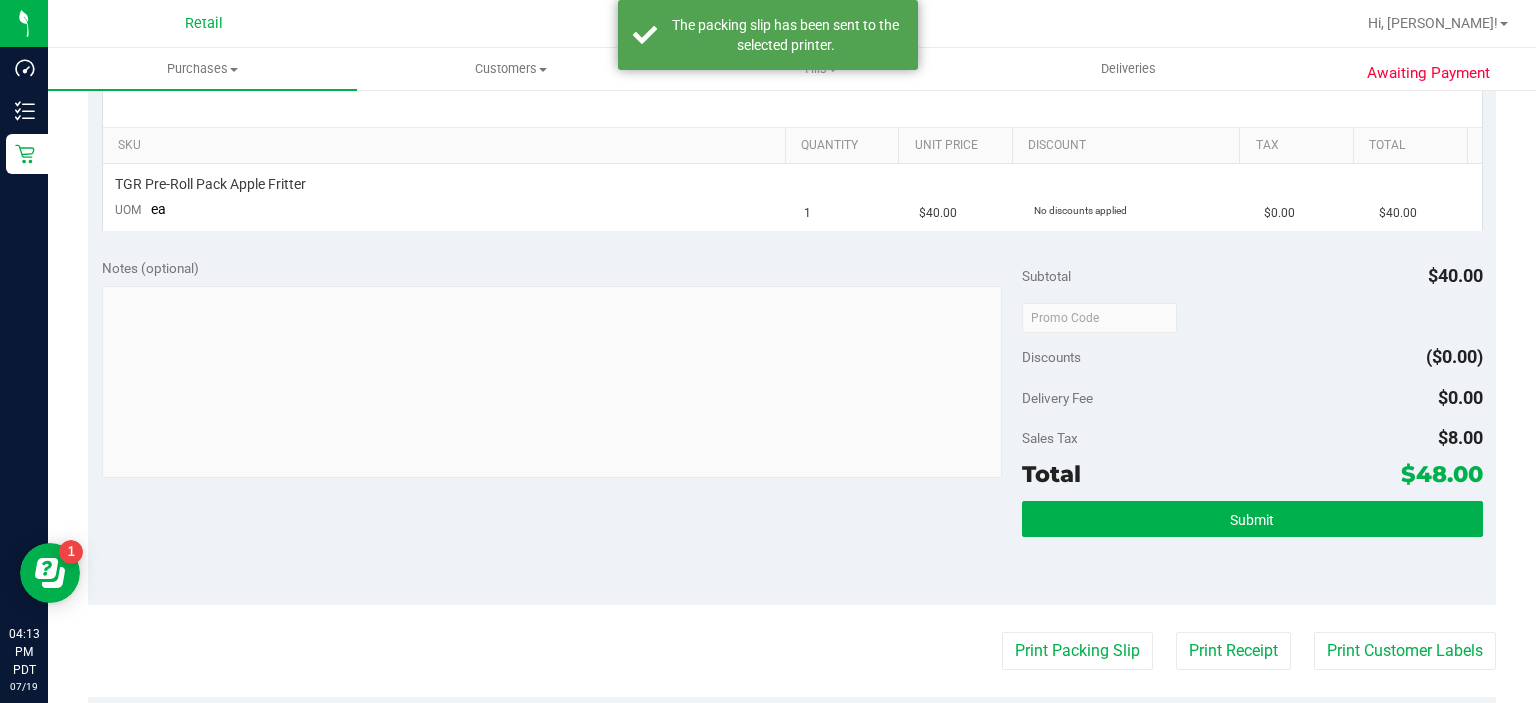 scroll, scrollTop: 454, scrollLeft: 0, axis: vertical 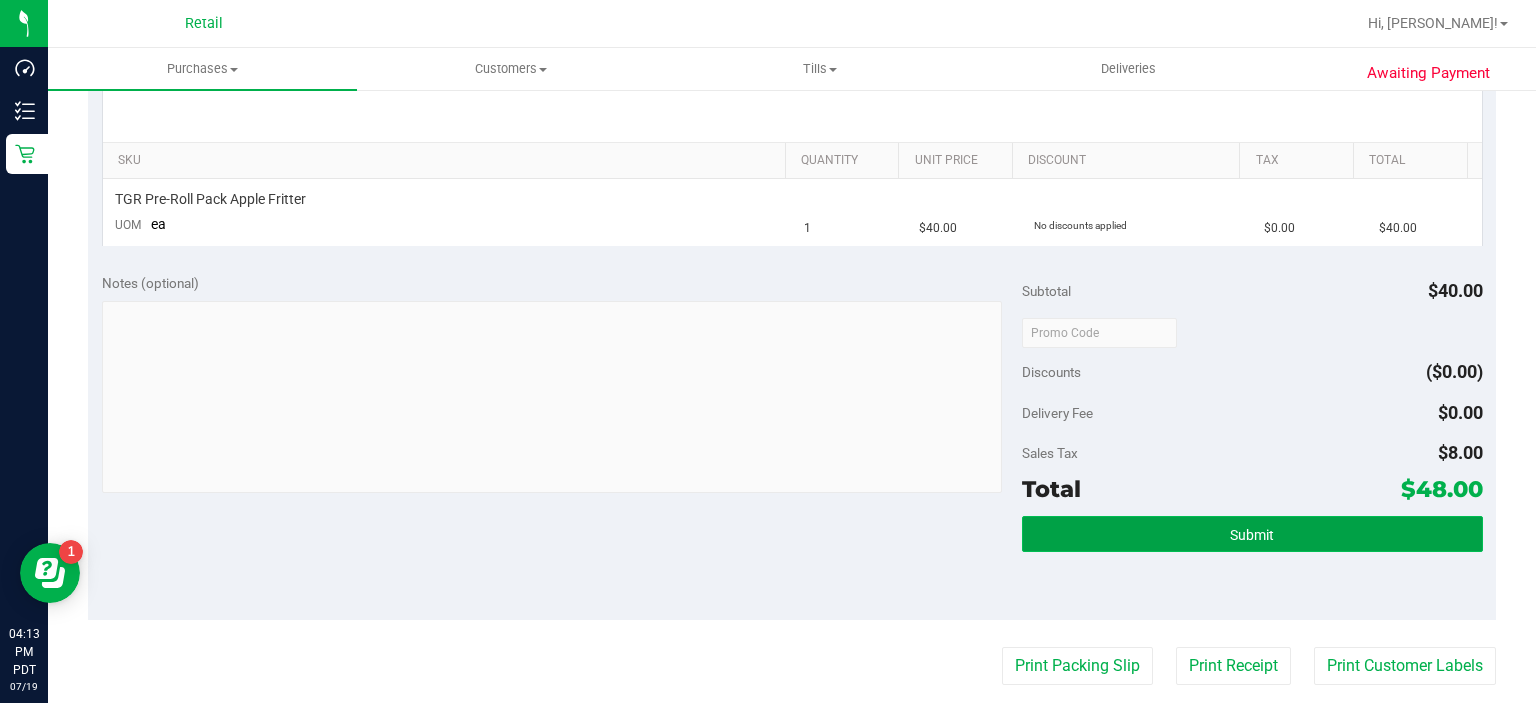 click on "Submit" at bounding box center [1252, 534] 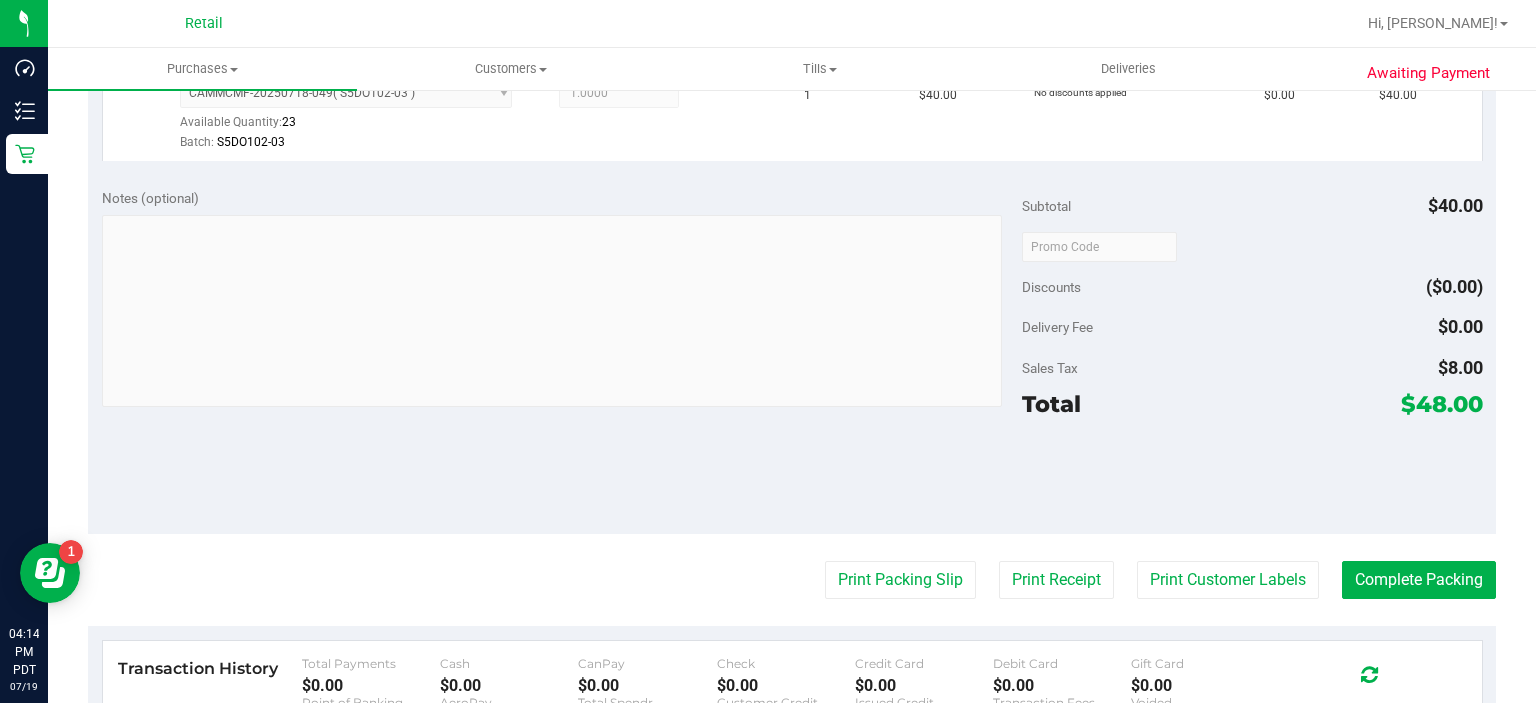 scroll, scrollTop: 608, scrollLeft: 0, axis: vertical 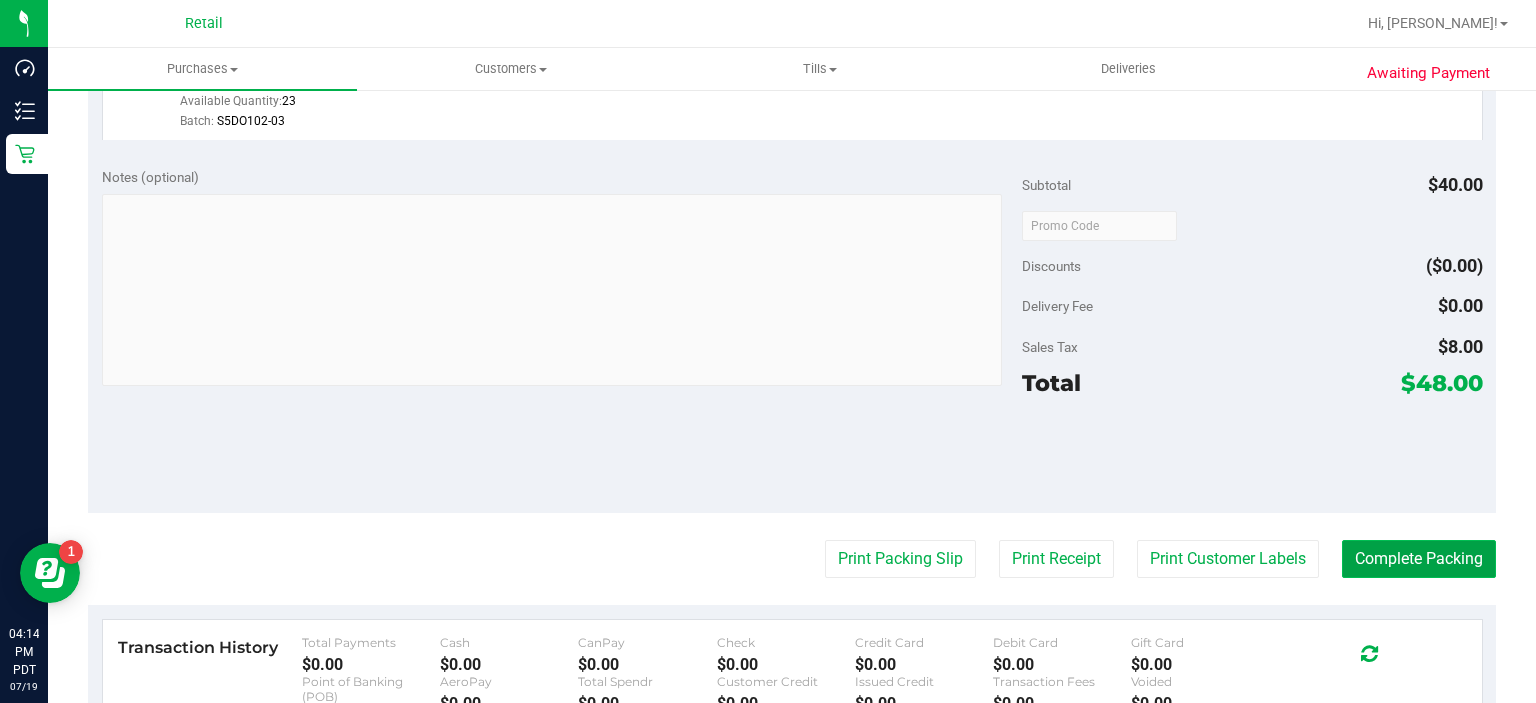 click on "Complete Packing" at bounding box center (1419, 559) 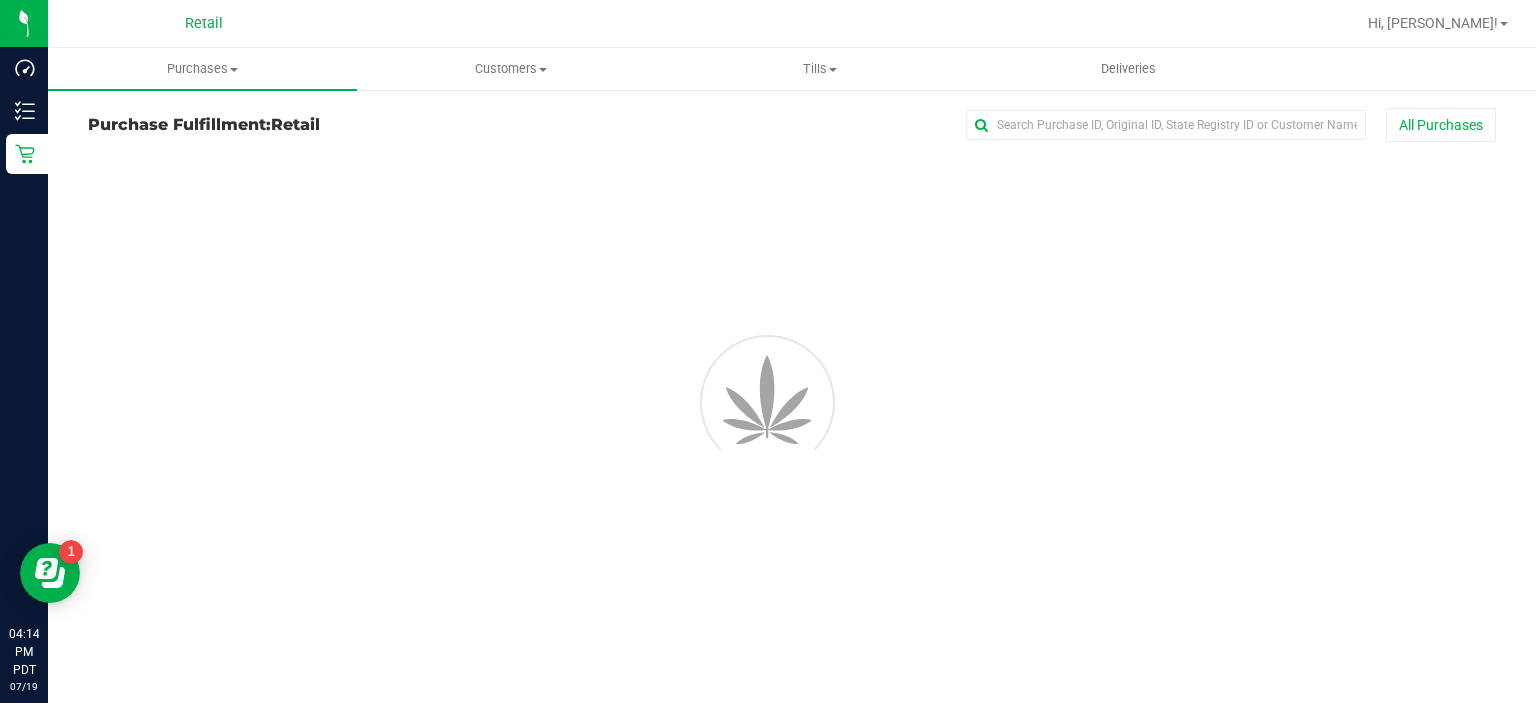 scroll, scrollTop: 0, scrollLeft: 0, axis: both 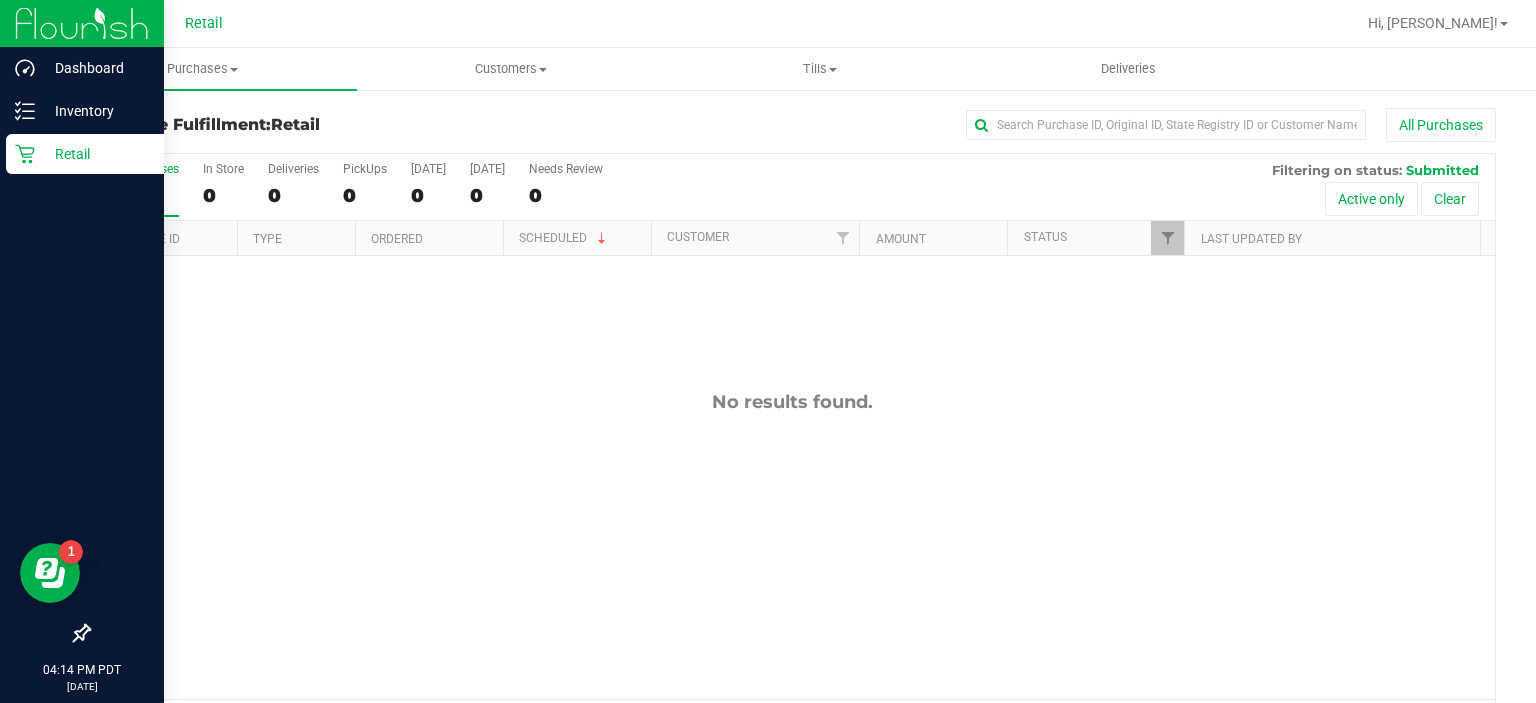 click on "Retail" at bounding box center (82, 155) 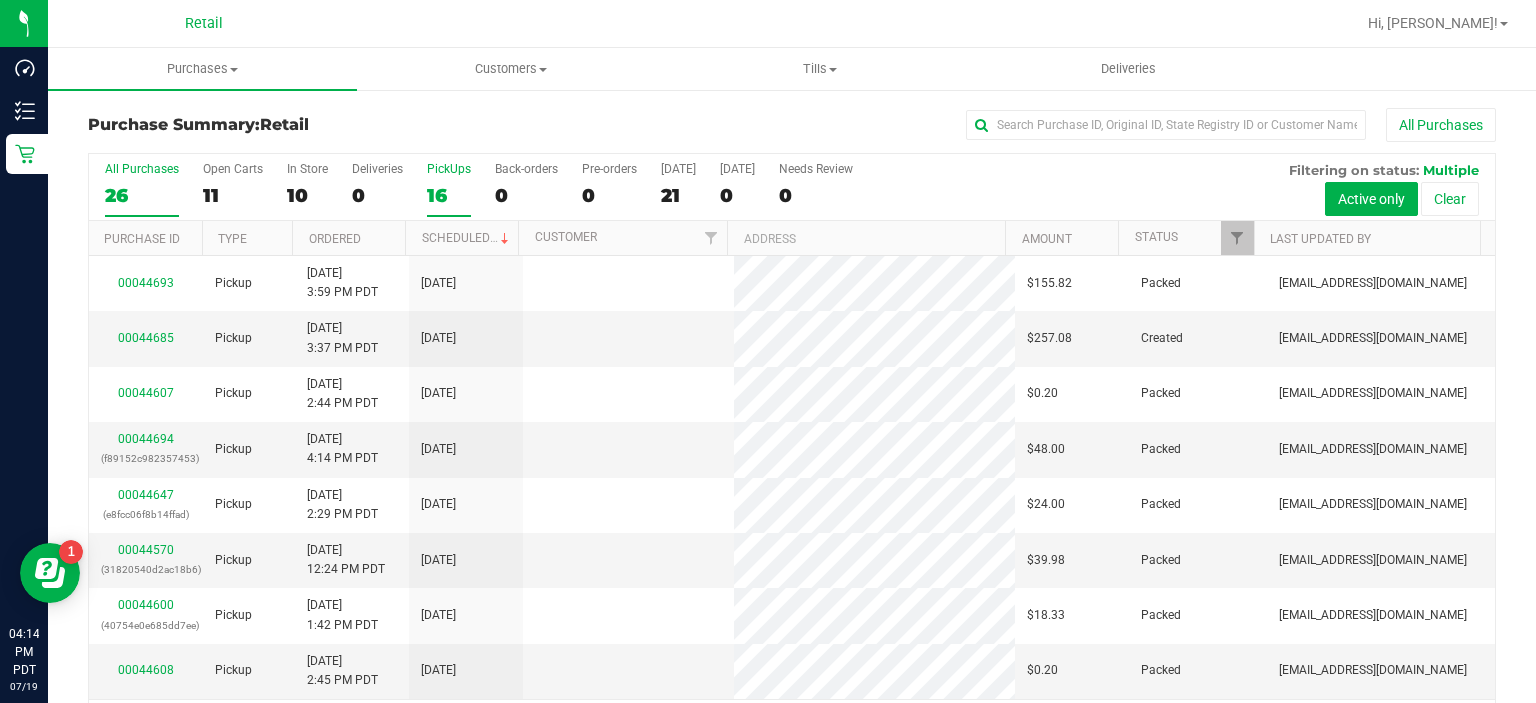 click on "PickUps" at bounding box center [449, 169] 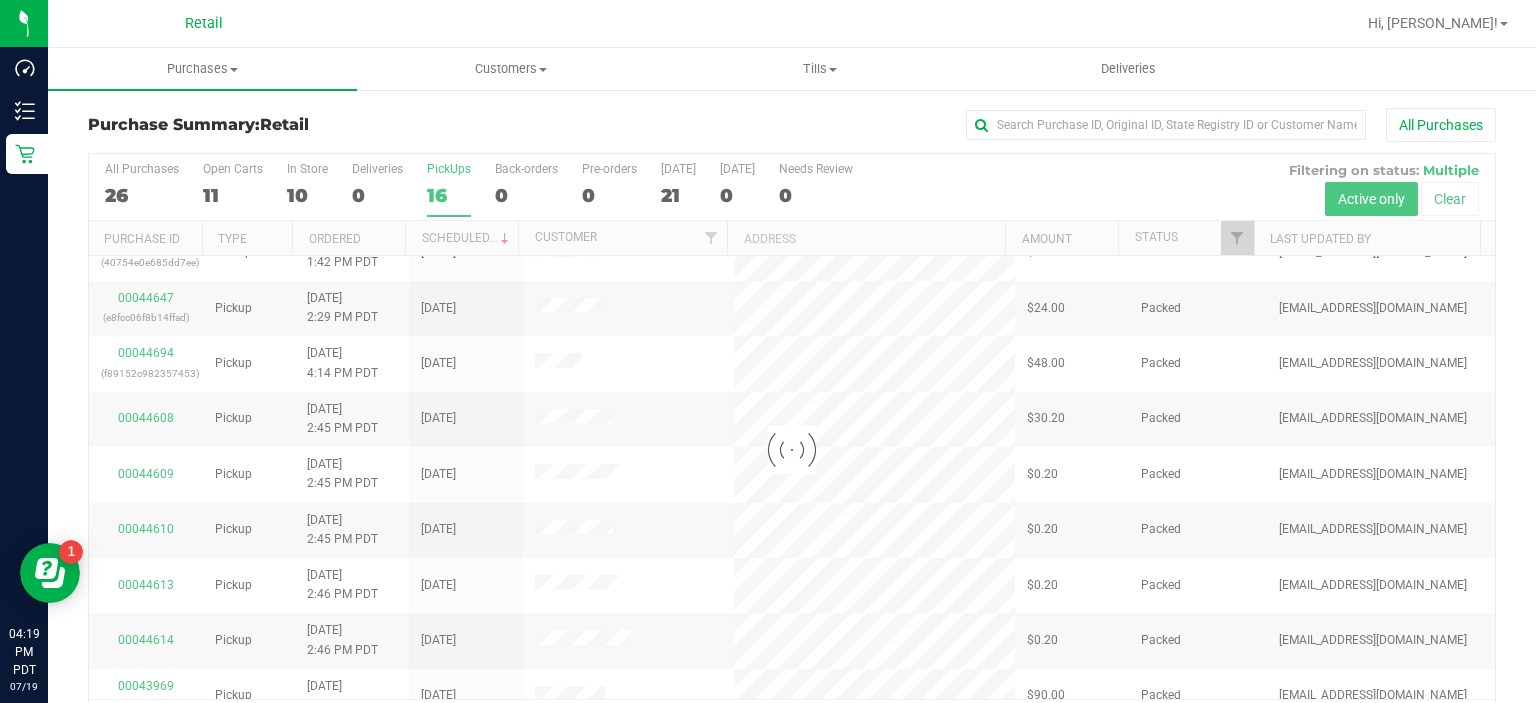 scroll, scrollTop: 0, scrollLeft: 0, axis: both 